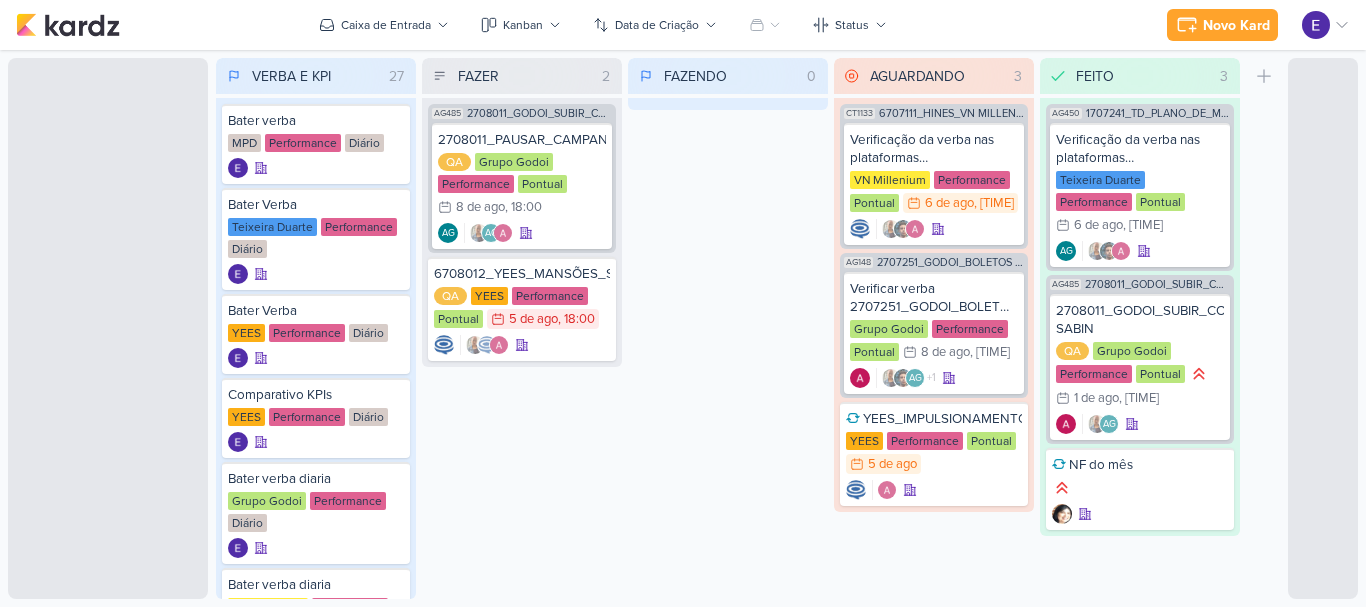 scroll, scrollTop: 0, scrollLeft: 0, axis: both 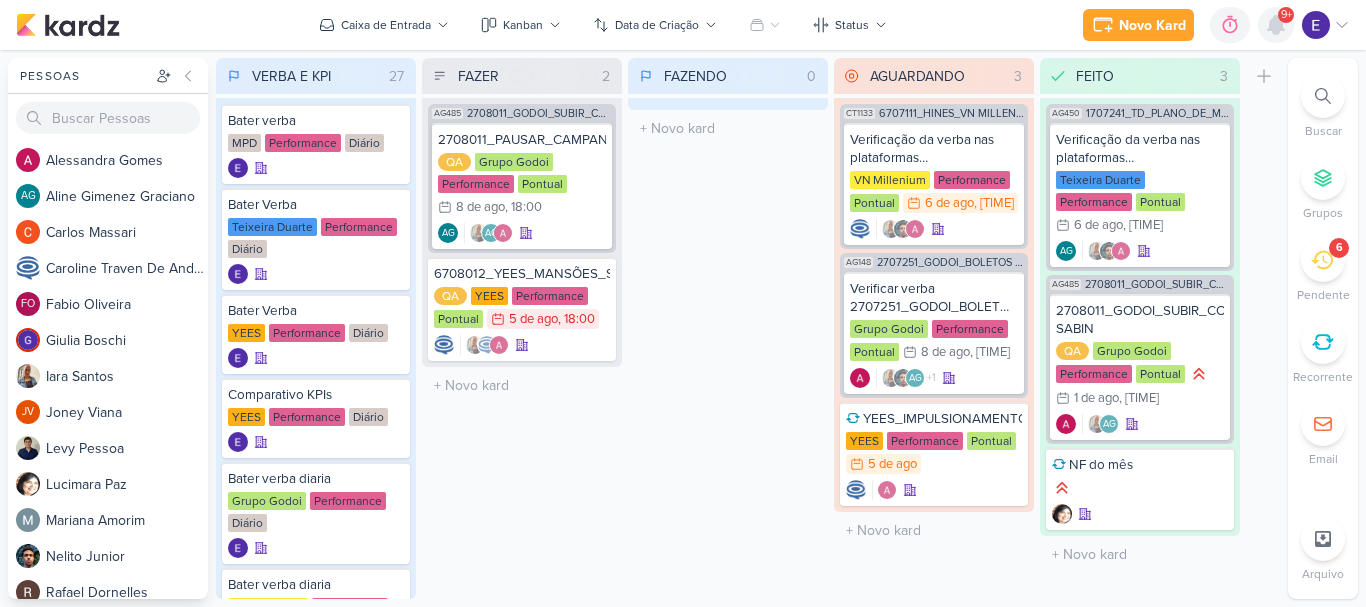 click 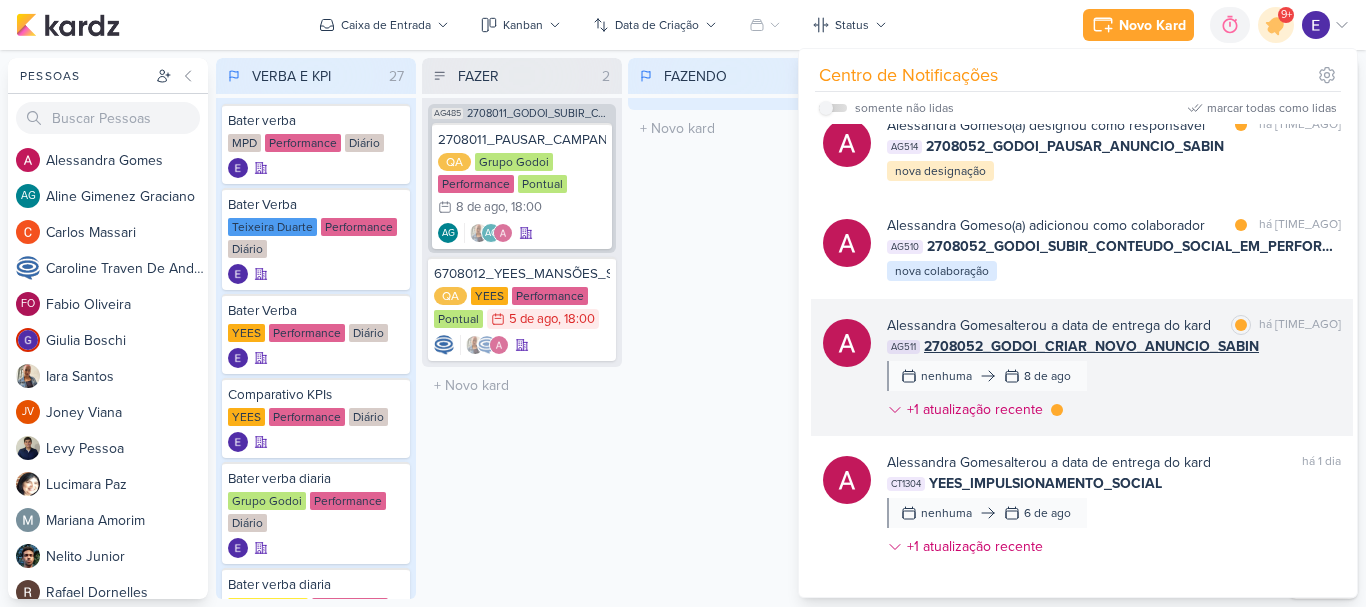 scroll, scrollTop: 700, scrollLeft: 0, axis: vertical 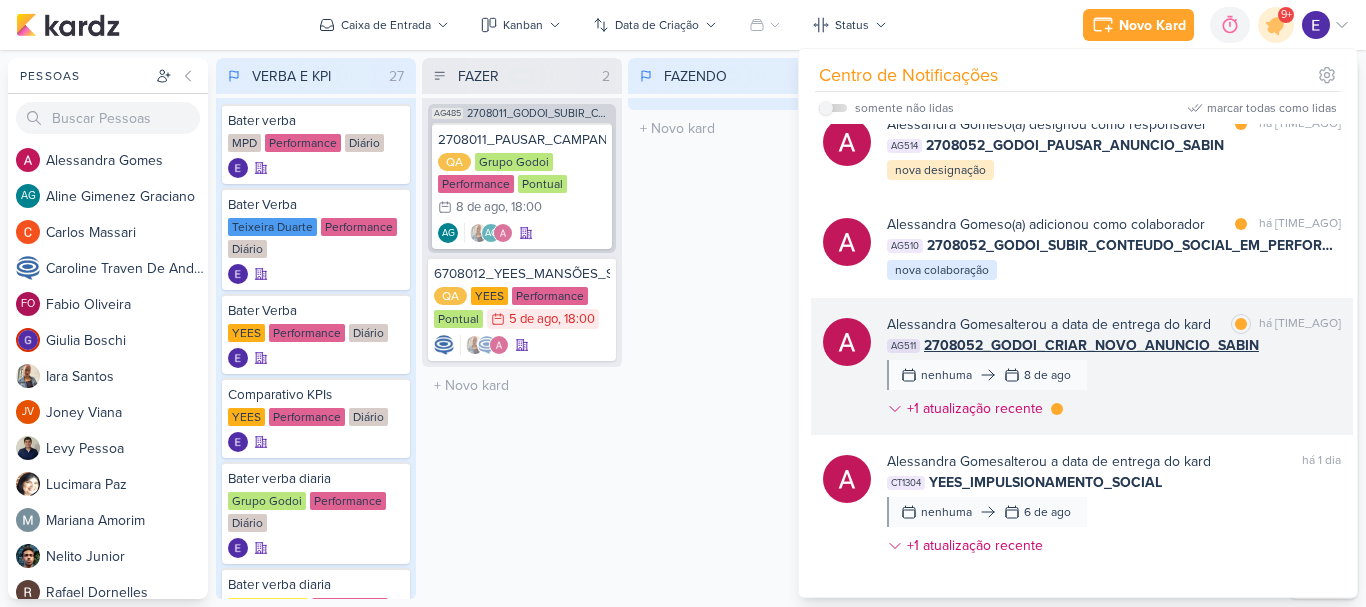 click on "Alessandra Gomes  alterou a data de entrega do kard
marcar como lida
há [TIME_AGO]
AG511
2708052_GODOI_CRIAR_NOVO_ANUNCIO_SABIN
nenhuma
[DATE]
+1 atualização recente" at bounding box center (1114, 370) 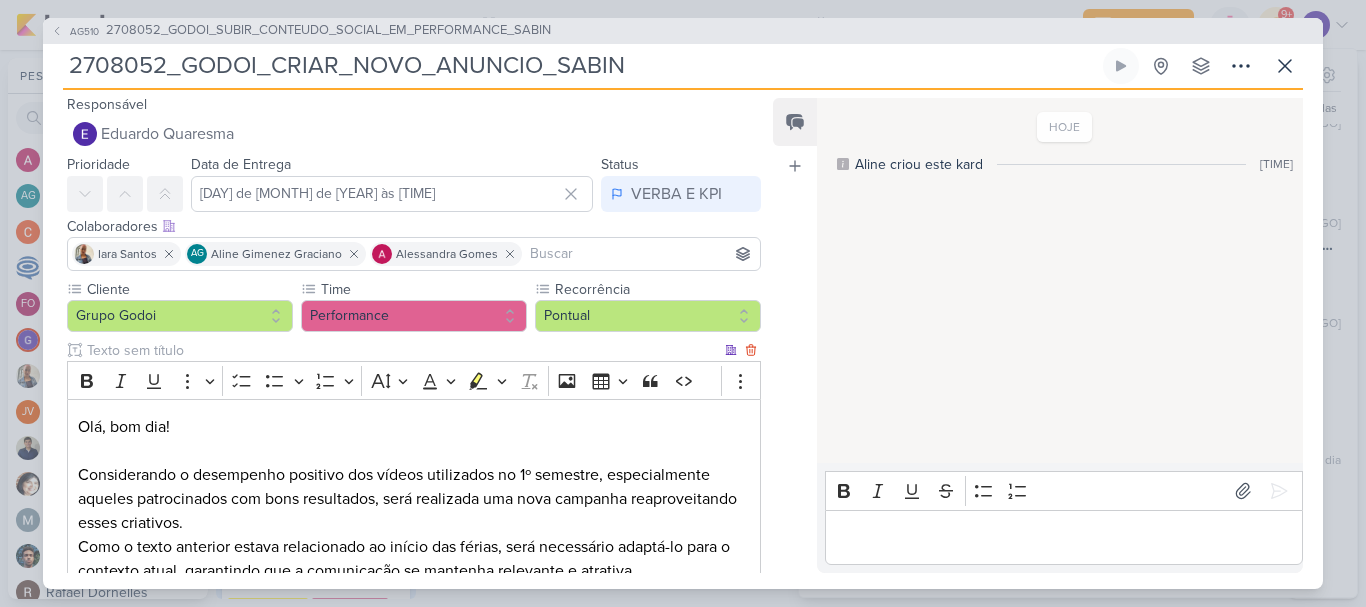 scroll, scrollTop: 0, scrollLeft: 0, axis: both 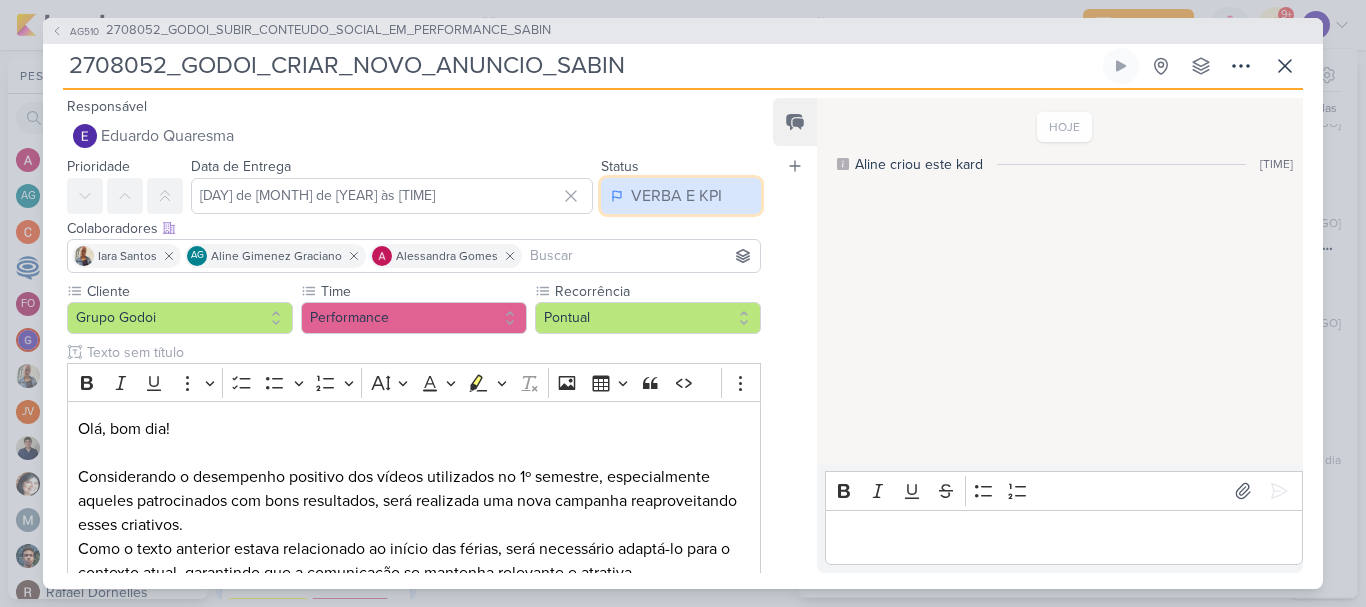 click on "VERBA E KPI" at bounding box center [676, 196] 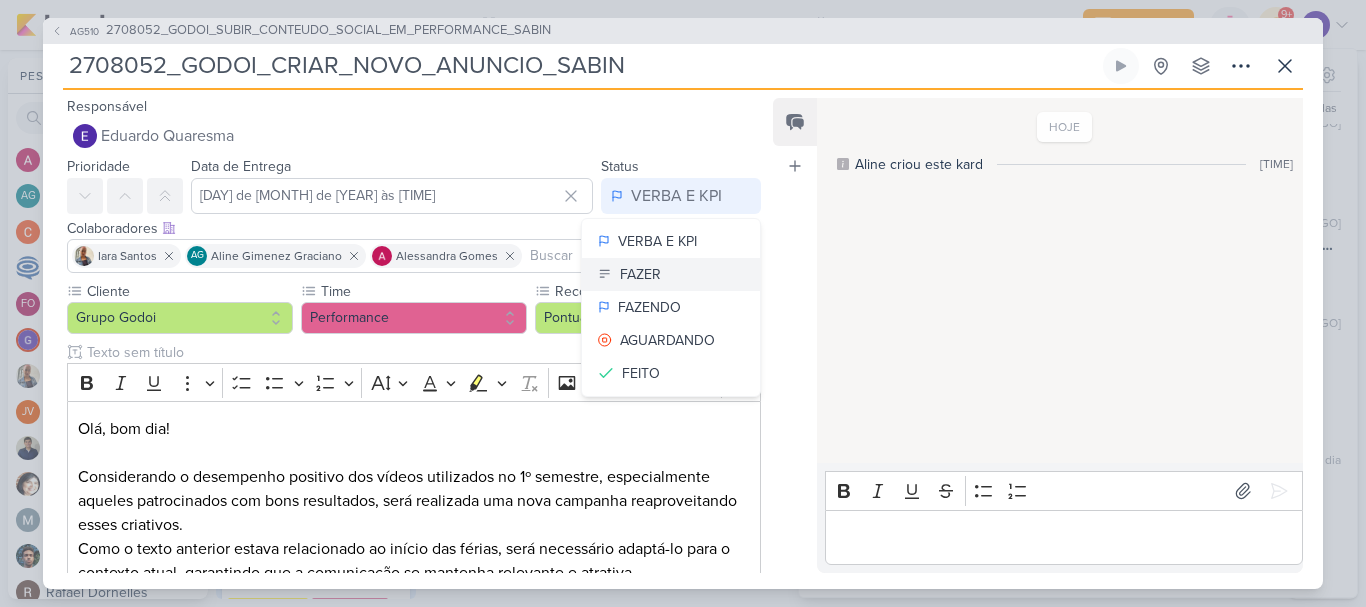 click on "FAZER" at bounding box center [671, 274] 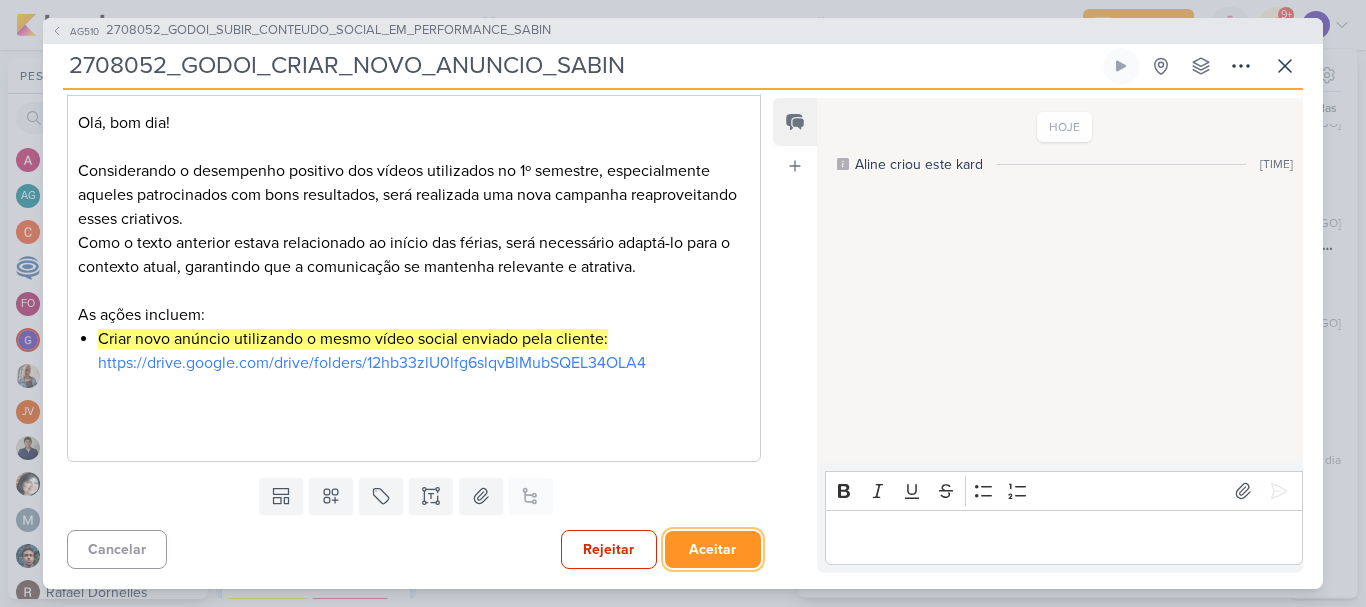 click on "Aceitar" at bounding box center [713, 549] 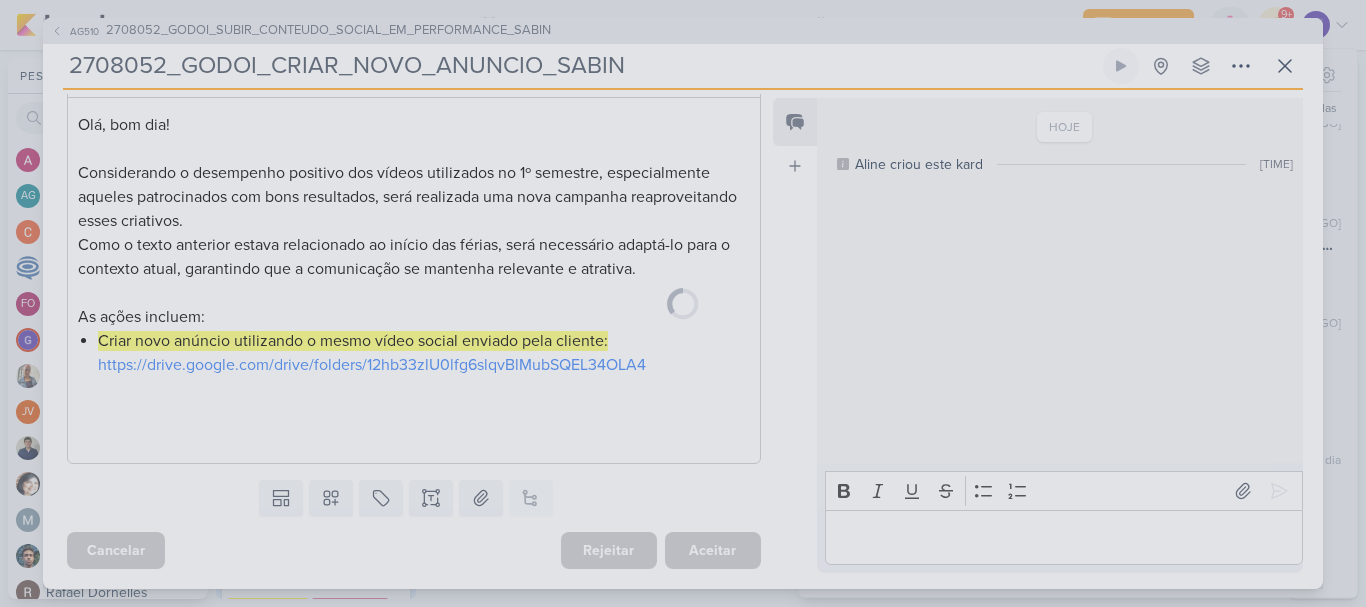 scroll, scrollTop: 306, scrollLeft: 0, axis: vertical 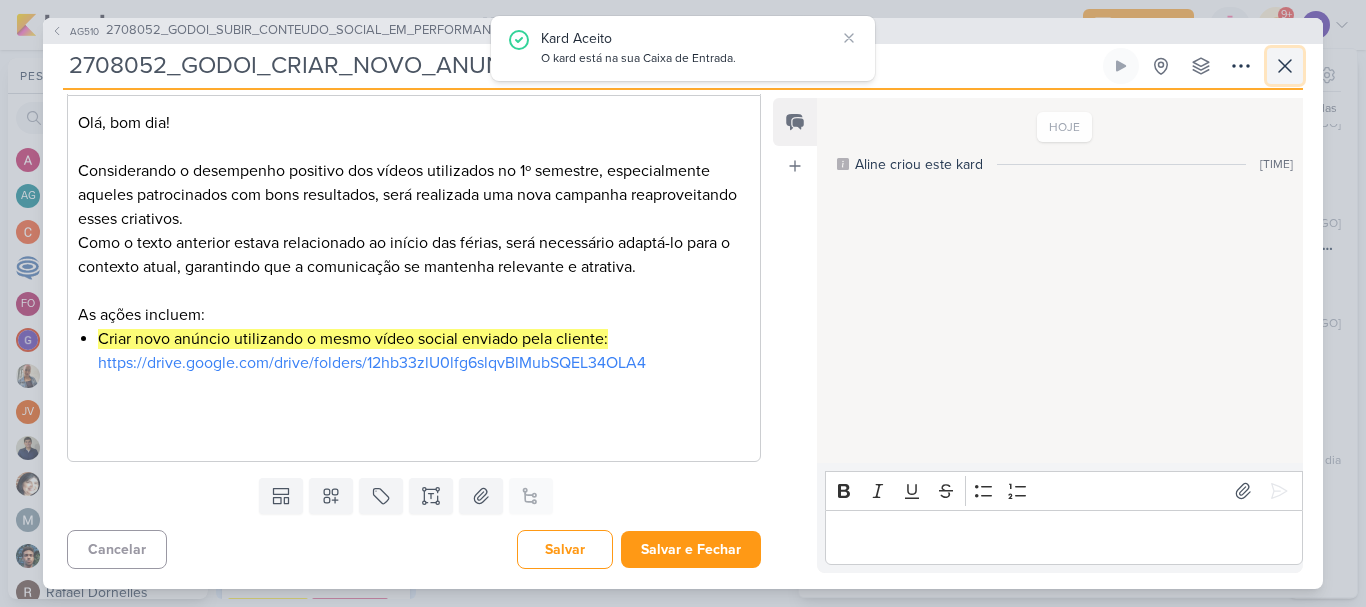 click 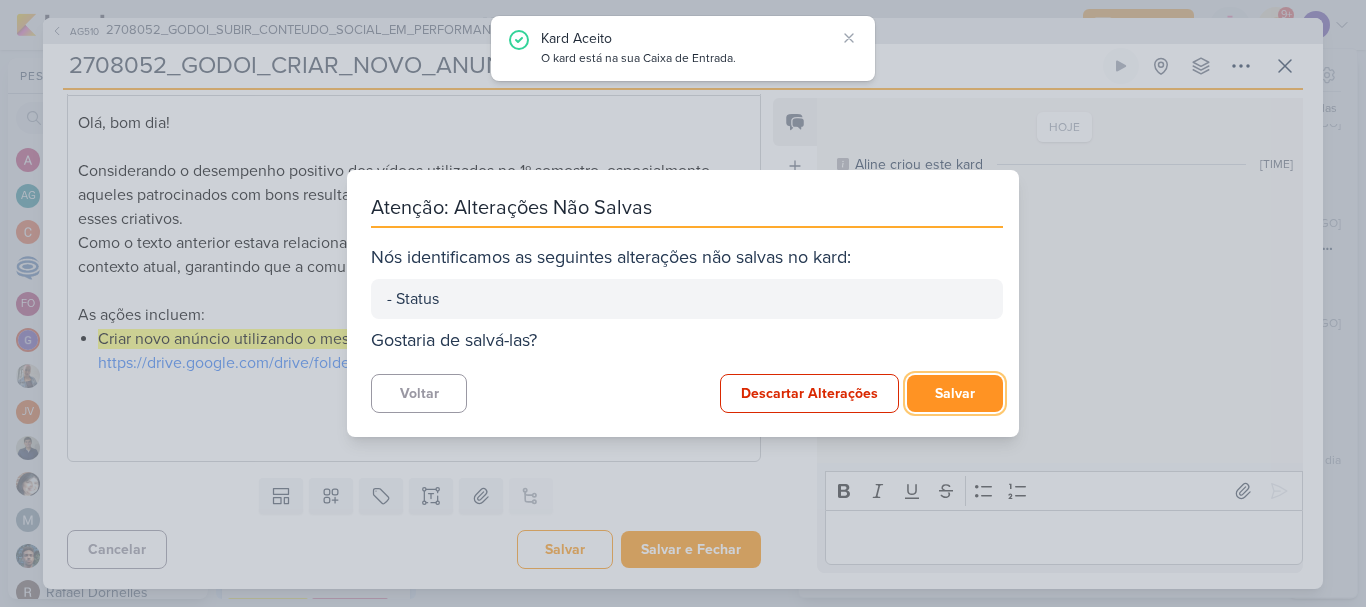 click on "Salvar" at bounding box center (955, 393) 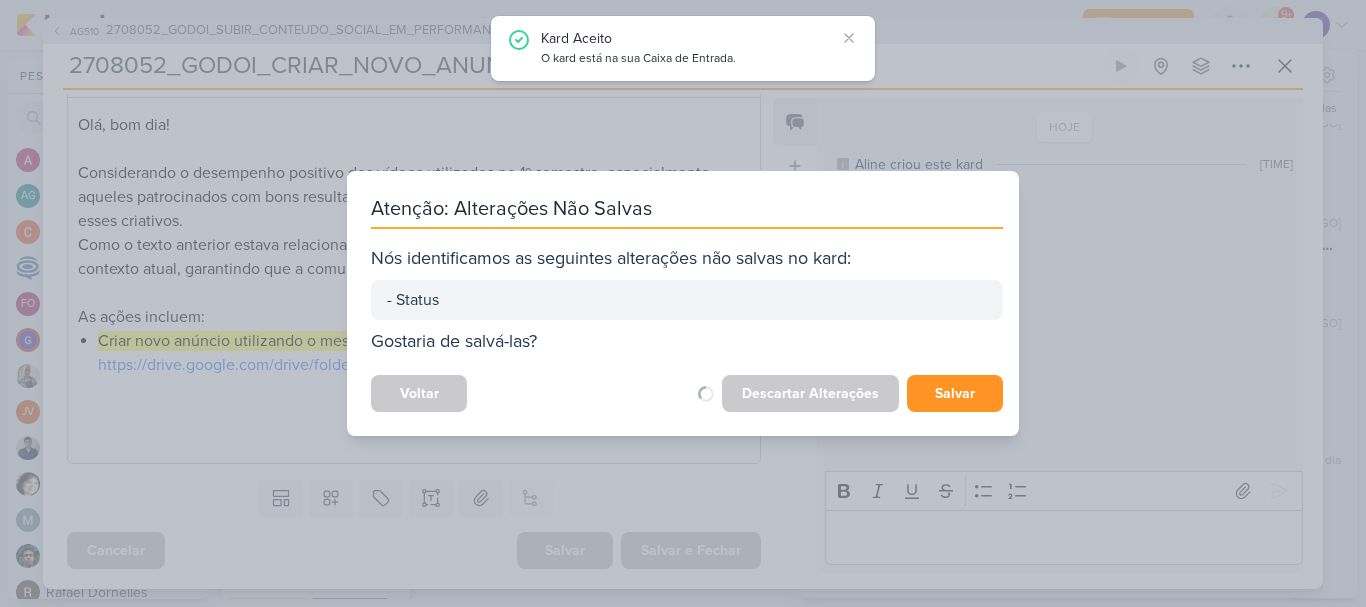 scroll, scrollTop: 304, scrollLeft: 0, axis: vertical 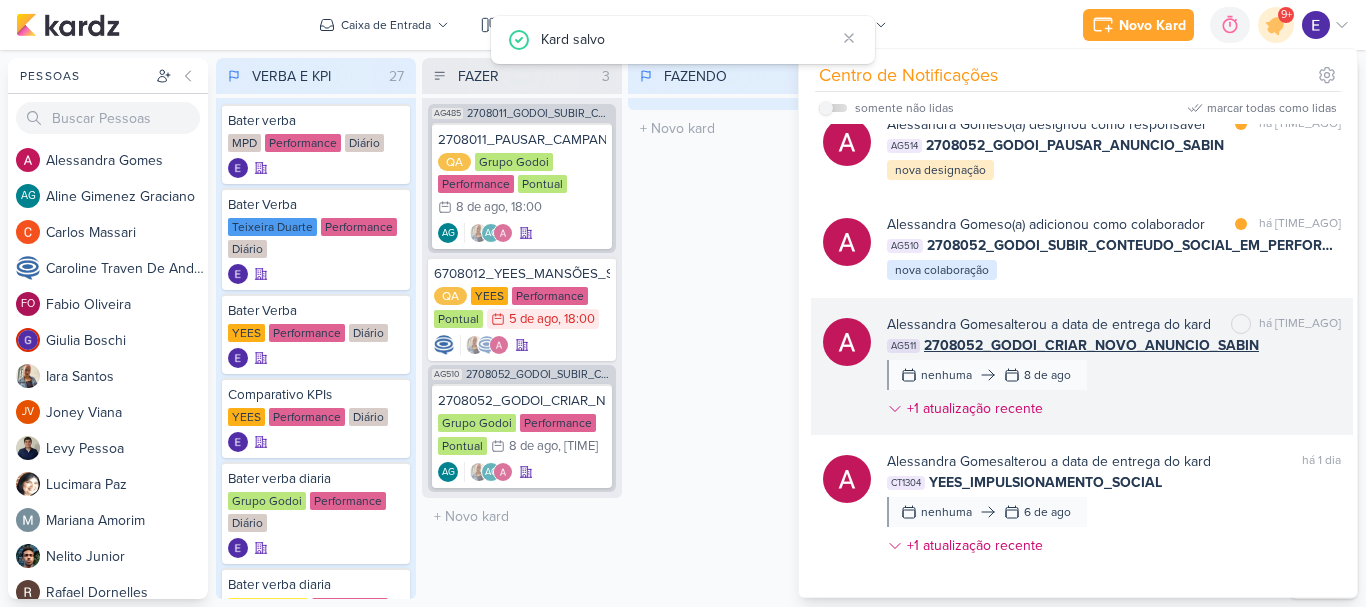 click on "Alessandra Gomes  alterou a data de entrega do kard
marcar como não lida
há [TIME_AGO]
AG511
2708052_GODOI_CRIAR_NOVO_ANUNCIO_SABIN
nenhuma
[DATE]
+1 atualização recente" at bounding box center [1114, 370] 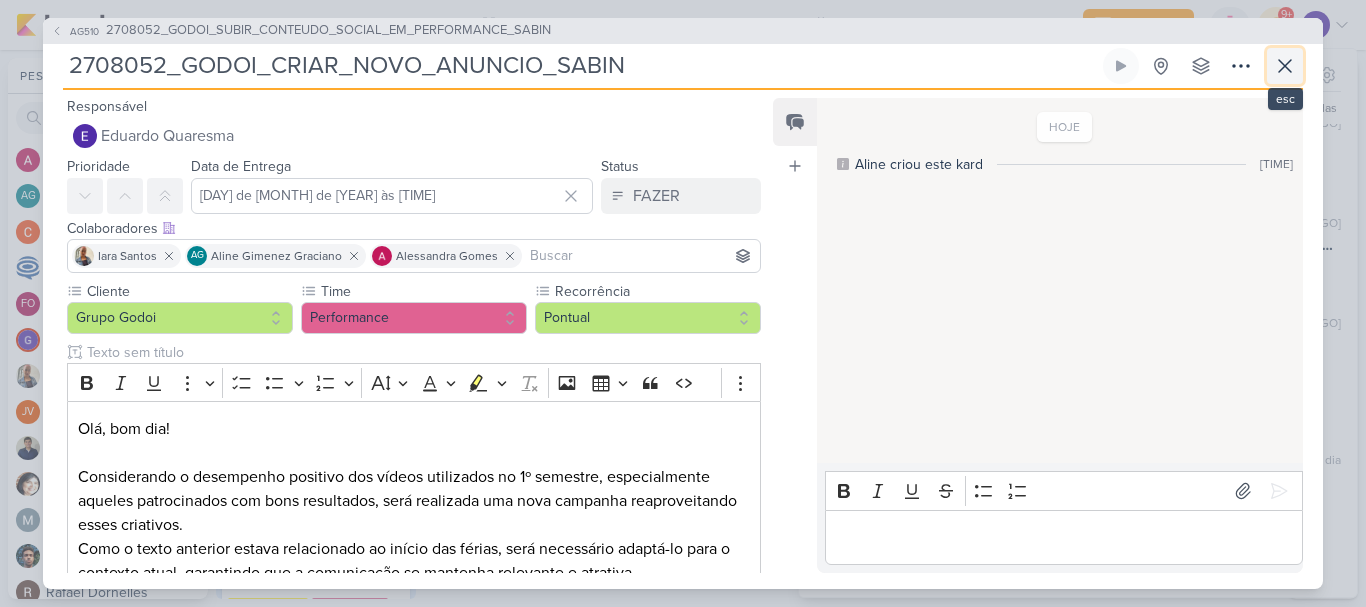 click 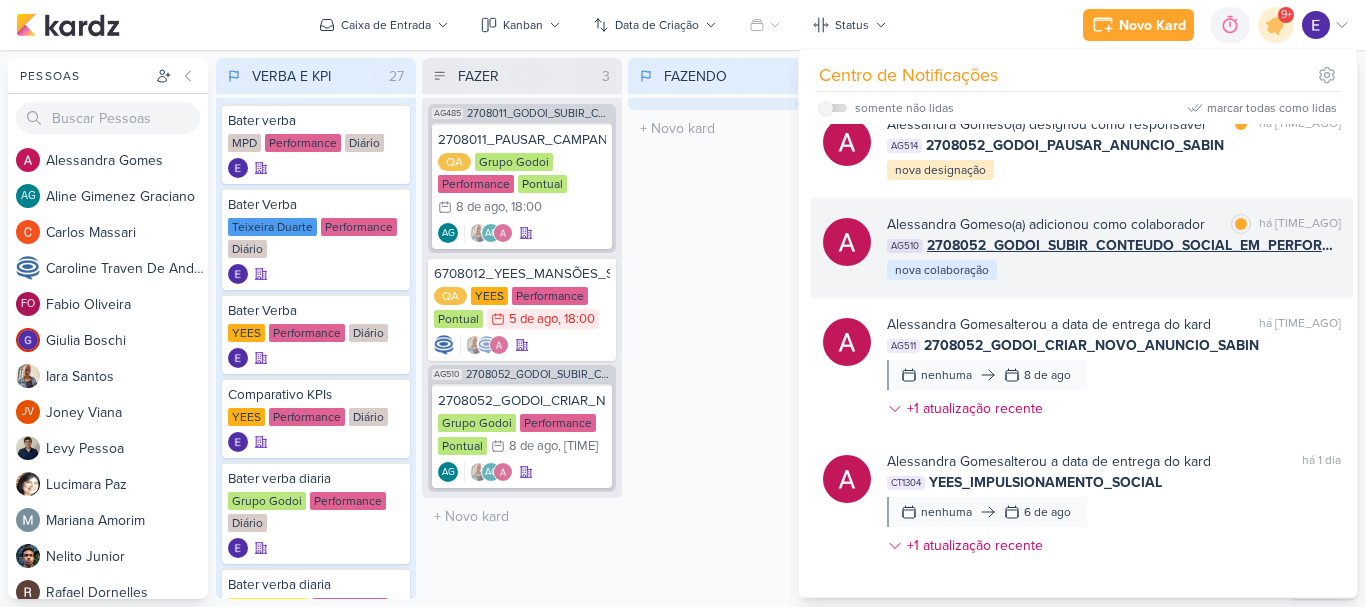 click on "[FIRST] [LAST] o(a) adicionou como colaborador
marcar como lida
há 5 horas
AG510
2708052_GODOI_SUBIR_CONTEUDO_SOCIAL_EM_PERFORMANCE_SABIN
nova colaboração" at bounding box center (1082, 248) 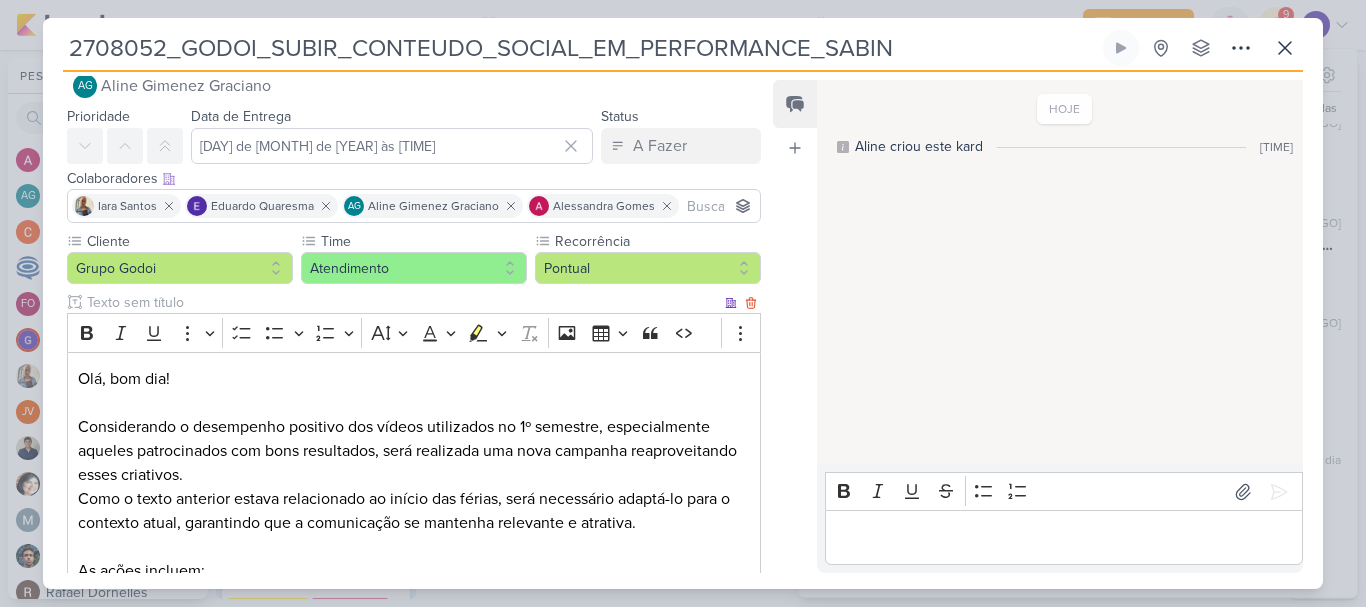 scroll, scrollTop: 16, scrollLeft: 0, axis: vertical 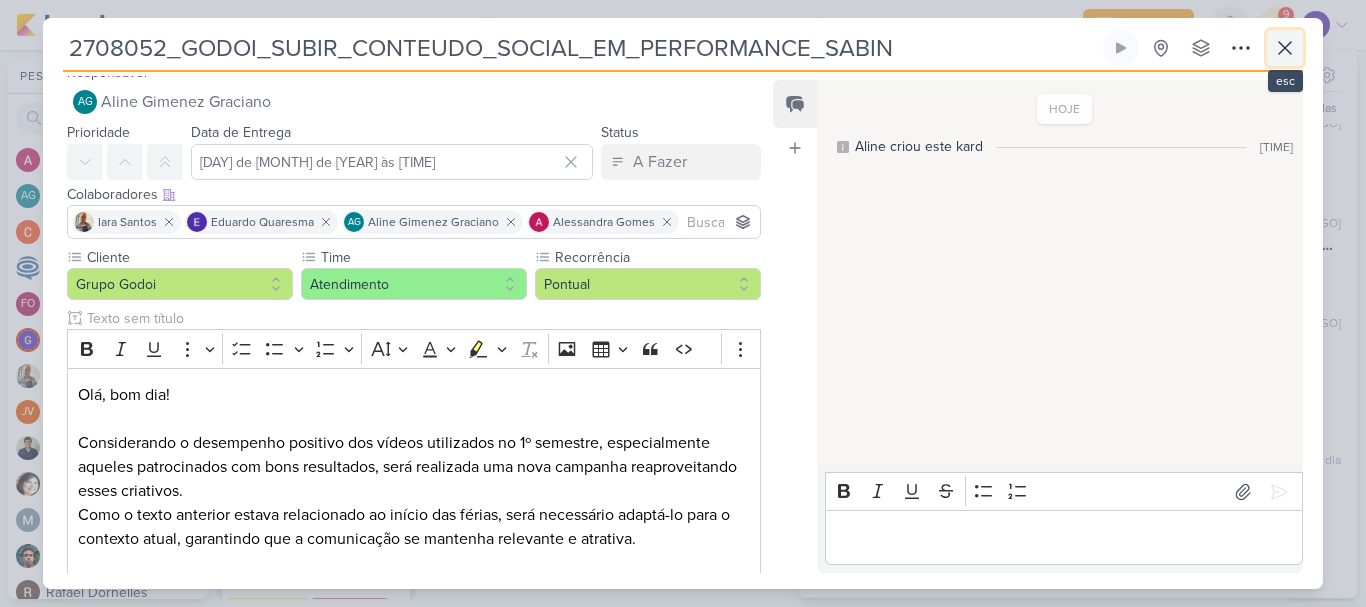 click 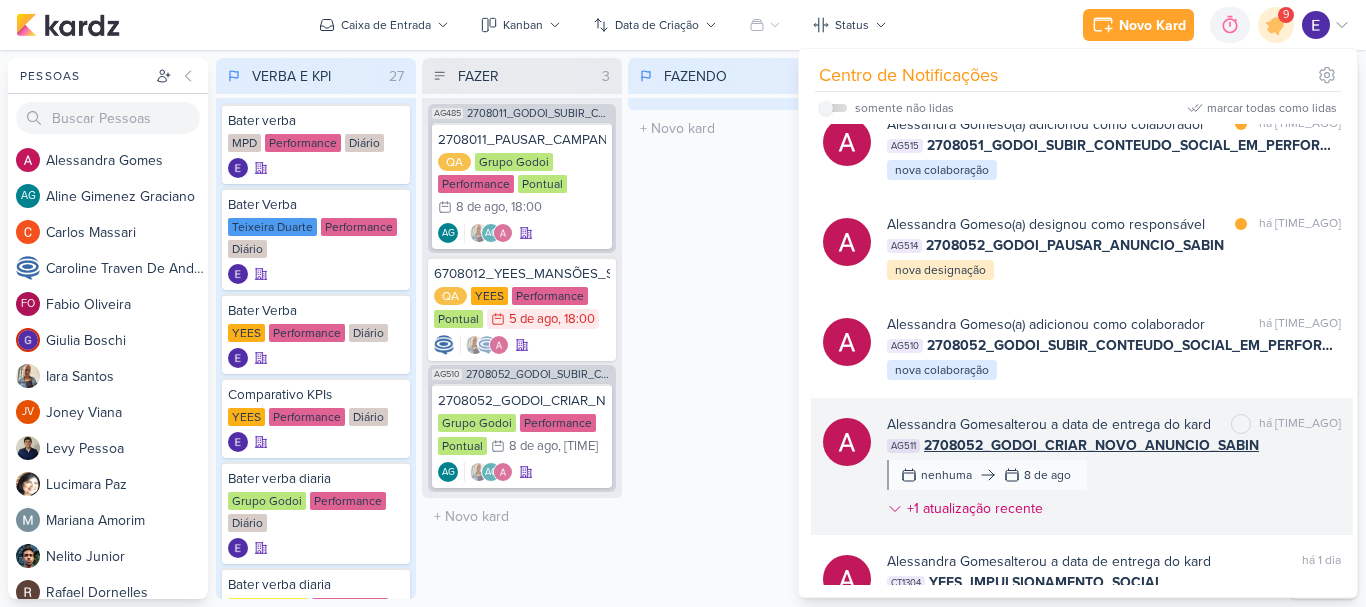 scroll, scrollTop: 500, scrollLeft: 0, axis: vertical 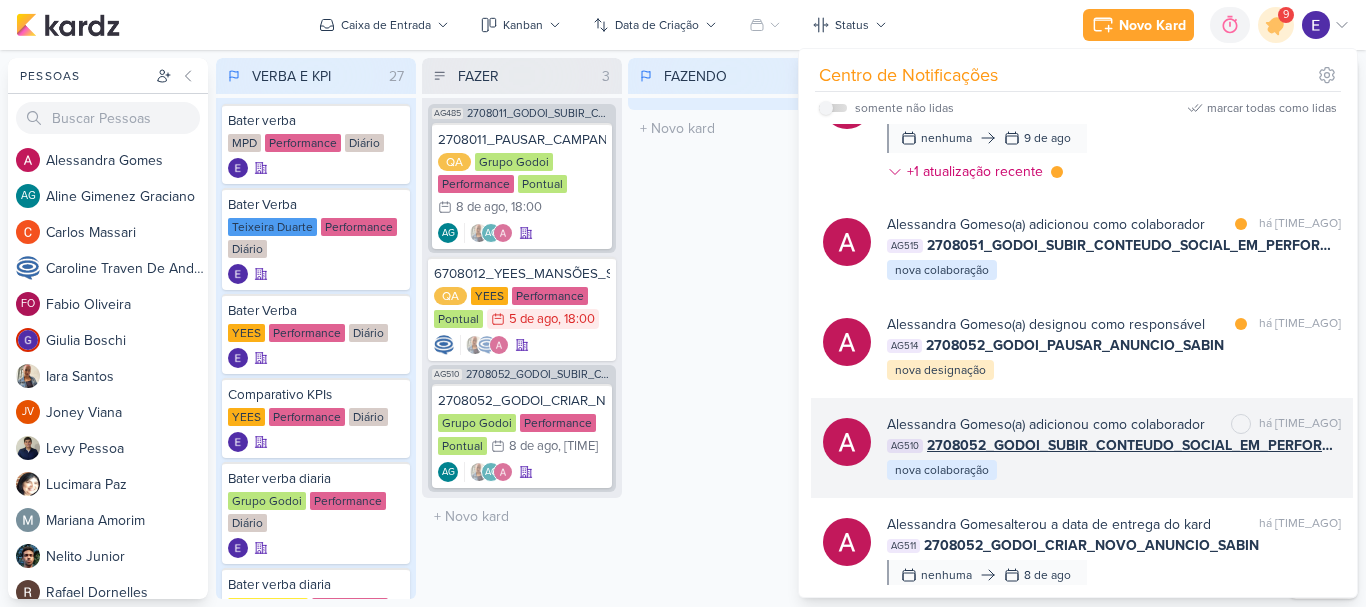 click on "Alessandra Gomes  o(a) adicionou como colaborador
marcar como não lida
há [TIME_AGO]
AG510
2708052_GODOI_SUBIR_CONTEUDO_SOCIAL_EM_PERFORMANCE_SABIN
nova colaboração" at bounding box center (1114, 448) 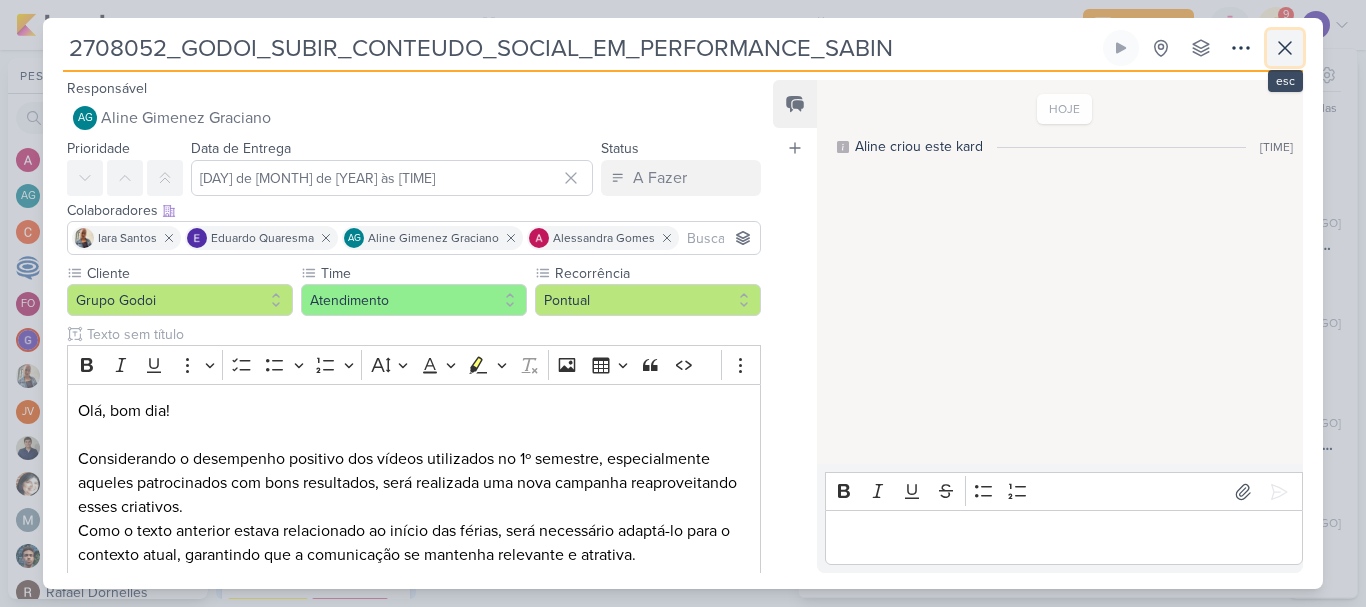click at bounding box center (1285, 48) 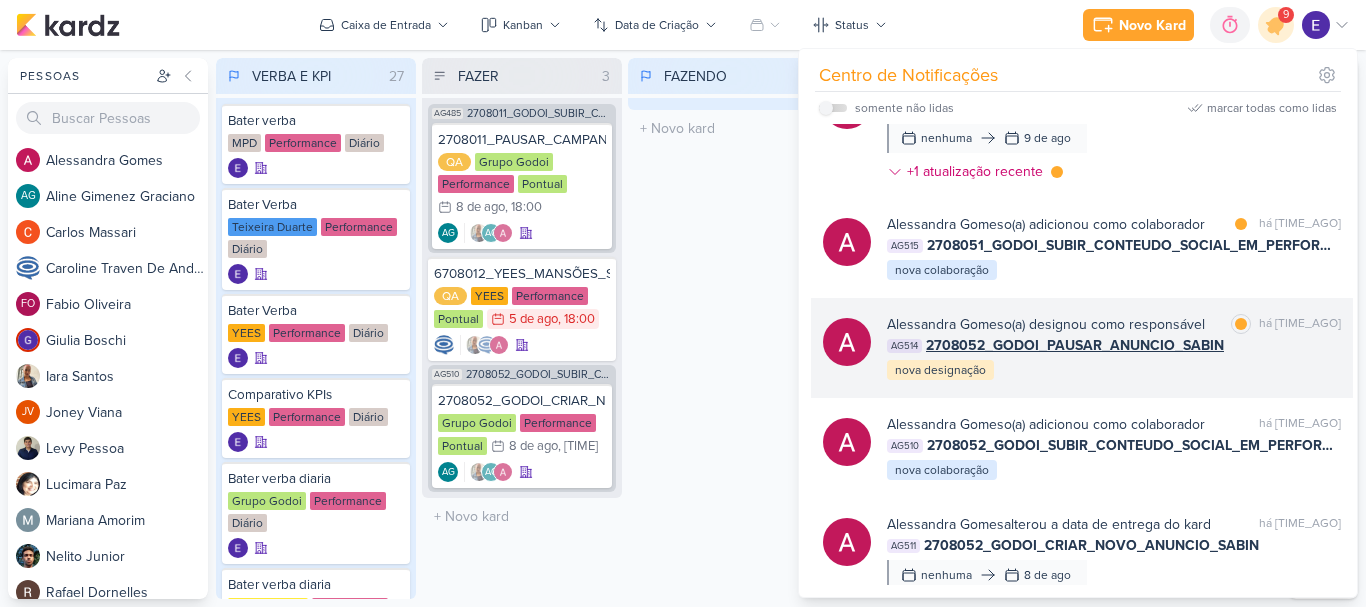 click on "há [TIME_AGO]" at bounding box center [1300, 324] 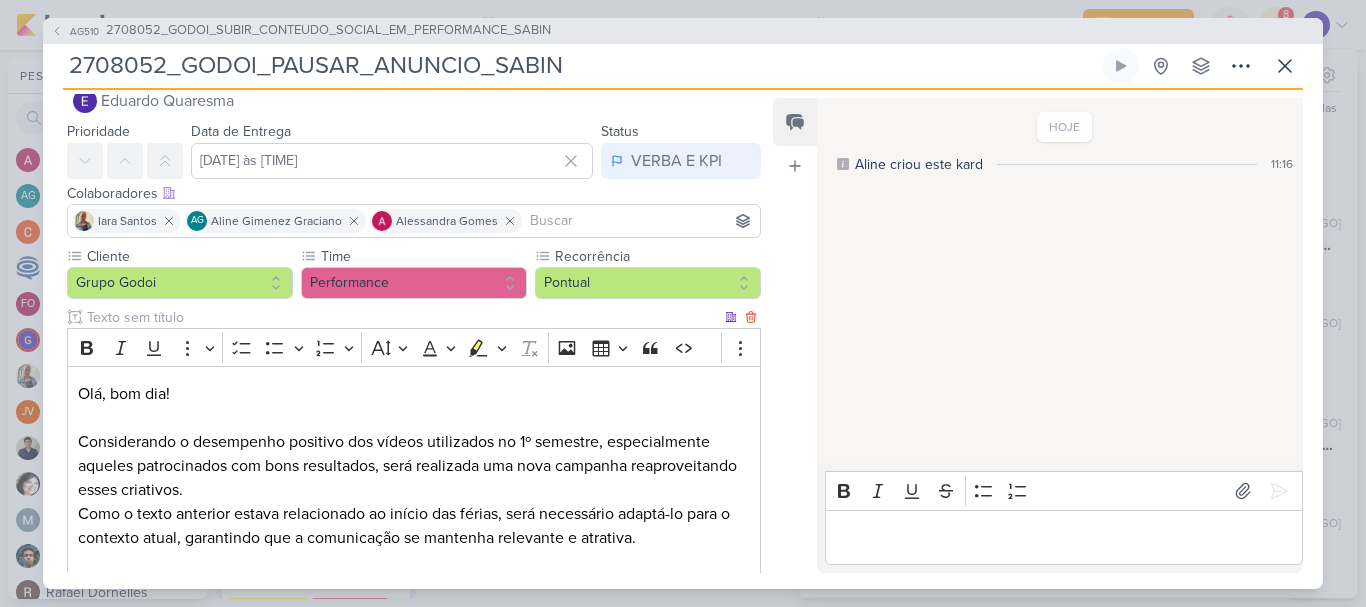 scroll, scrollTop: 0, scrollLeft: 0, axis: both 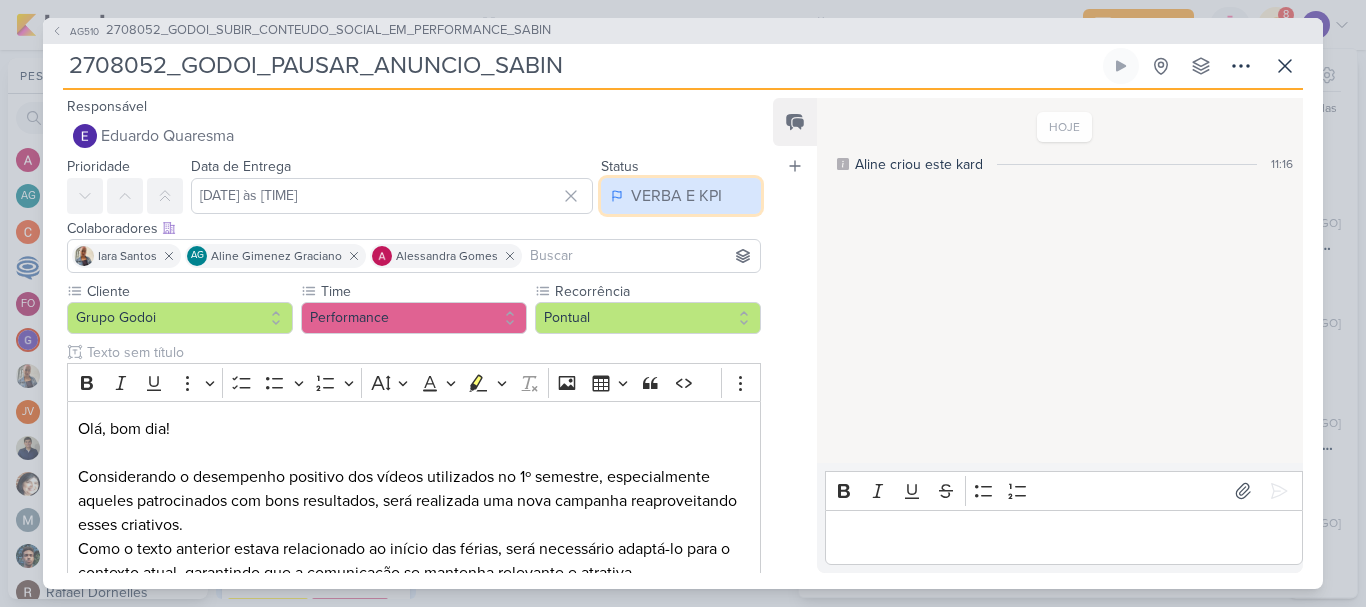 click on "VERBA E KPI" at bounding box center (676, 196) 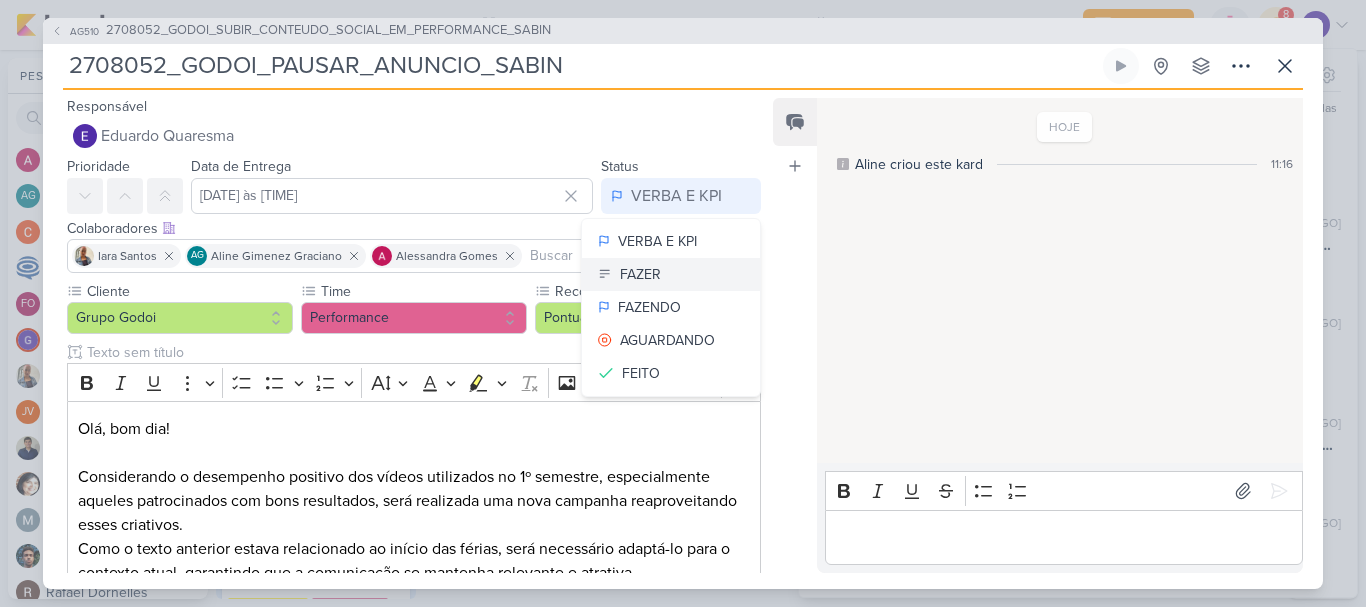 click on "FAZER" at bounding box center [671, 274] 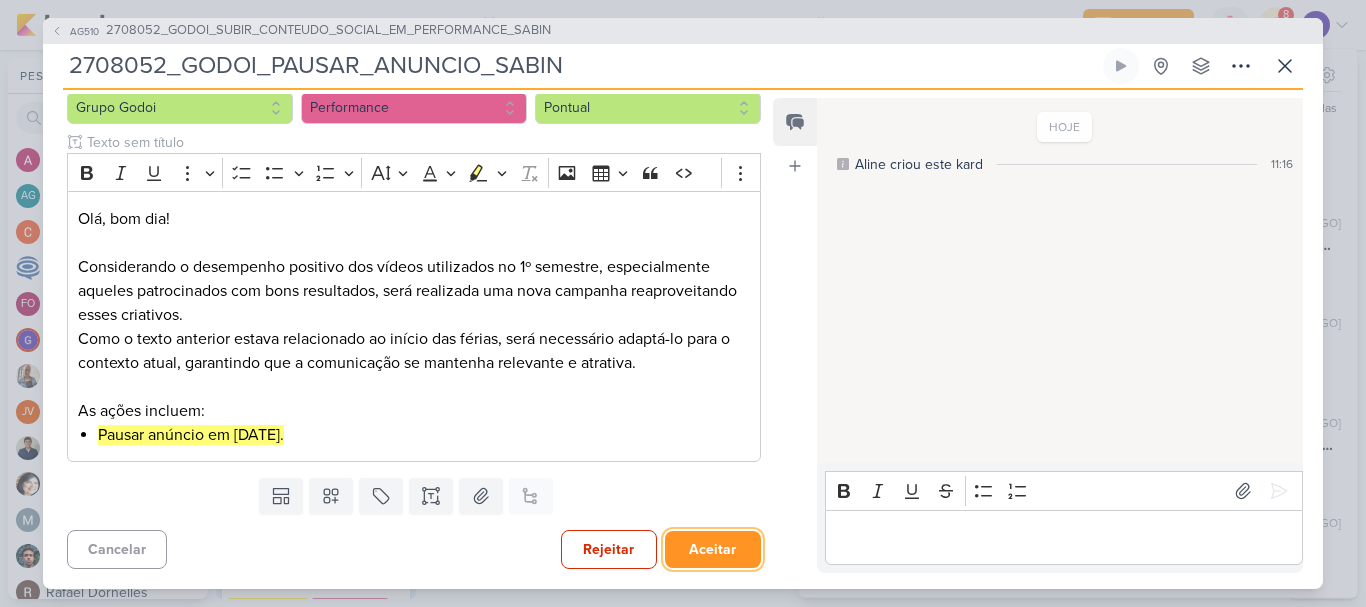 click on "Aceitar" at bounding box center [713, 549] 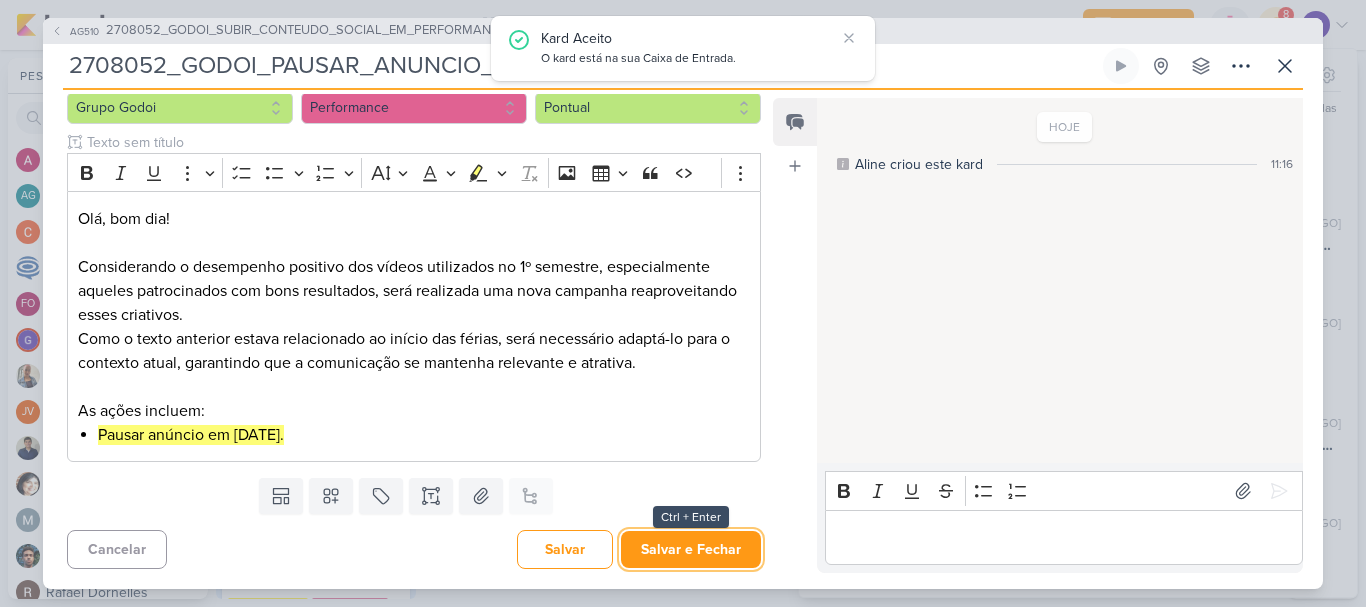 click on "Salvar e Fechar" at bounding box center (691, 549) 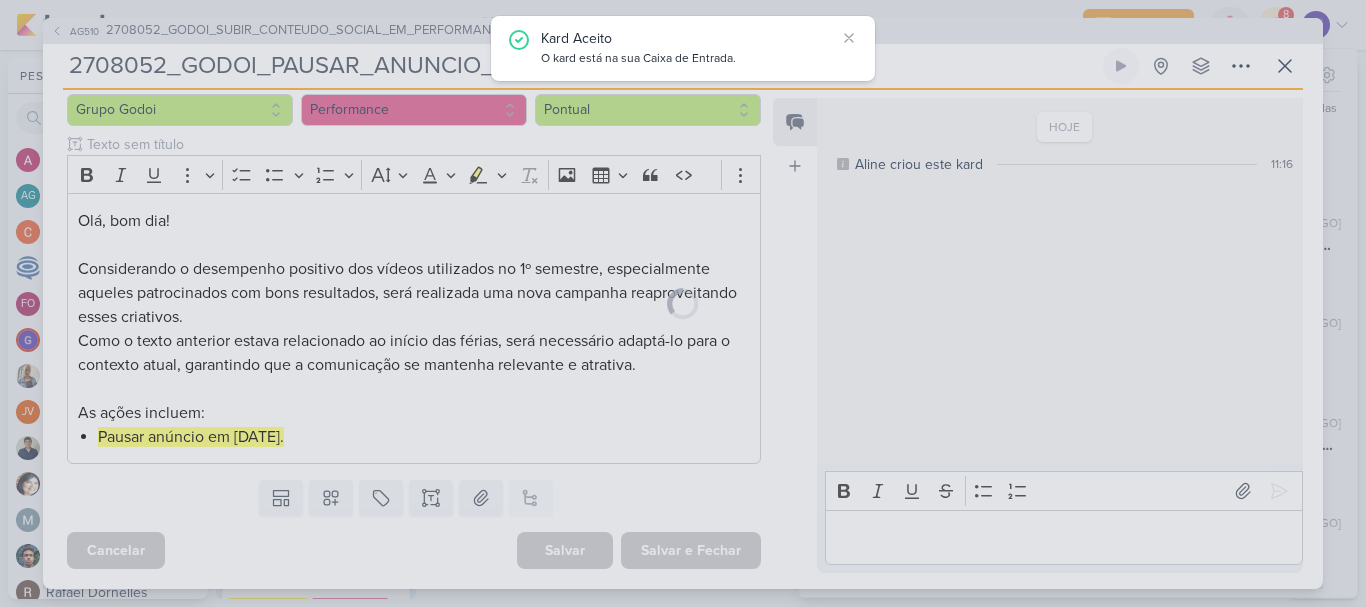 scroll, scrollTop: 208, scrollLeft: 0, axis: vertical 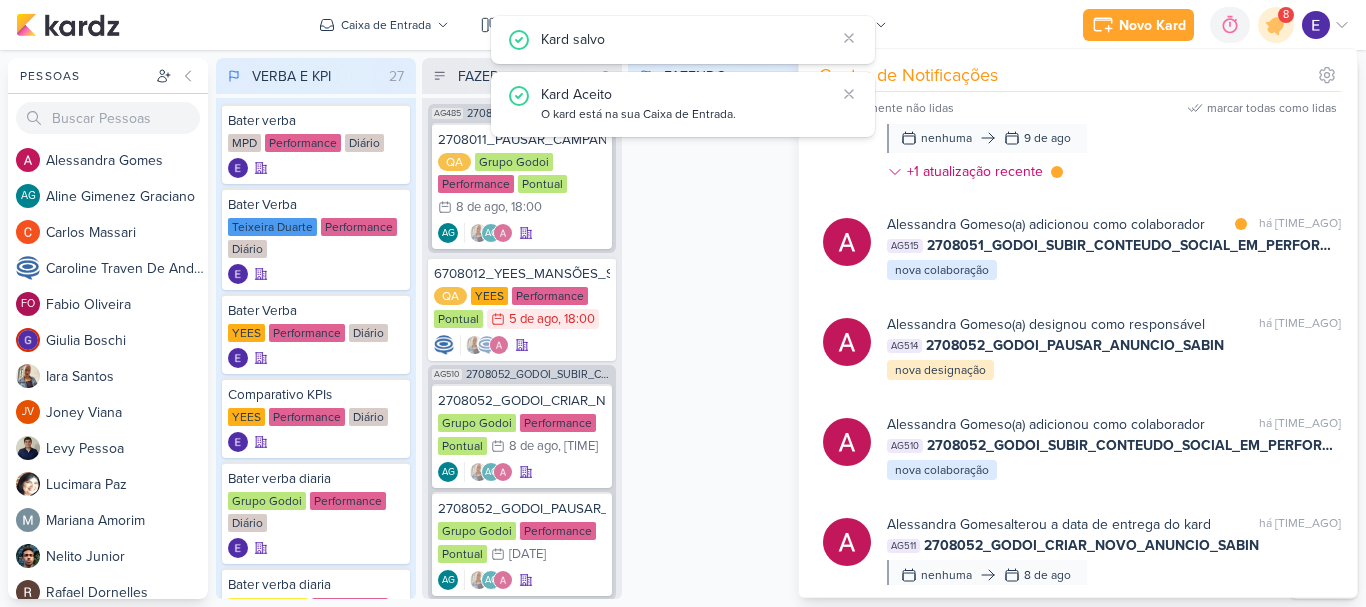 click on "FAZENDO
[NUMBER]
Mover Para Esquerda
Mover Para Direita
Deletar
O título do kard deve ter menos que 100 caracteres" at bounding box center [728, 328] 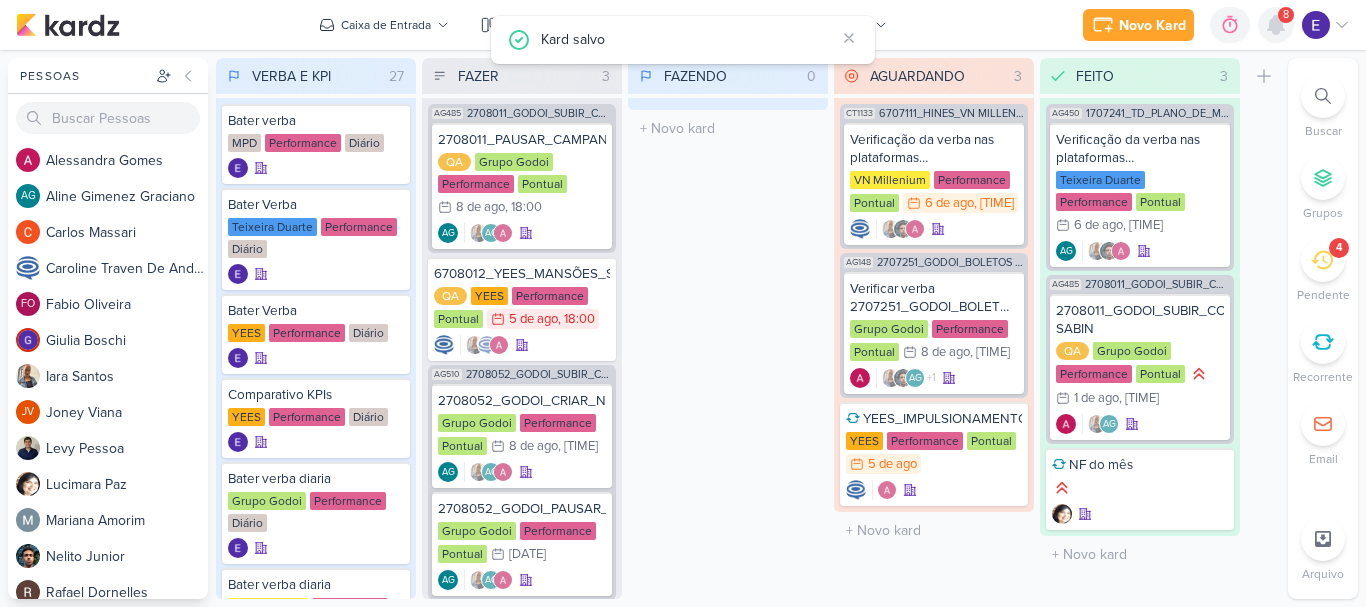 click 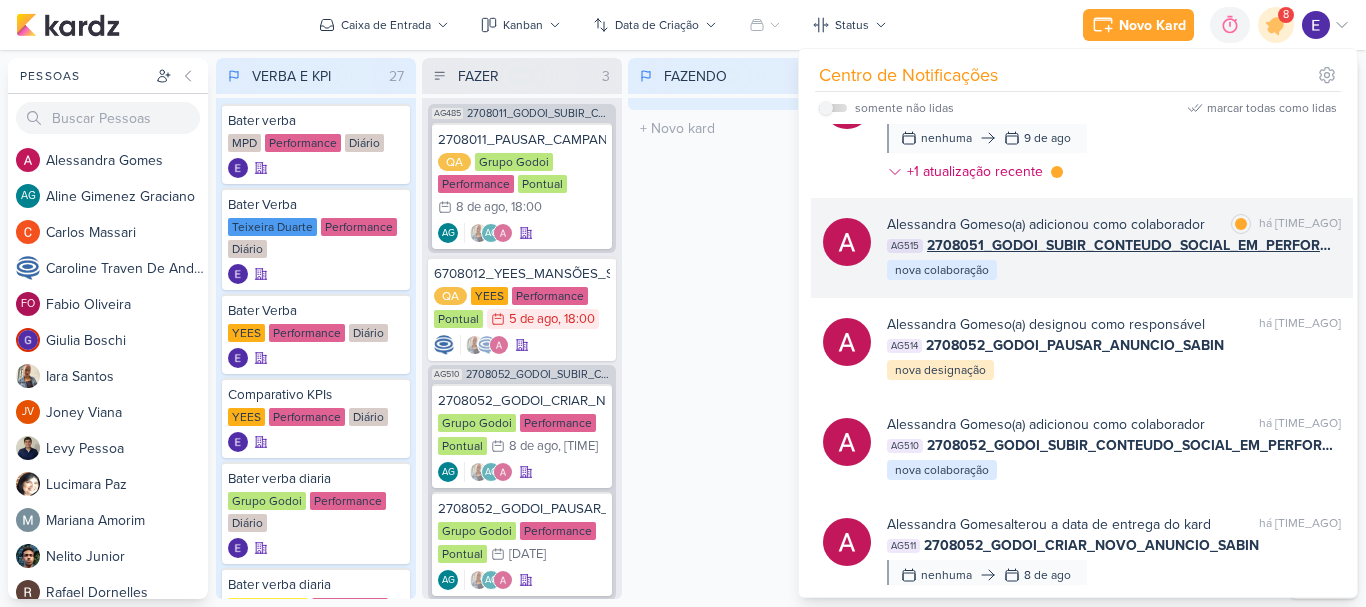 click on "Alessandra Gomes  o(a) adicionou como colaborador
marcar como lida
há [TIME_AGO]
AG515
2708051_GODOI_SUBIR_CONTEUDO_SOCIAL_EM_PERFORMANCE_AB
nova colaboração" at bounding box center (1114, 248) 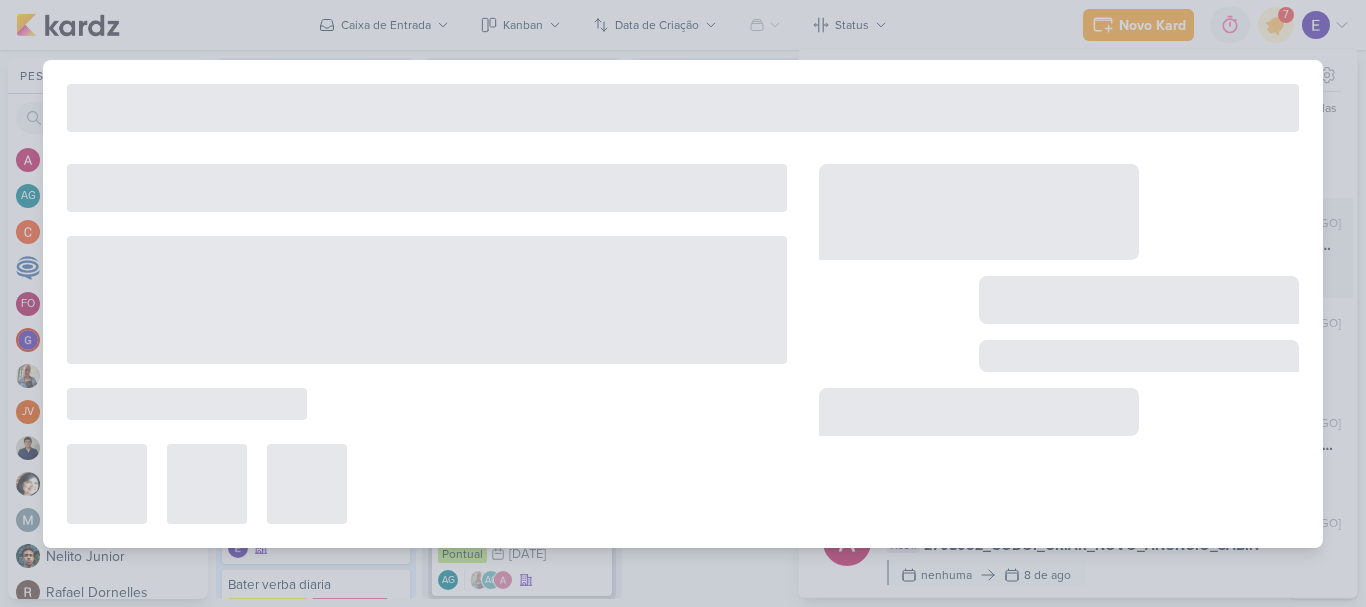 type on "2708051_GODOI_SUBIR_CONTEUDO_SOCIAL_EM_PERFORMANCE_AB" 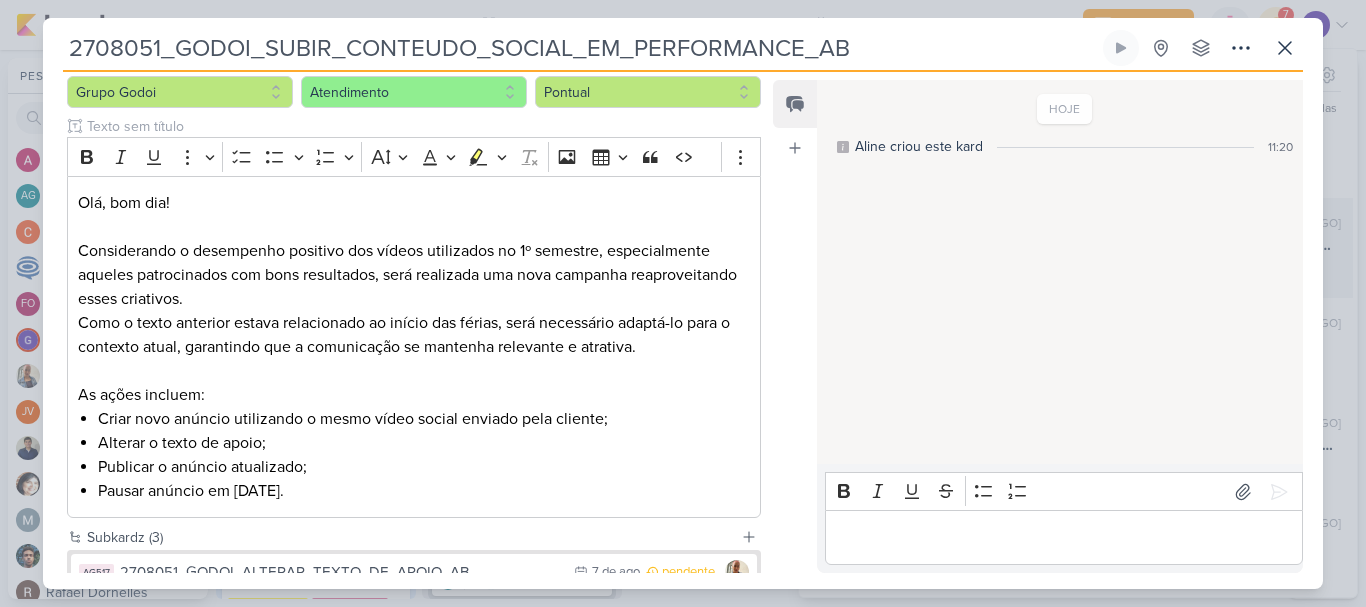 scroll, scrollTop: 0, scrollLeft: 0, axis: both 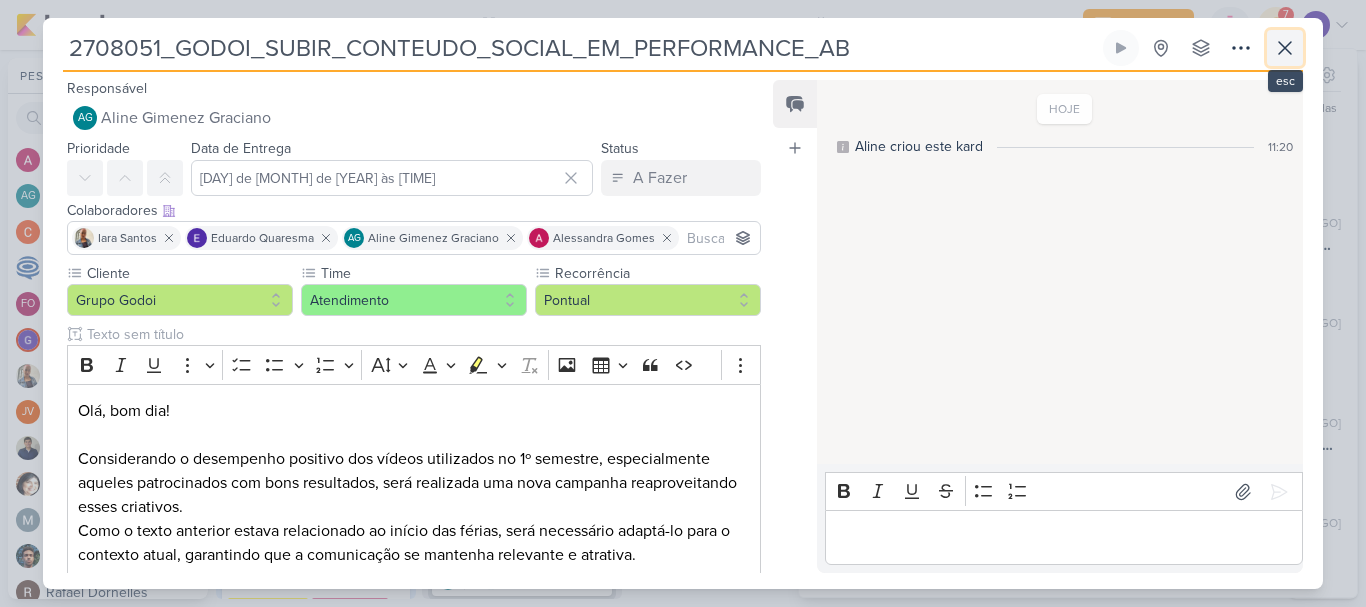 click at bounding box center [1285, 48] 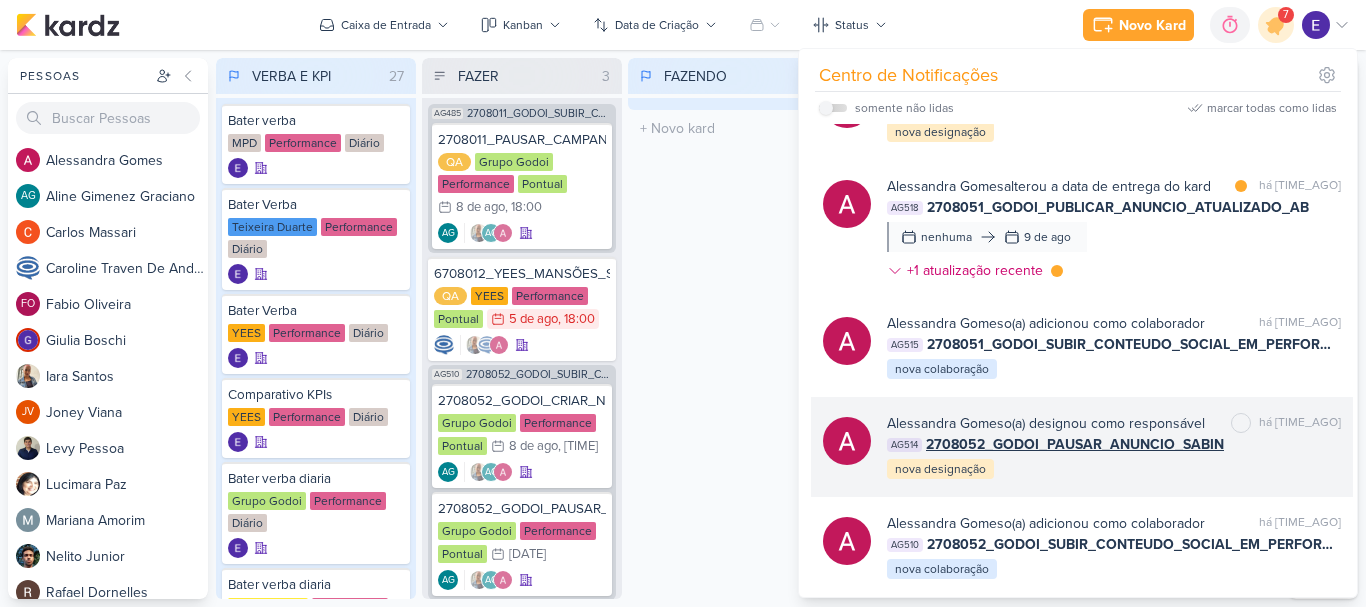 scroll, scrollTop: 400, scrollLeft: 0, axis: vertical 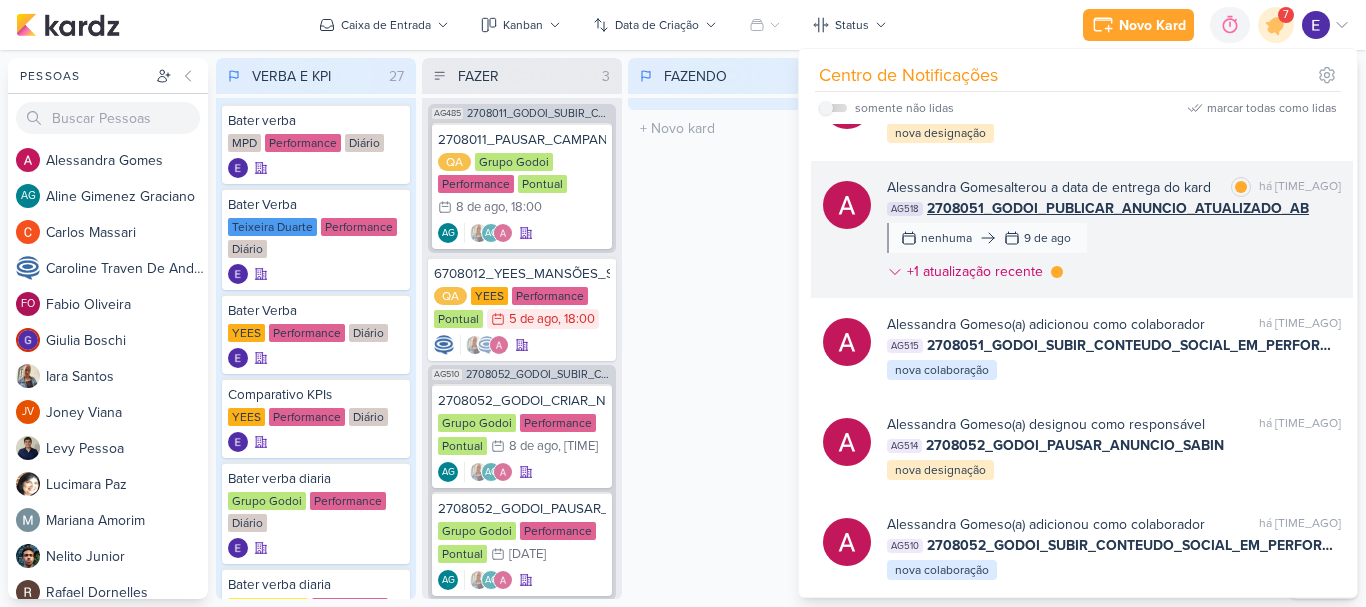 click on "Alessandra Gomes  alterou a data de entrega do kard
marcar como lida
há [TIME_AGO]
AG518
2708051_GODOI_PUBLICAR_ANUNCIO_ATUALIZADO_AB
nenhuma
[DATE]
+1 atualização recente" at bounding box center (1114, 233) 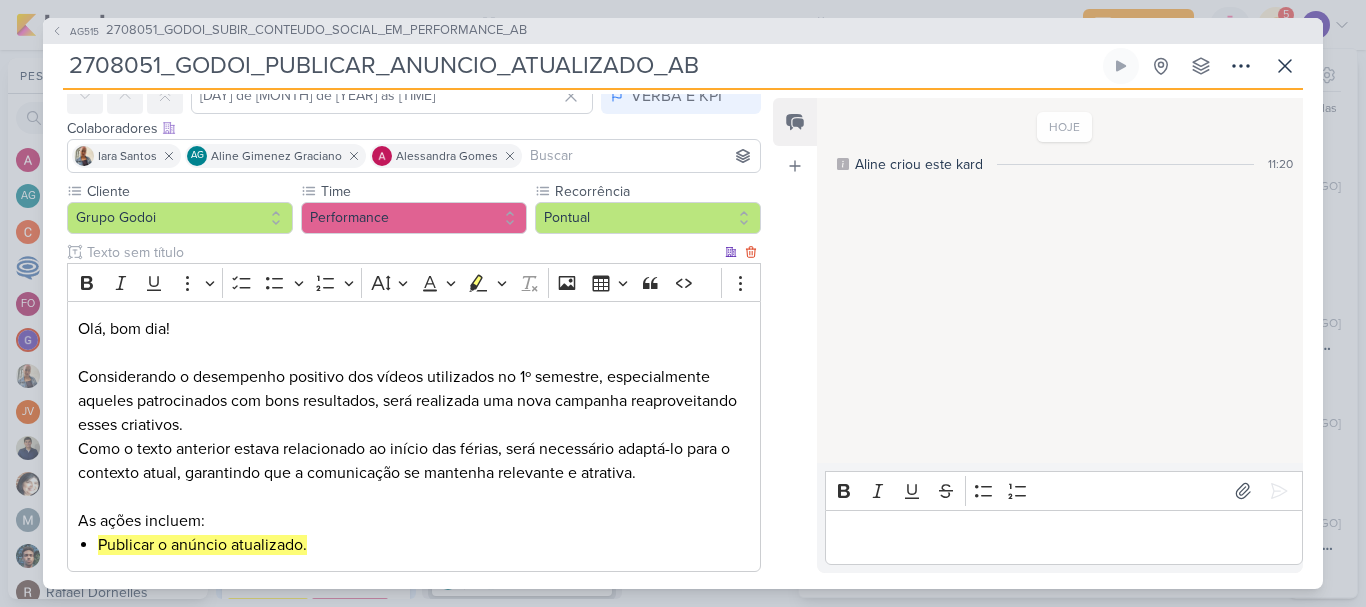 scroll, scrollTop: 0, scrollLeft: 0, axis: both 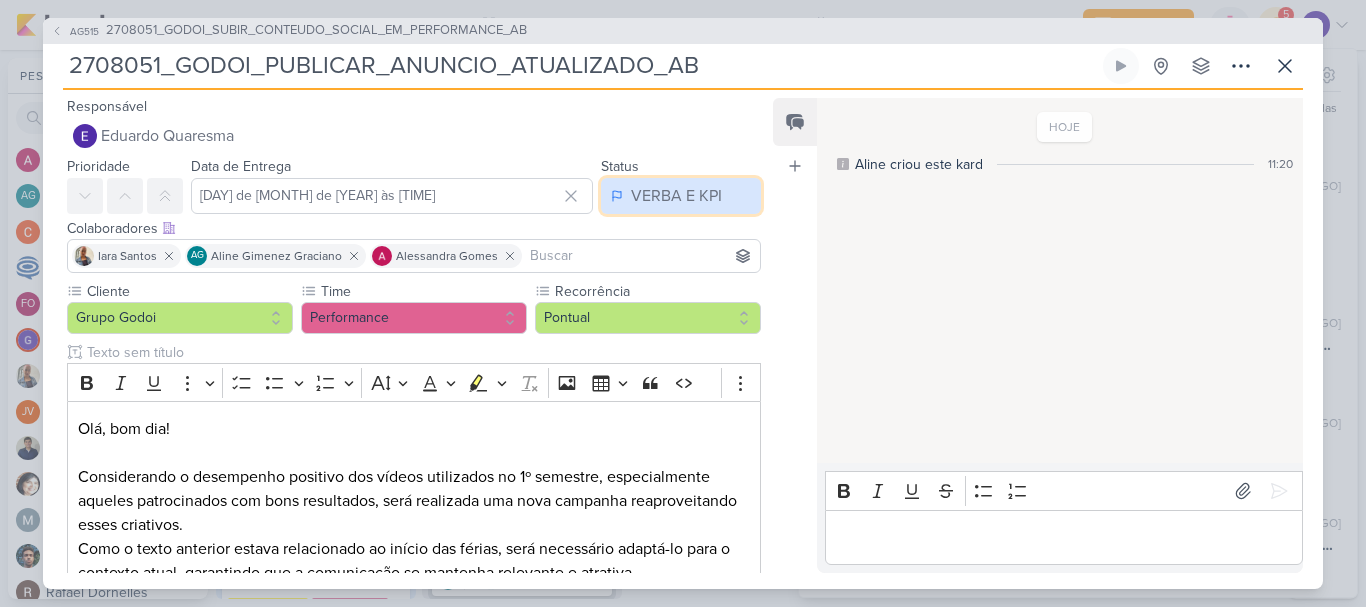 click on "VERBA E KPI" at bounding box center [676, 196] 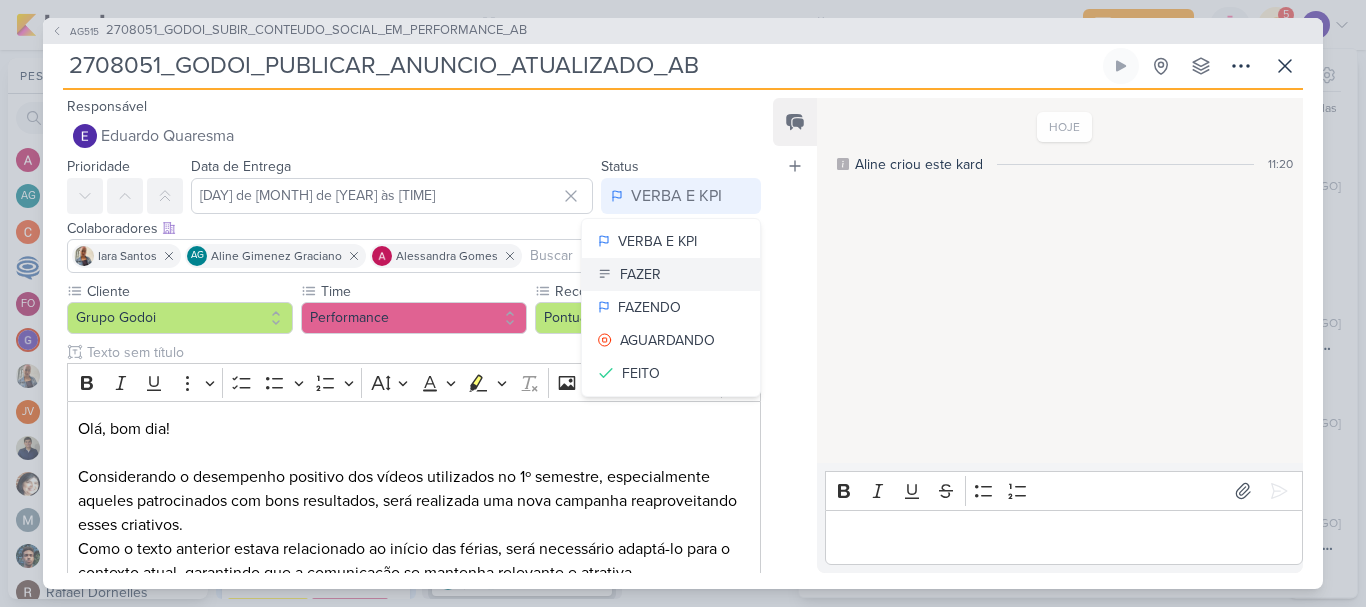 click on "FAZER" at bounding box center [671, 274] 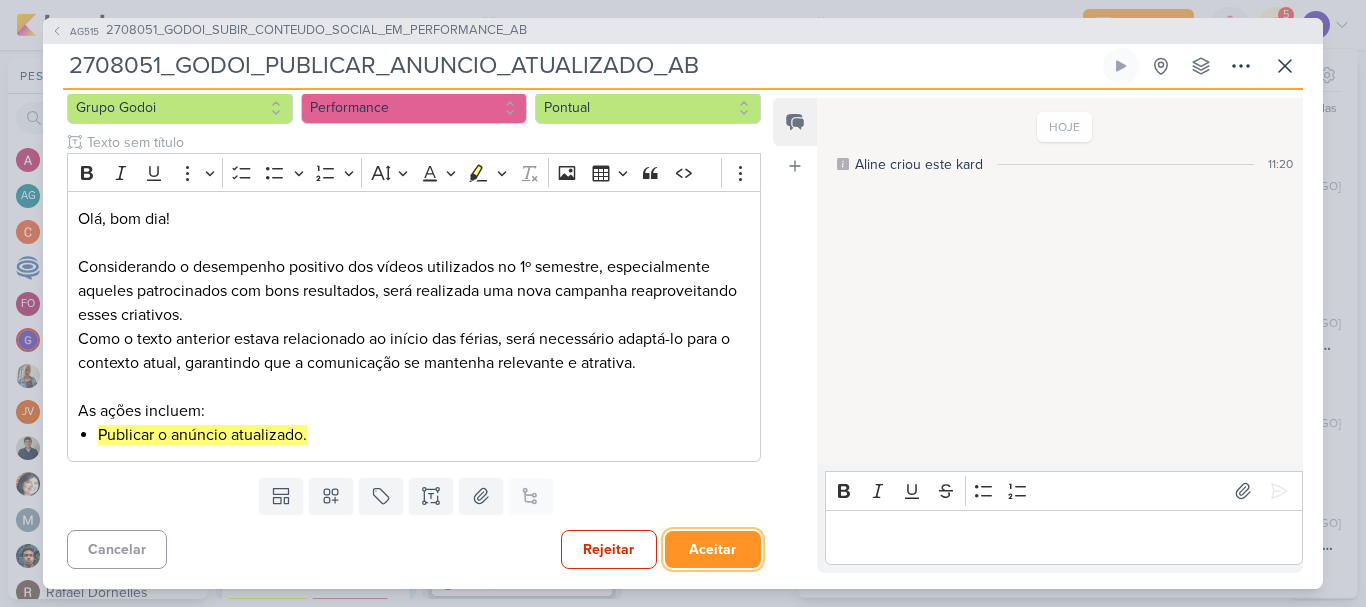 click on "Aceitar" at bounding box center (713, 549) 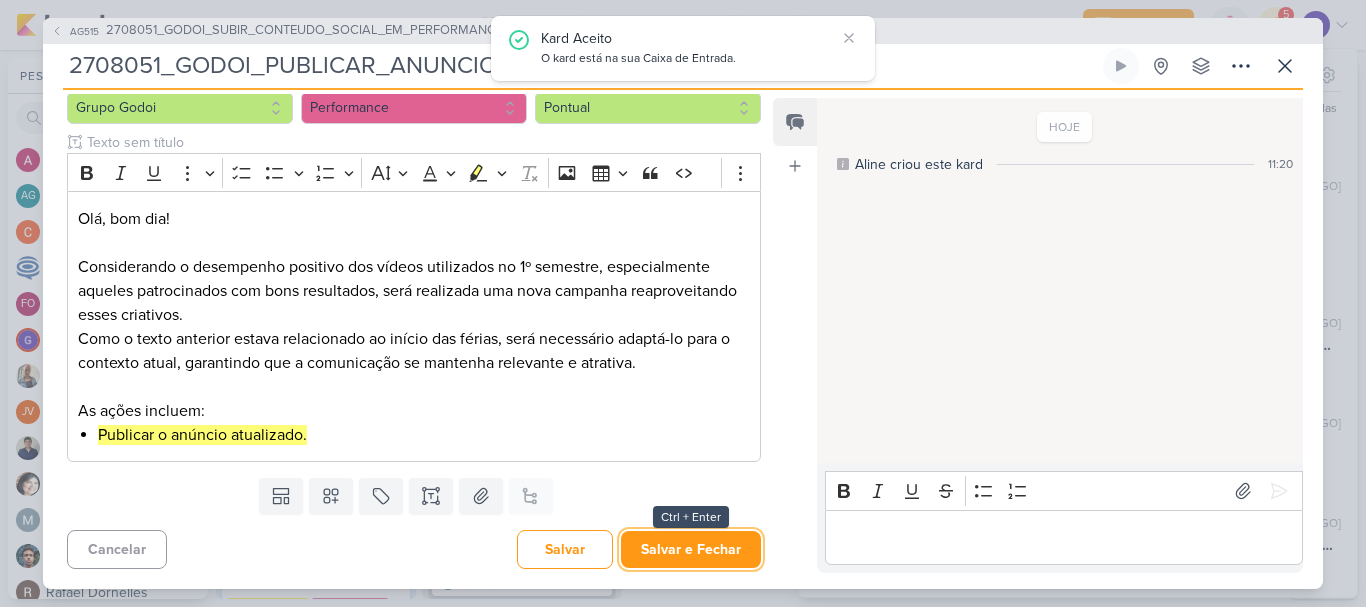 click on "Salvar e Fechar" at bounding box center (691, 549) 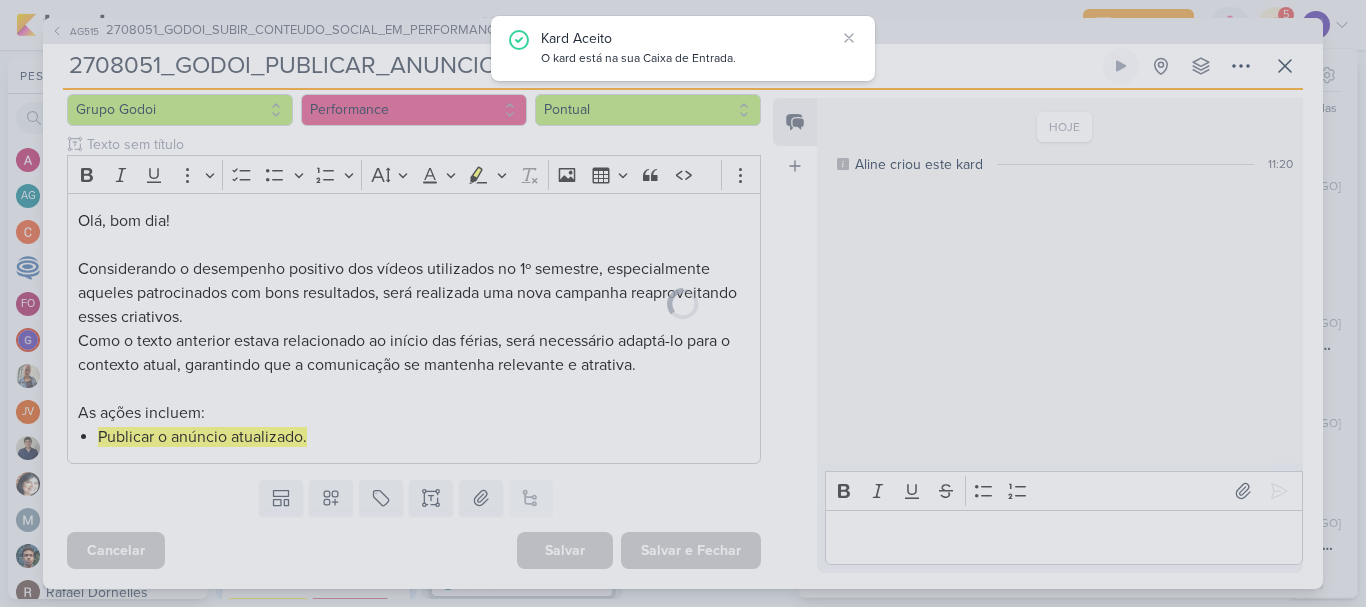 scroll, scrollTop: 208, scrollLeft: 0, axis: vertical 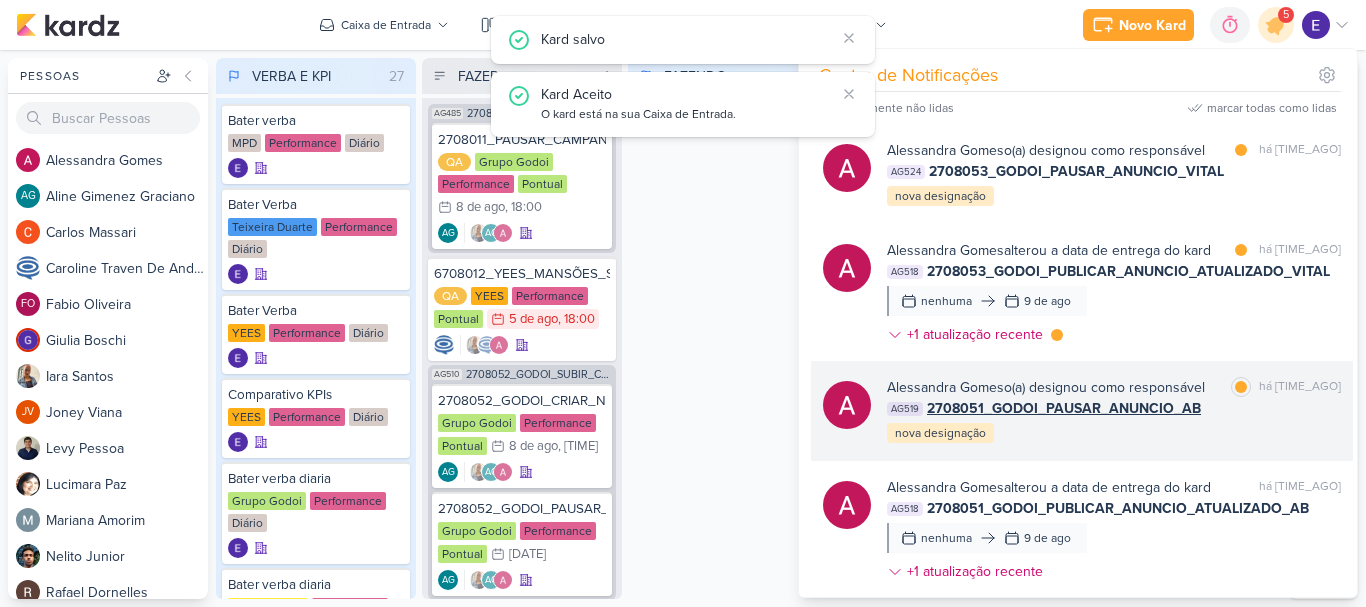 click on "AG519
2708051_GODOI_PAUSAR_ANUNCIO_AB" at bounding box center [1114, 408] 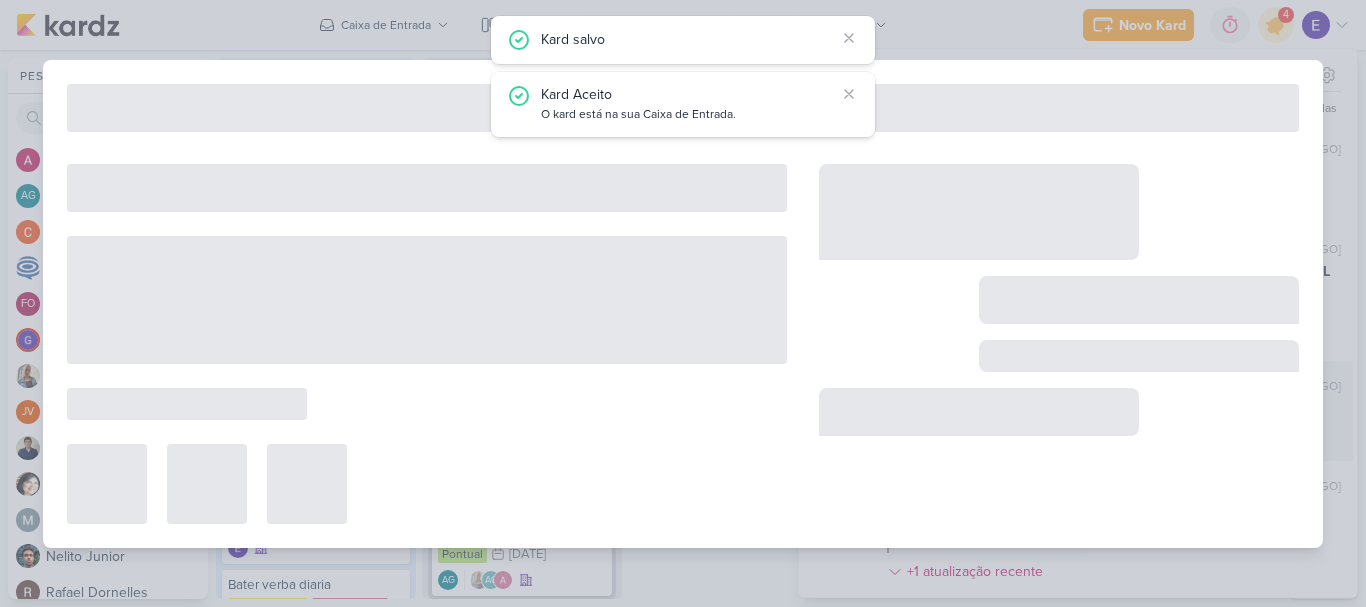 type on "2708051_GODOI_PAUSAR_ANUNCIO_AB" 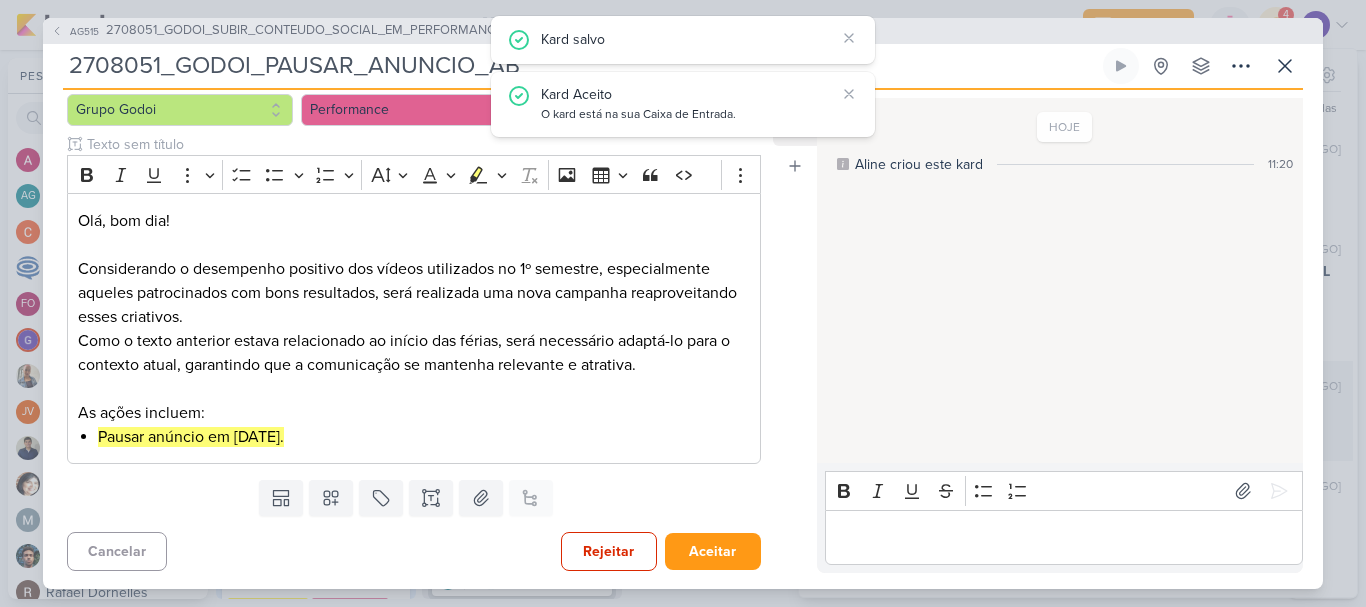 scroll, scrollTop: 0, scrollLeft: 0, axis: both 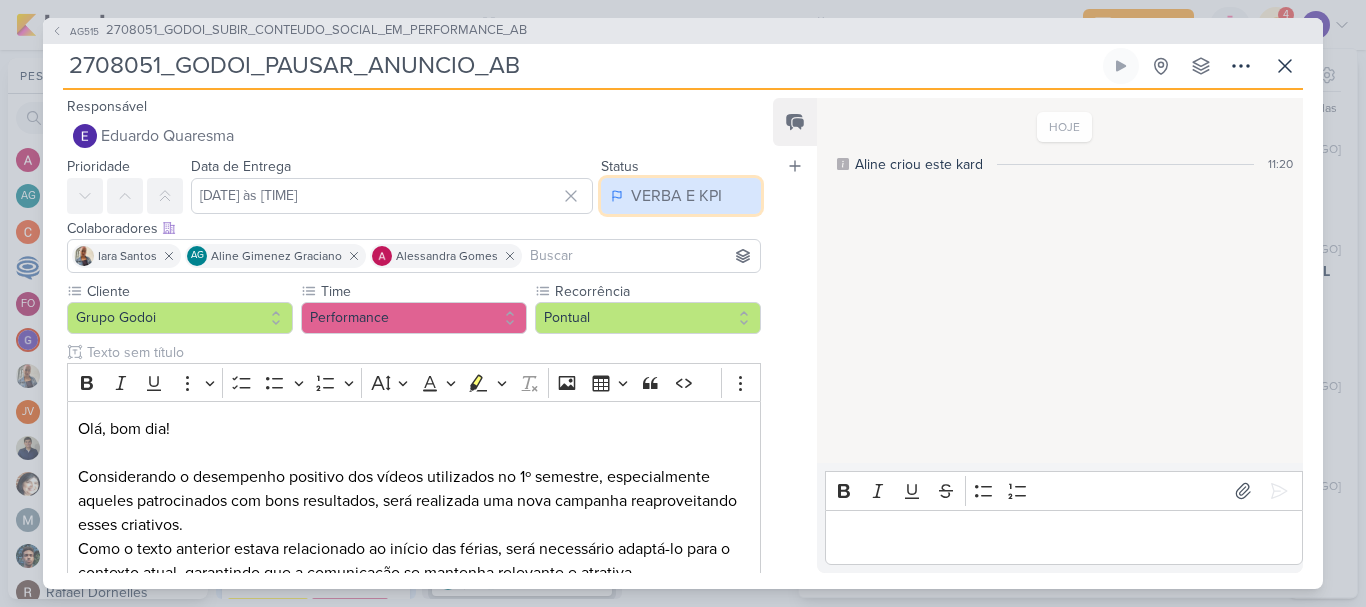 click on "VERBA E KPI" at bounding box center [676, 196] 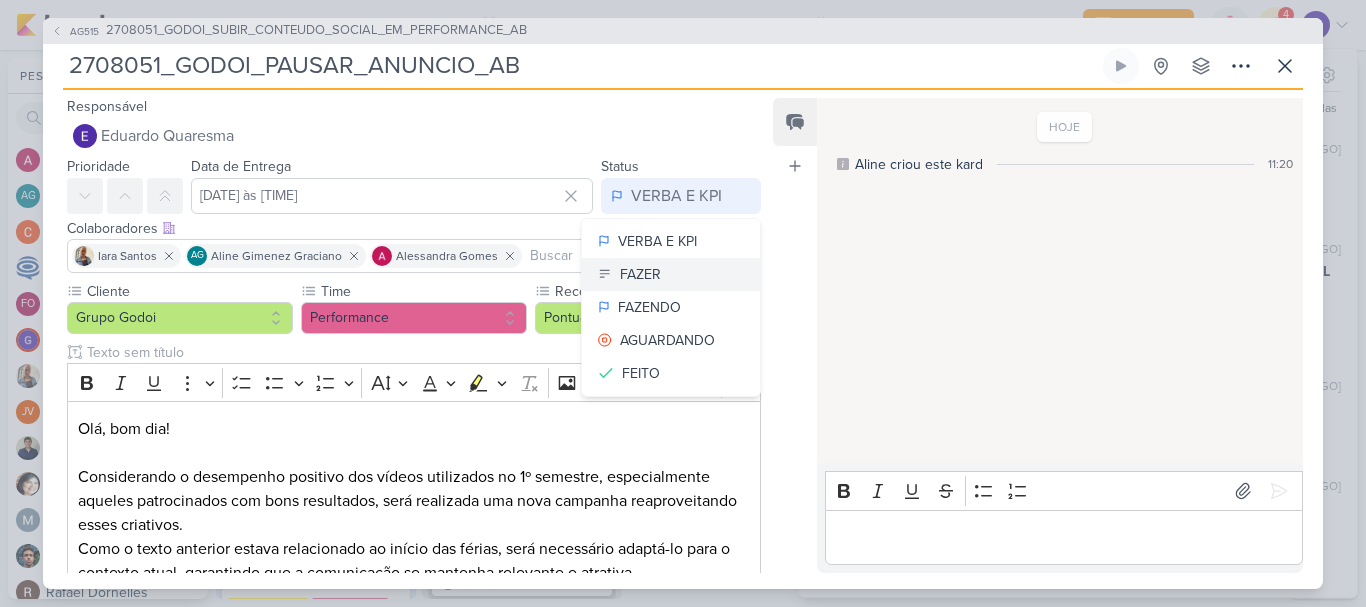 click on "FAZER" at bounding box center (671, 274) 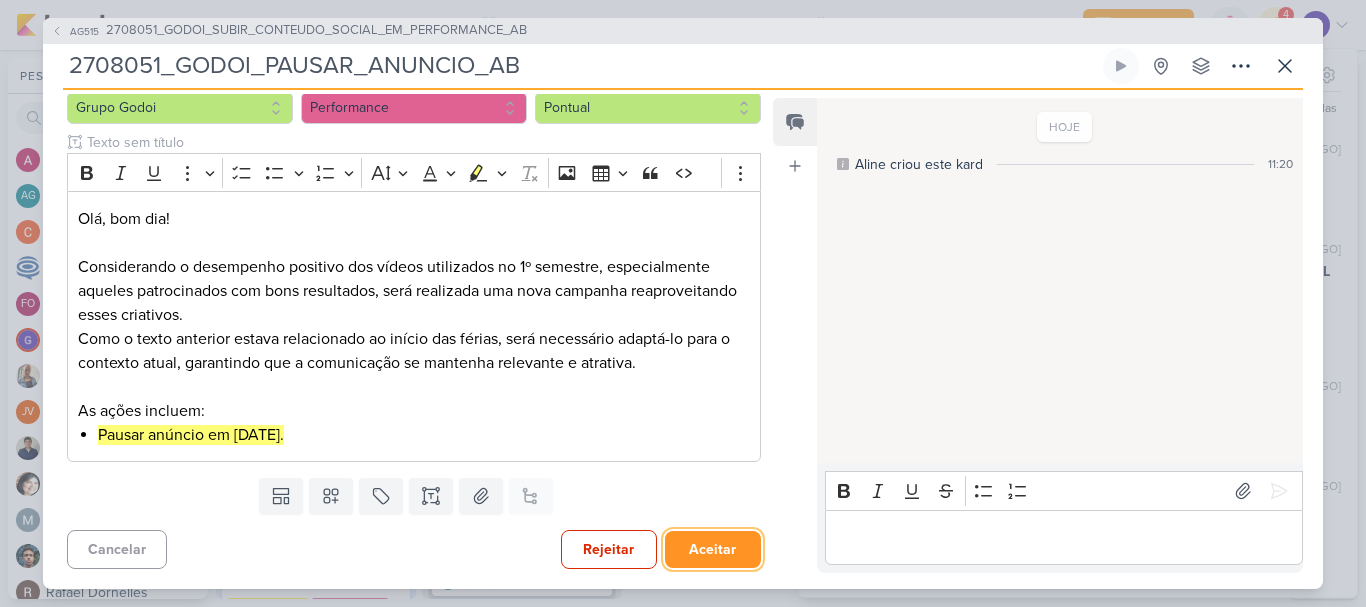 click on "Aceitar" at bounding box center [713, 549] 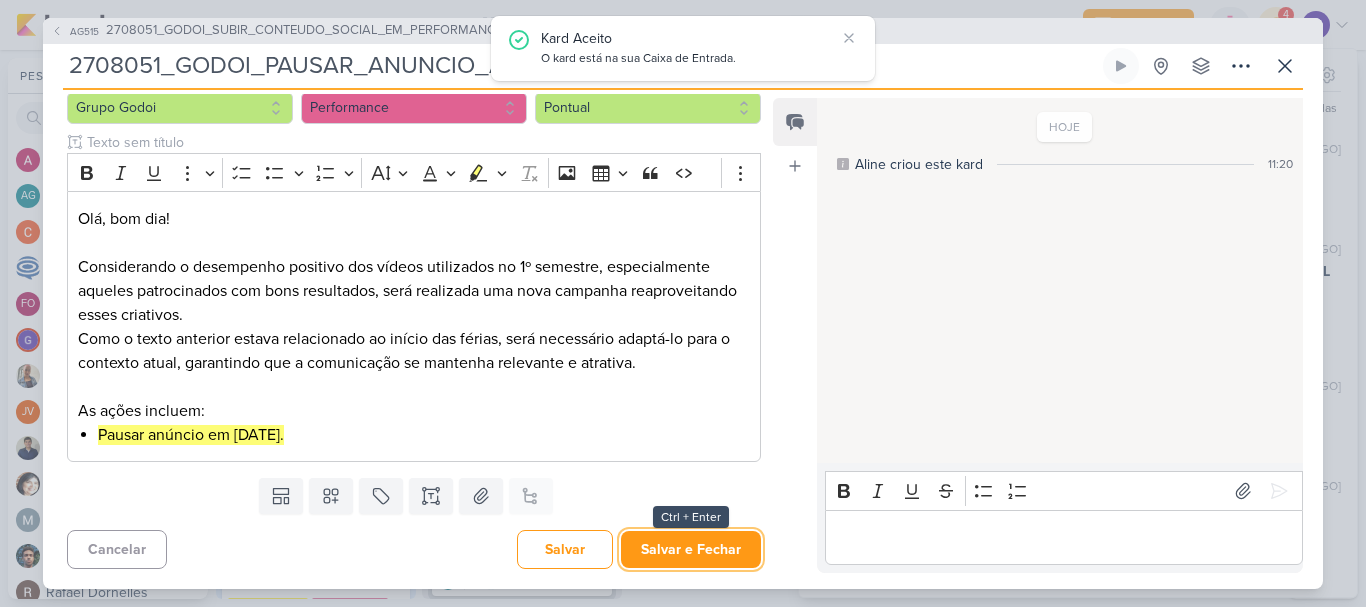 click on "Salvar e Fechar" at bounding box center (691, 549) 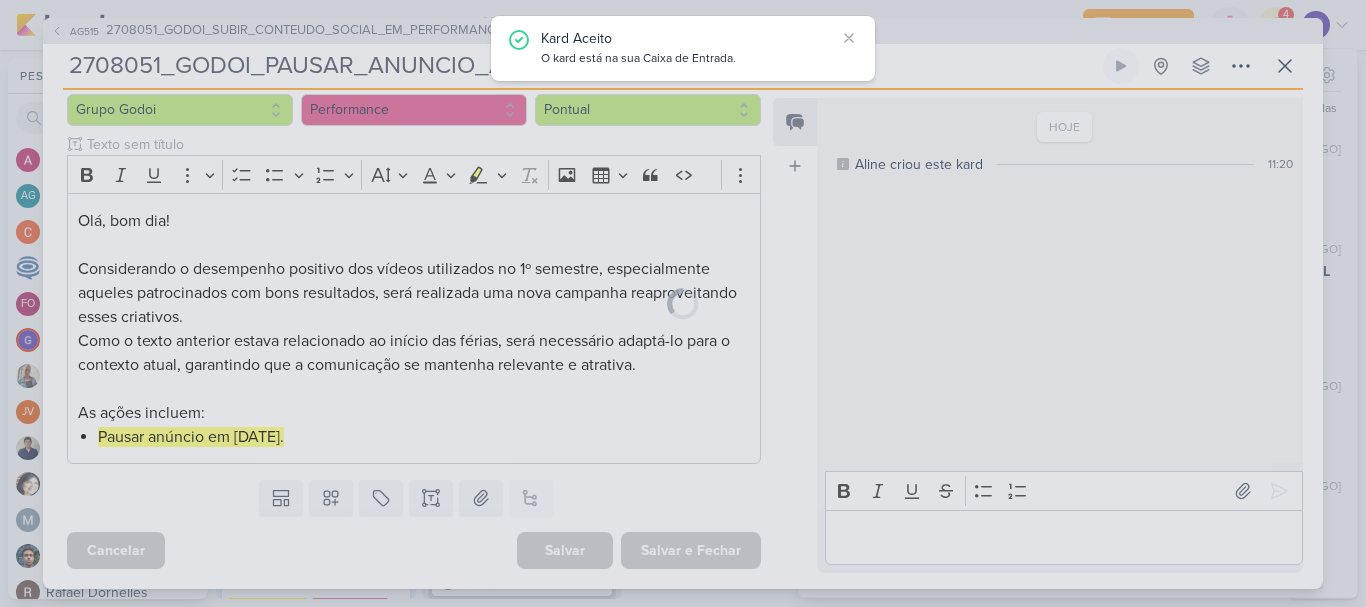 scroll, scrollTop: 208, scrollLeft: 0, axis: vertical 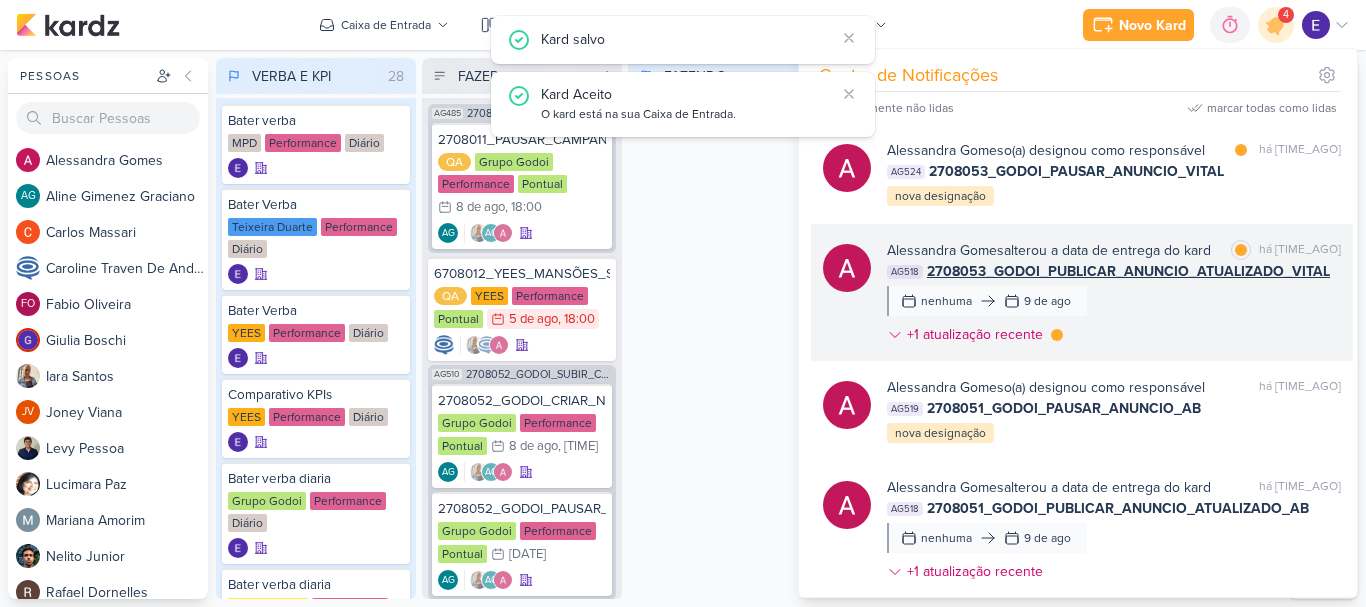click on "[FIRST] [LAST] alterou a data de entrega do kard
marcar como lida
há 5 horas
AG523
2708053_GODOI_PUBLICAR_ANUNCIO_ATUALIZADO_VITAL
nenhuma
9 de ago
+1 atualização recente" at bounding box center [1114, 296] 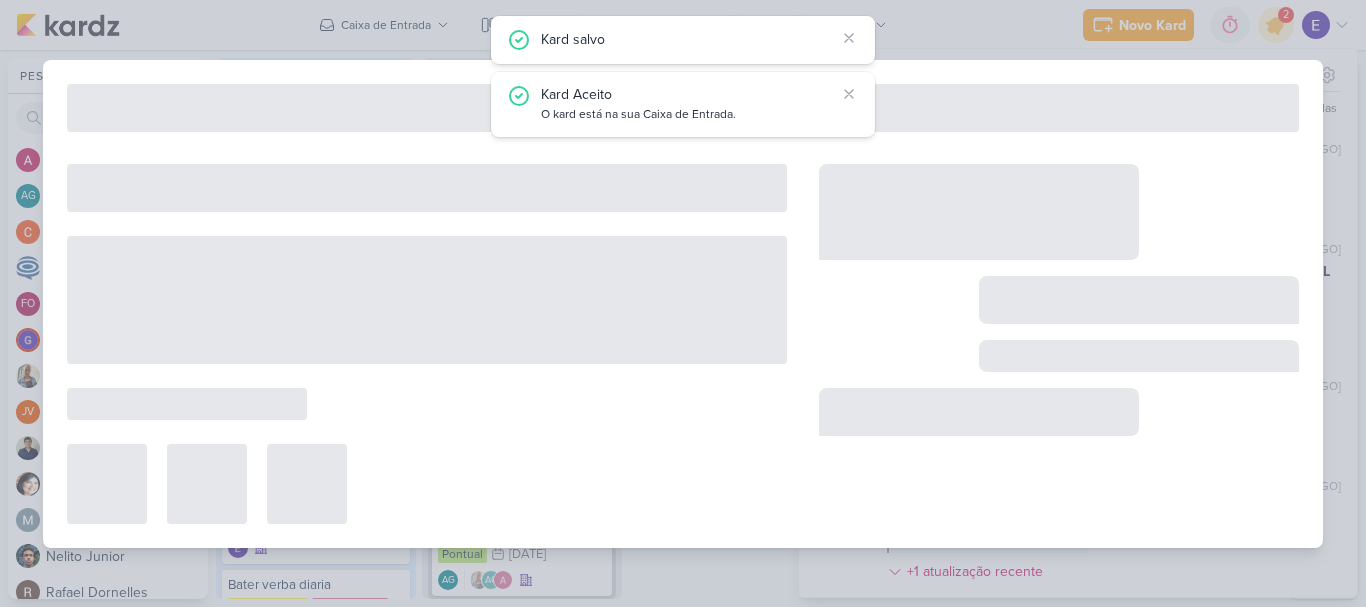 type on "2708053_GODOI_PUBLICAR_ANUNCIO_ATUALIZADO_VITAL" 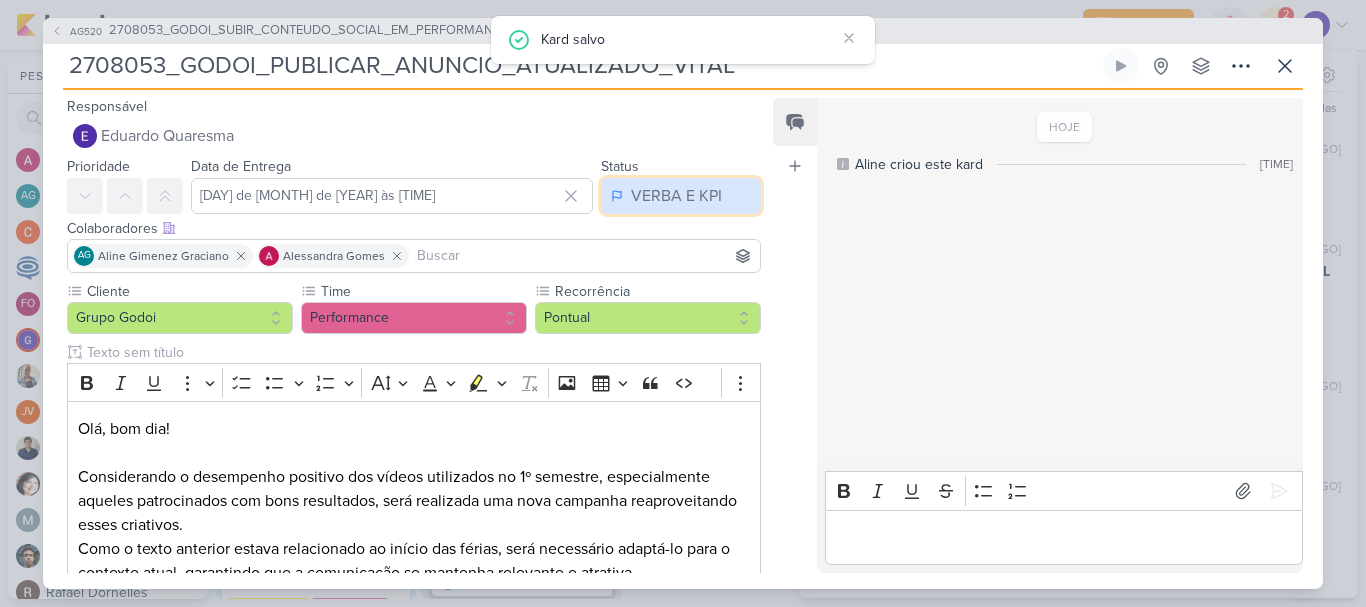 click on "VERBA E KPI" at bounding box center [676, 196] 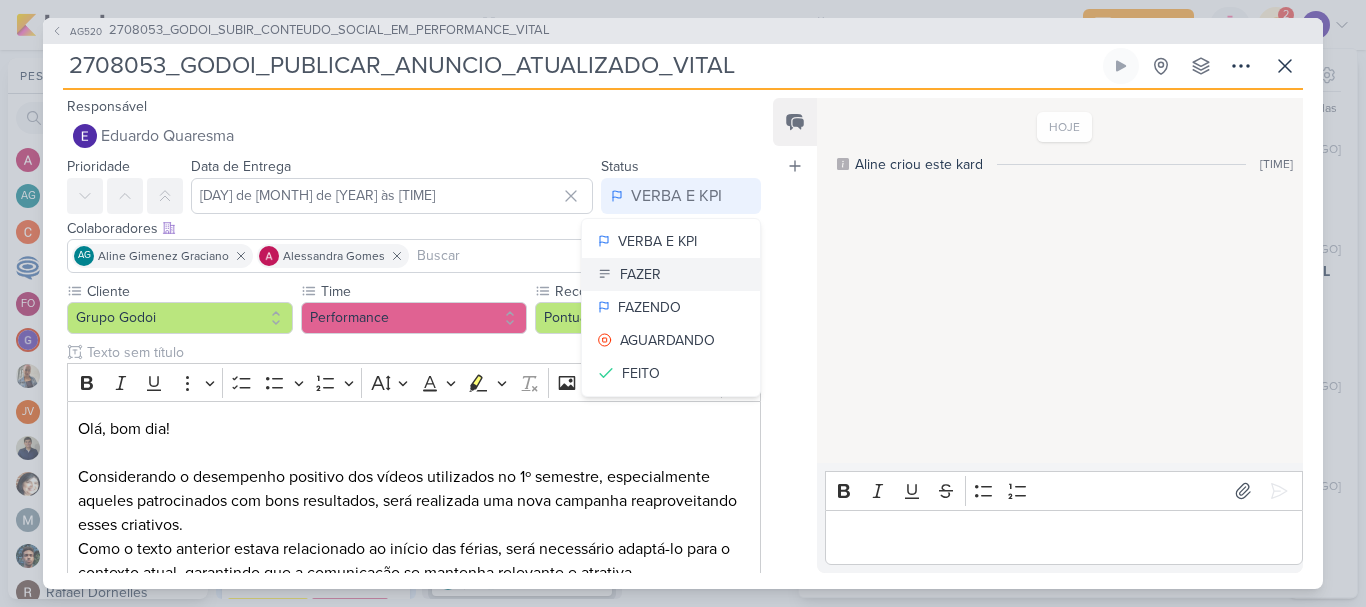 click on "FAZER" at bounding box center (671, 274) 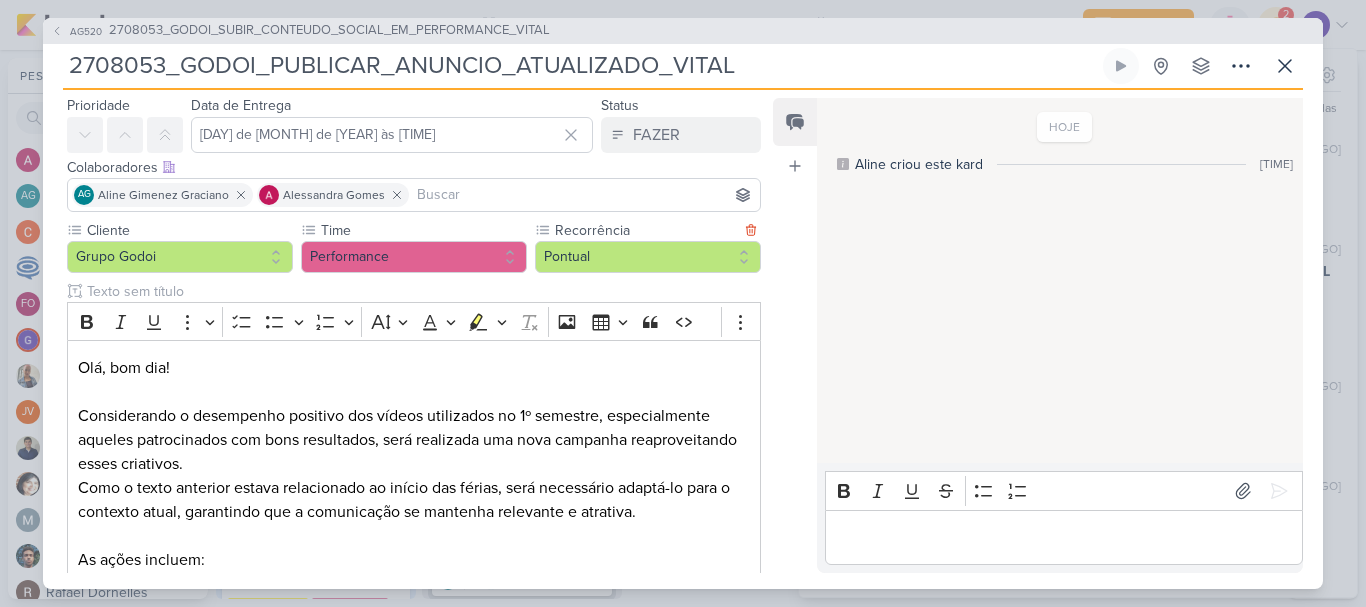 scroll, scrollTop: 210, scrollLeft: 0, axis: vertical 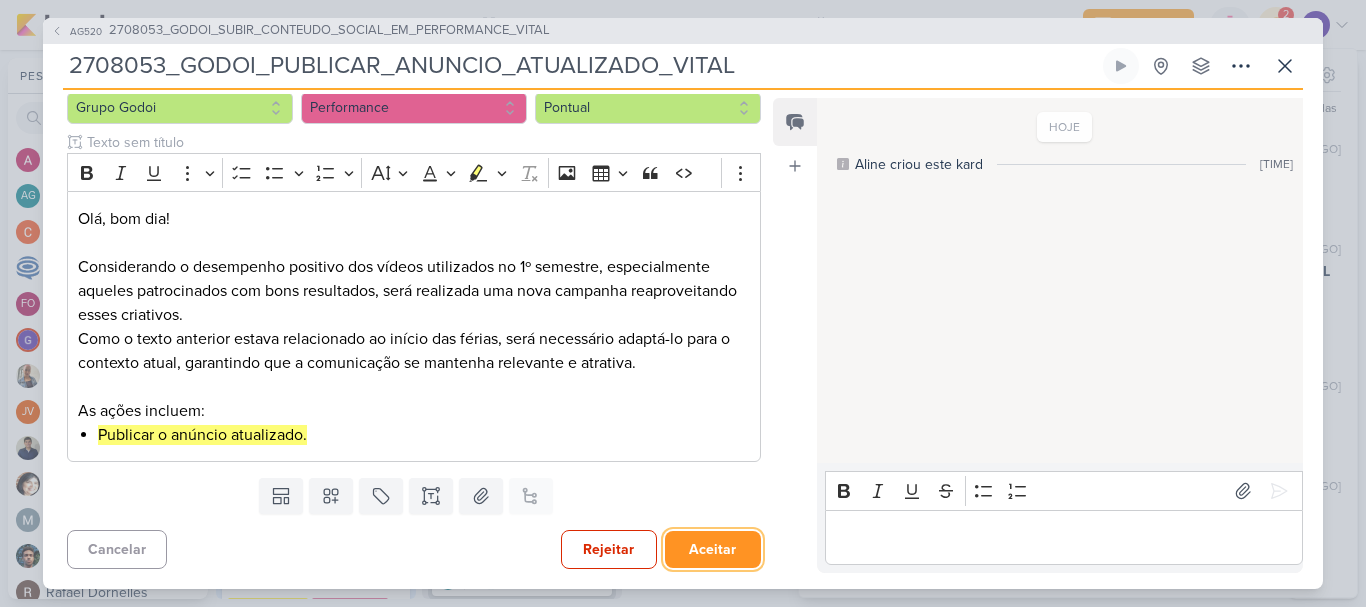 click on "Aceitar" at bounding box center (713, 549) 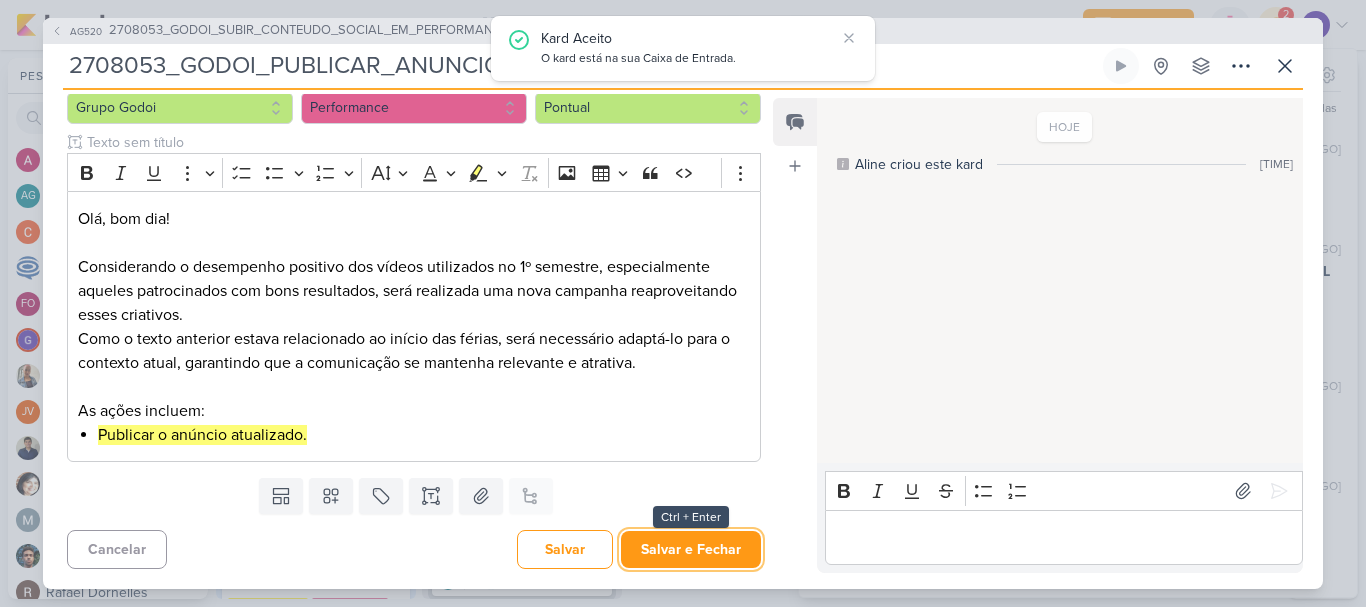 click on "Salvar e Fechar" at bounding box center (691, 549) 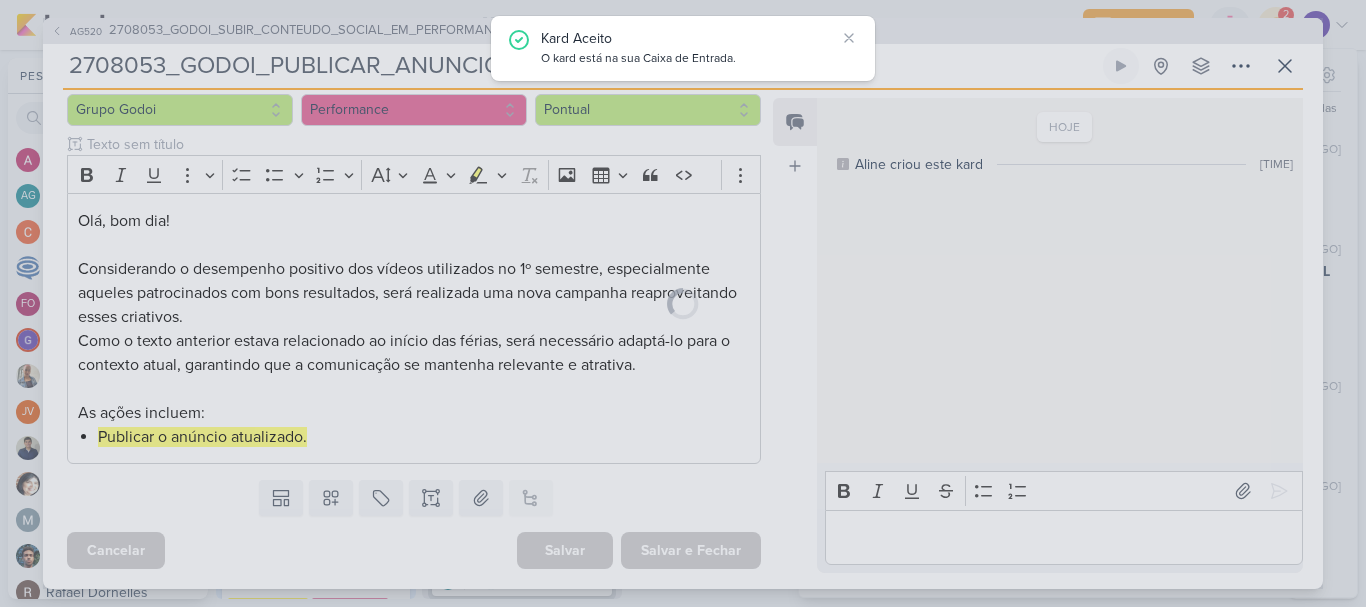 scroll, scrollTop: 208, scrollLeft: 0, axis: vertical 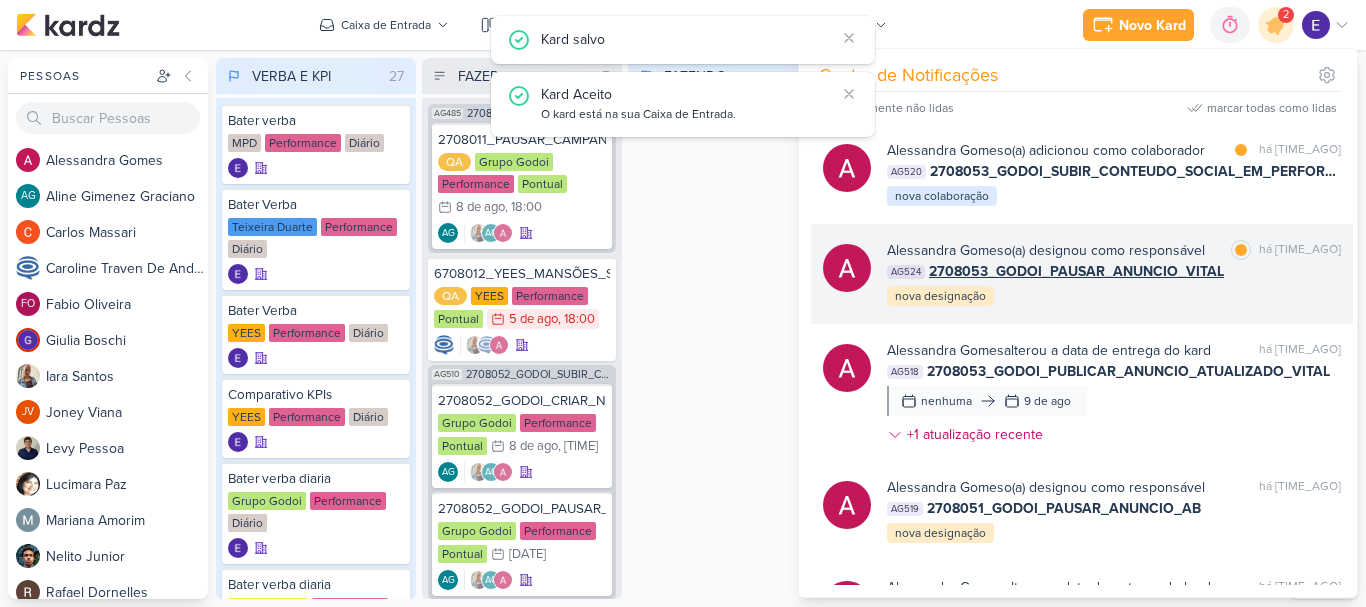 click on "Alessandra Gomes  o(a) designou como responsável
marcar como lida
há [TIME_AGO]
AG524
2708053_GODOI_PAUSAR_ANUNCIO_VITAL
nova designação" at bounding box center [1114, 274] 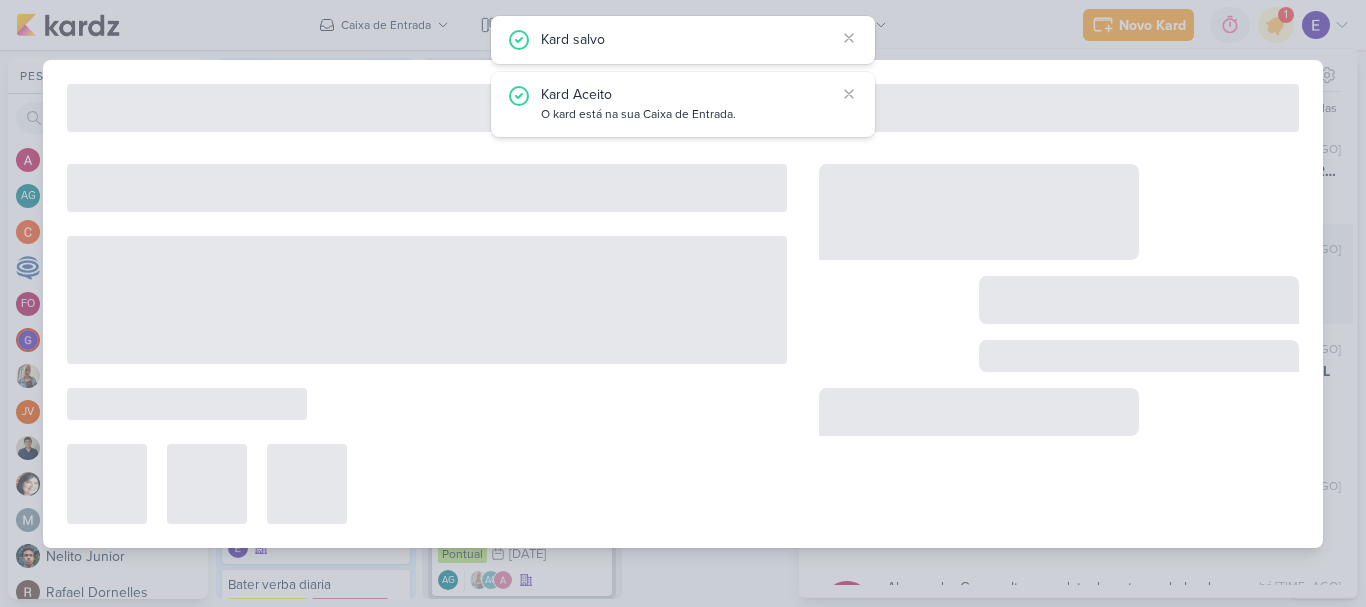 type on "2708053_GODOI_PAUSAR_ANUNCIO_VITAL" 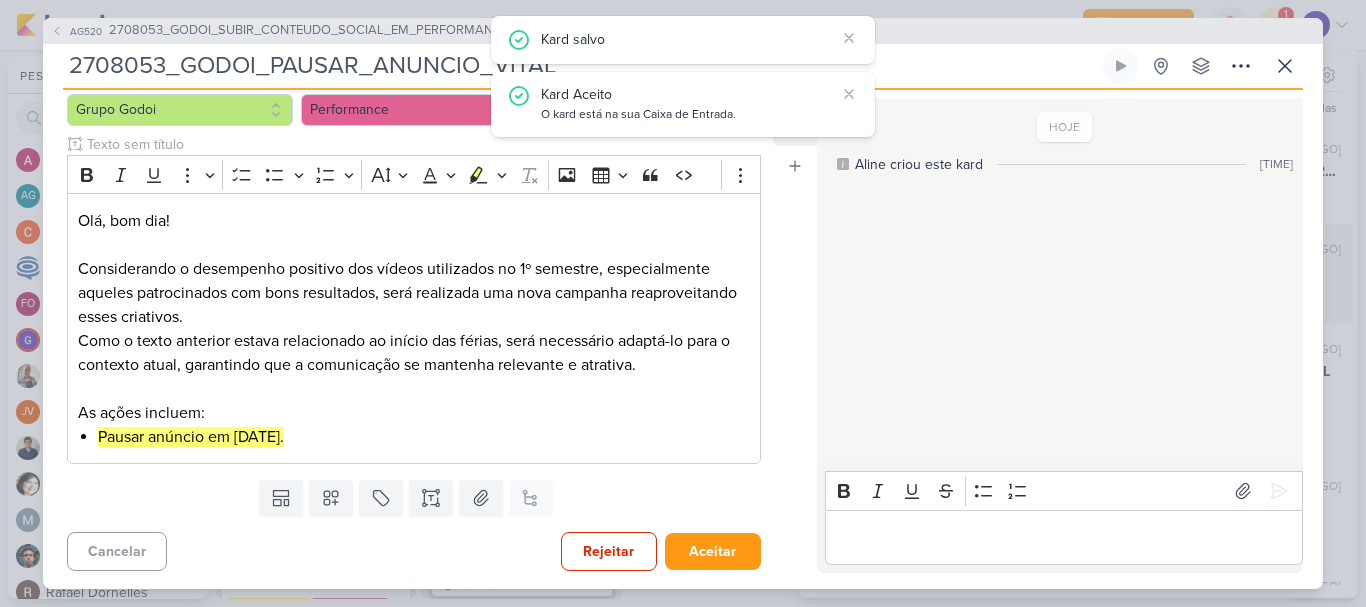 scroll, scrollTop: 0, scrollLeft: 0, axis: both 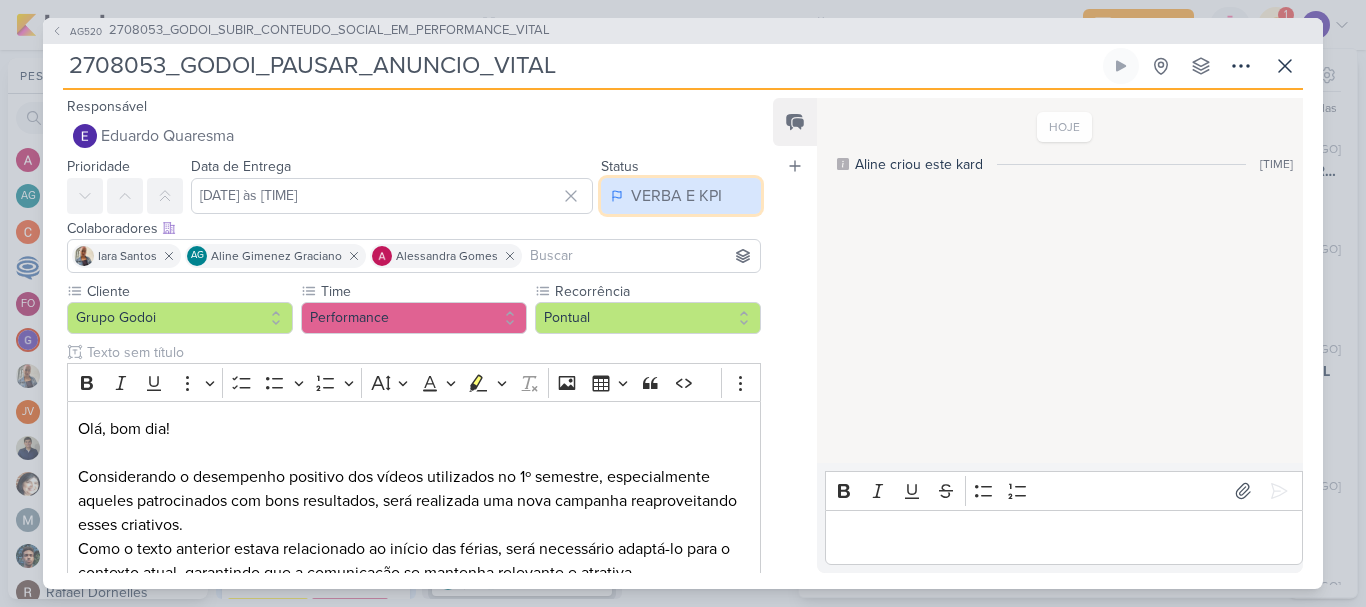 click on "VERBA E KPI" at bounding box center (676, 196) 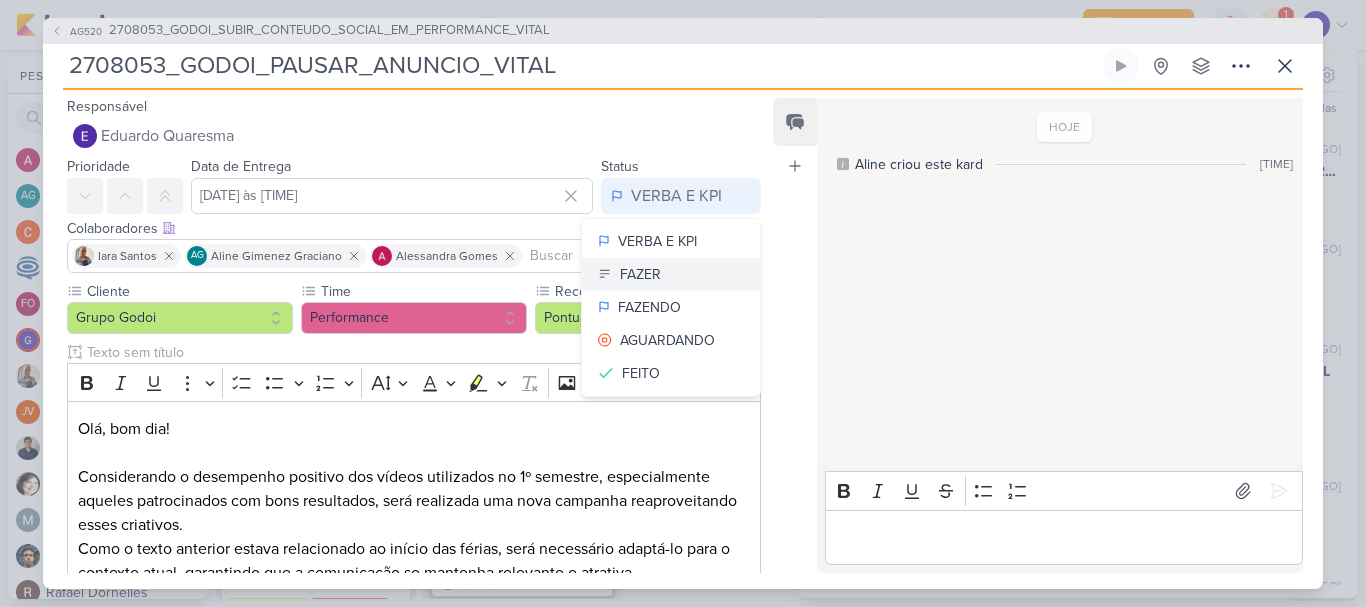 click on "FAZER" at bounding box center [671, 274] 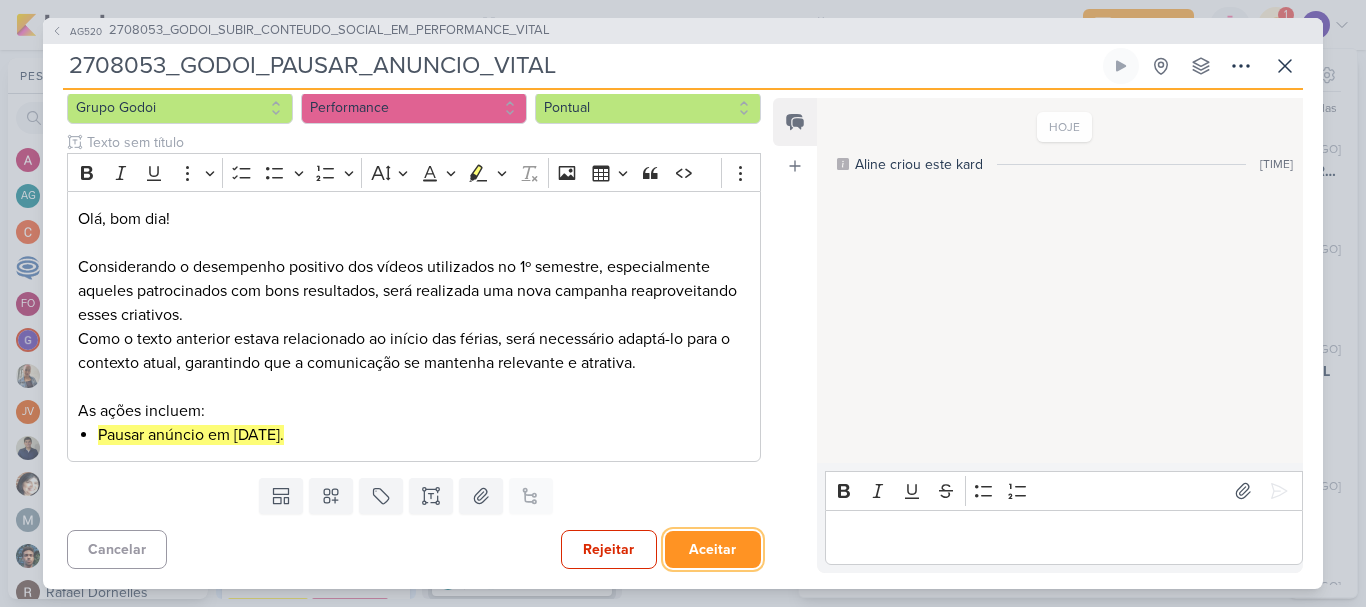 click on "Aceitar" at bounding box center (713, 549) 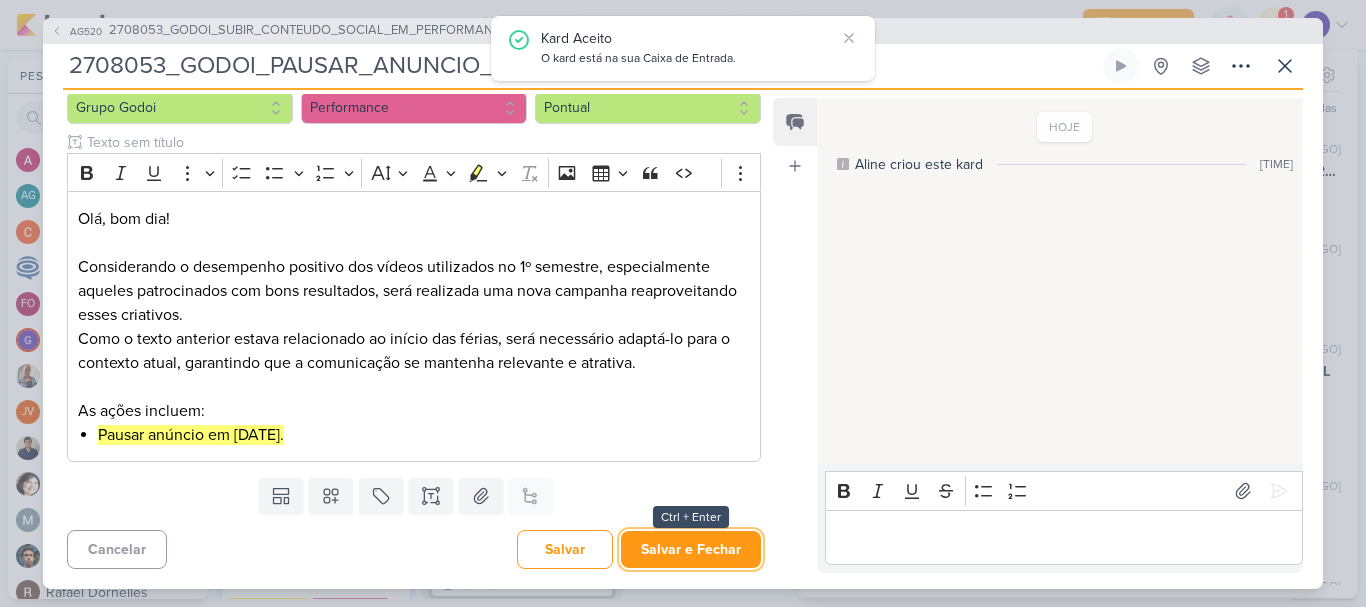 click on "Salvar e Fechar" at bounding box center (691, 549) 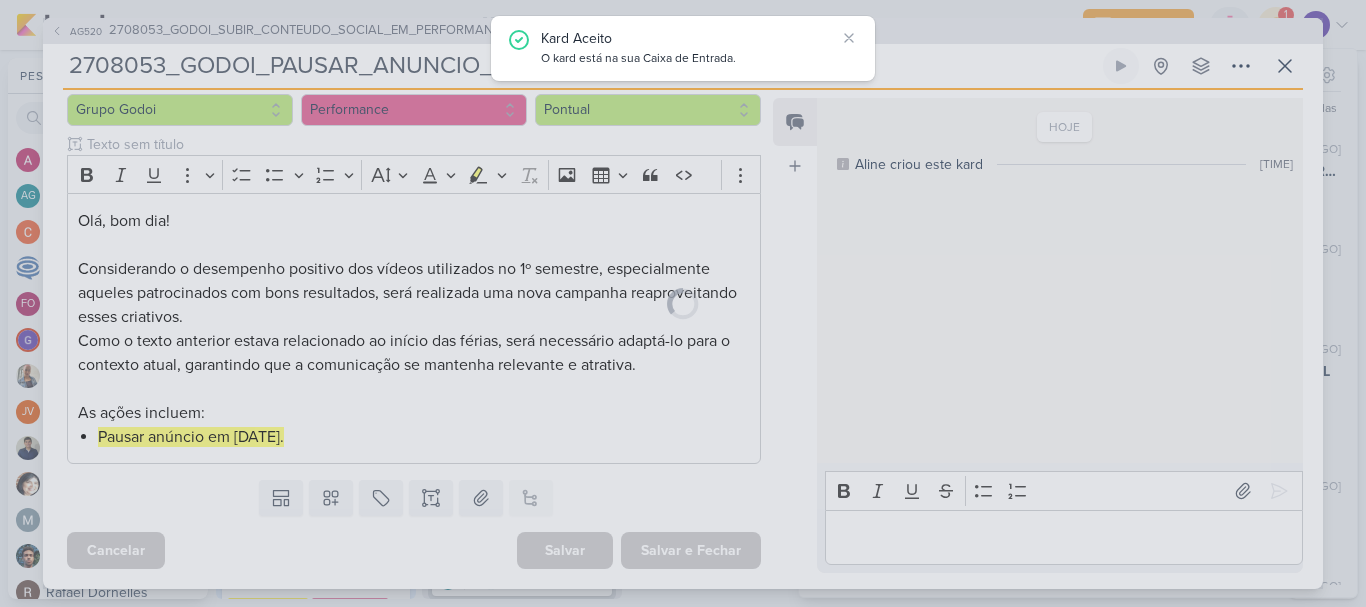scroll, scrollTop: 208, scrollLeft: 0, axis: vertical 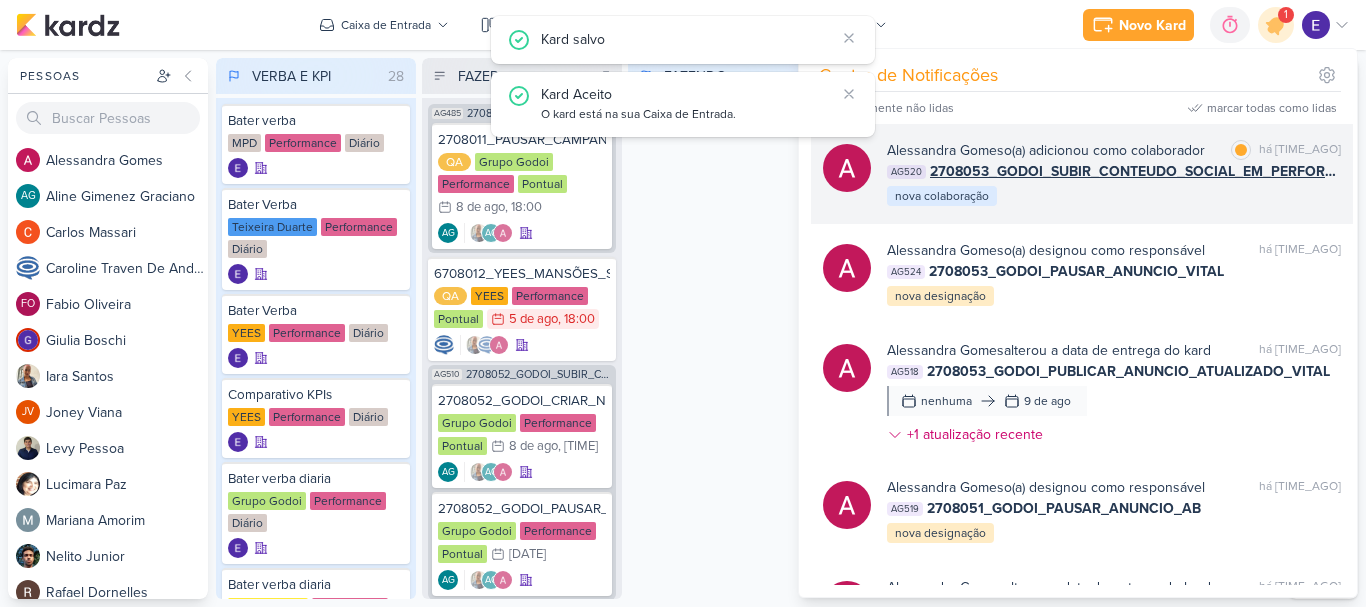 click on "Alessandra Gomes  o(a) adicionou como colaborador
marcar como lida
há [TIME_AGO]
AG520
2708053_GODOI_SUBIR_CONTEUDO_SOCIAL_EM_PERFORMANCE_VITAL
nova colaboração" at bounding box center (1082, 174) 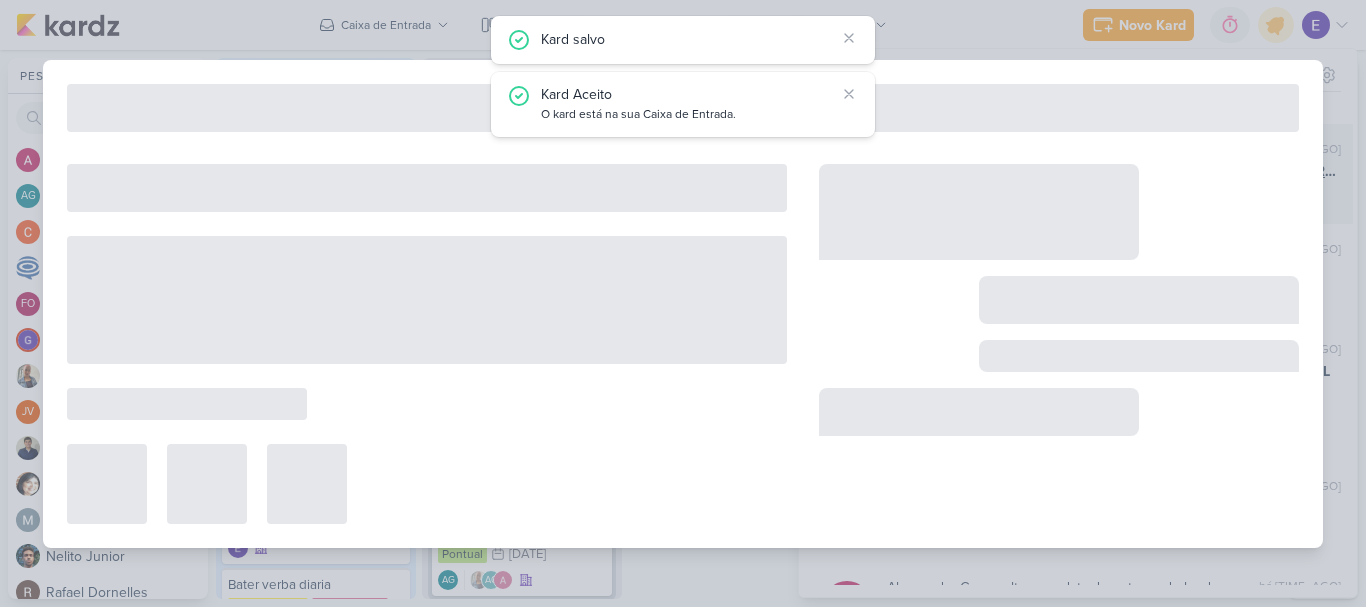 type on "2708053_GODOI_SUBIR_CONTEUDO_SOCIAL_EM_PERFORMANCE_VITAL" 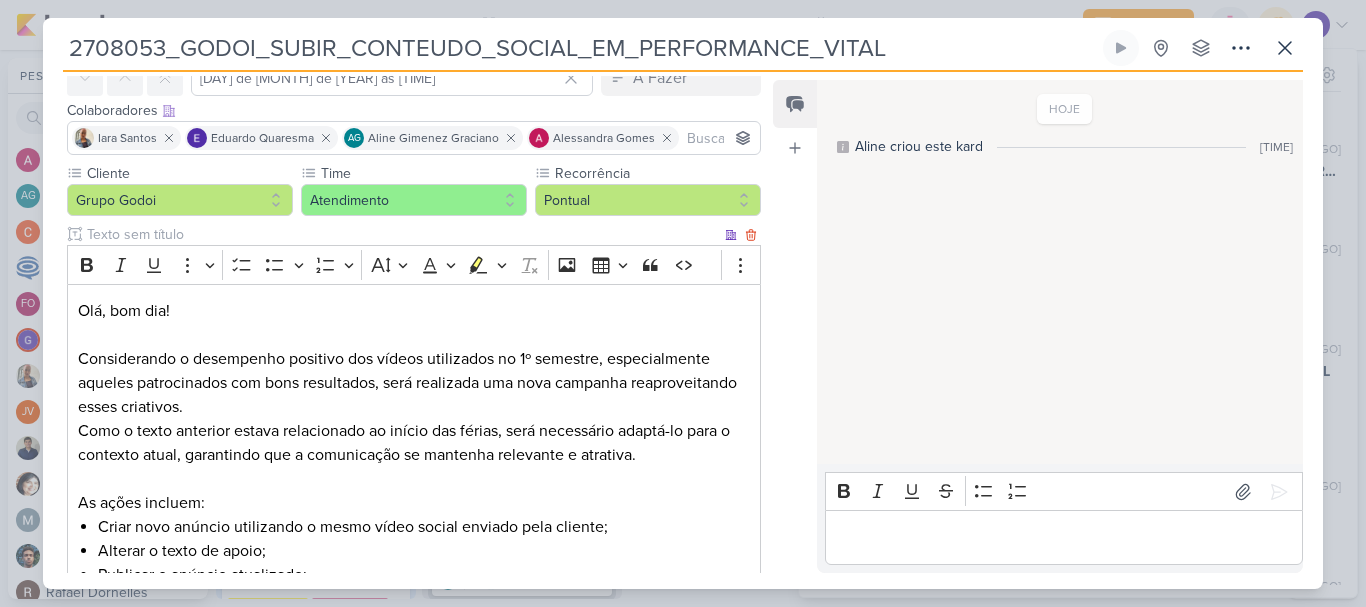 scroll, scrollTop: 0, scrollLeft: 0, axis: both 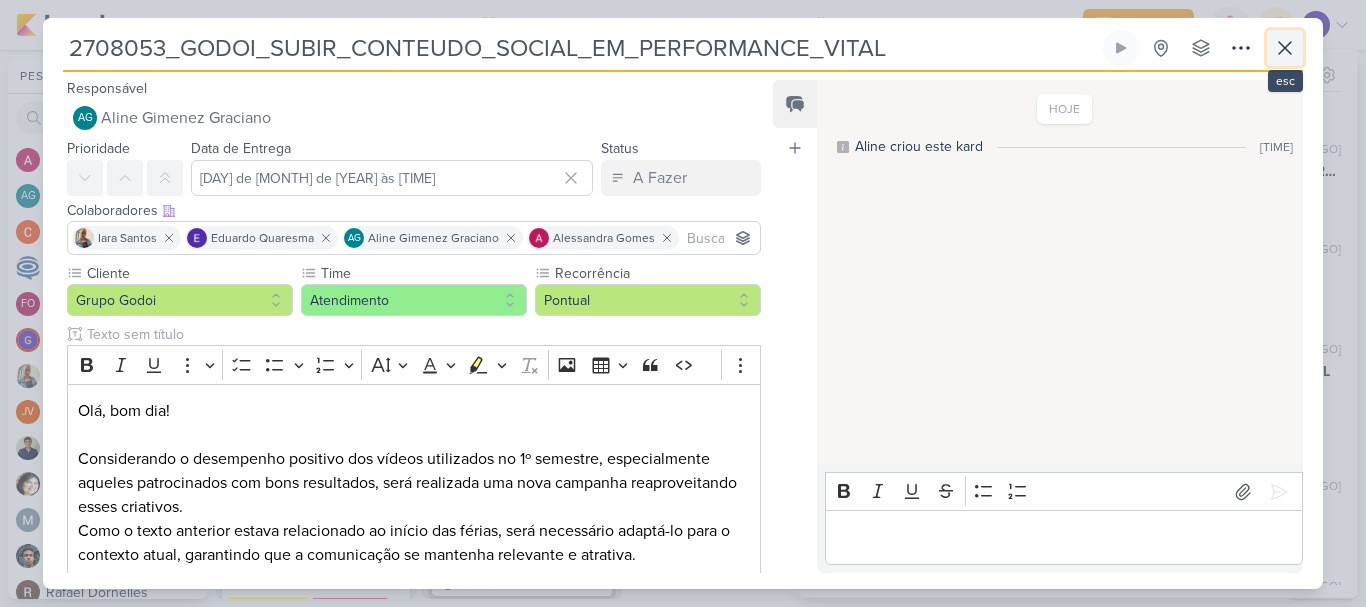 click 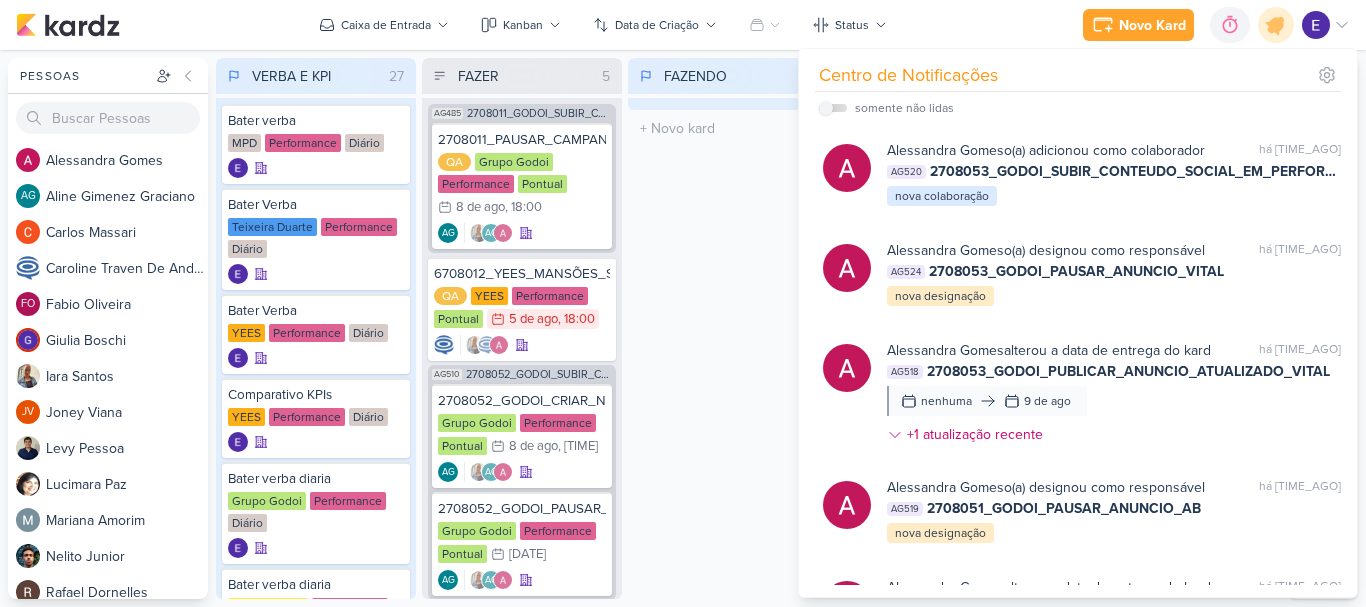 click on "FAZENDO
[NUMBER]
Mover Para Esquerda
Mover Para Direita
Deletar
O título do kard deve ter menos que 100 caracteres" at bounding box center [728, 328] 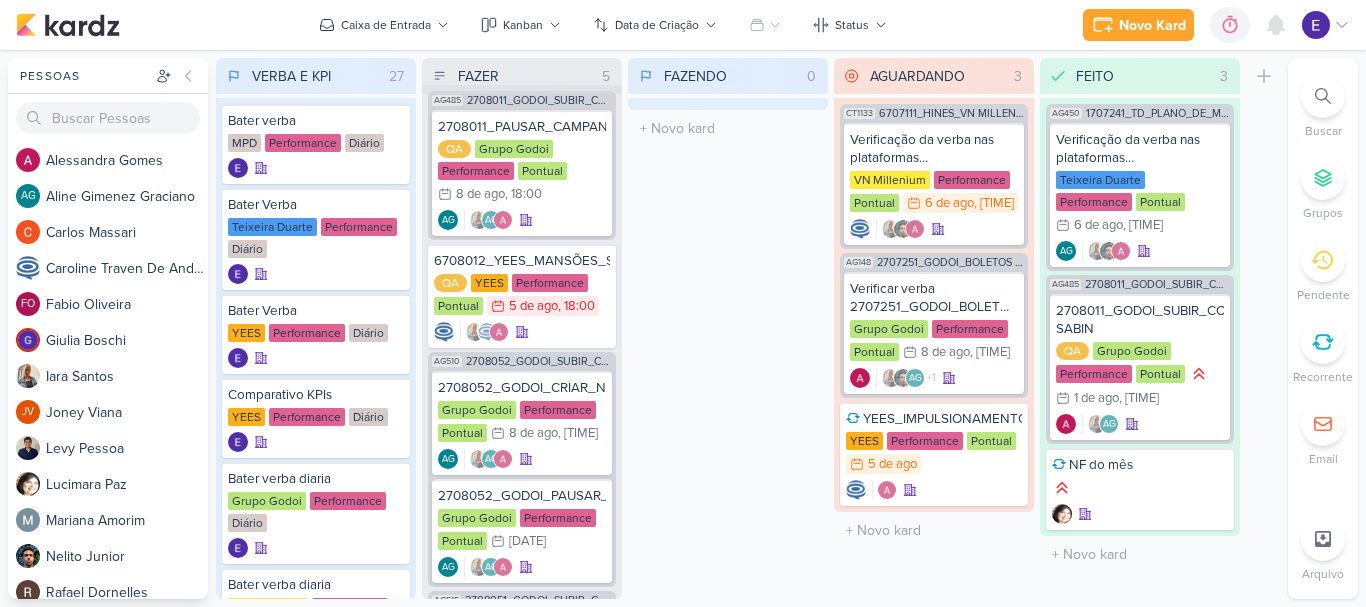 scroll, scrollTop: 0, scrollLeft: 0, axis: both 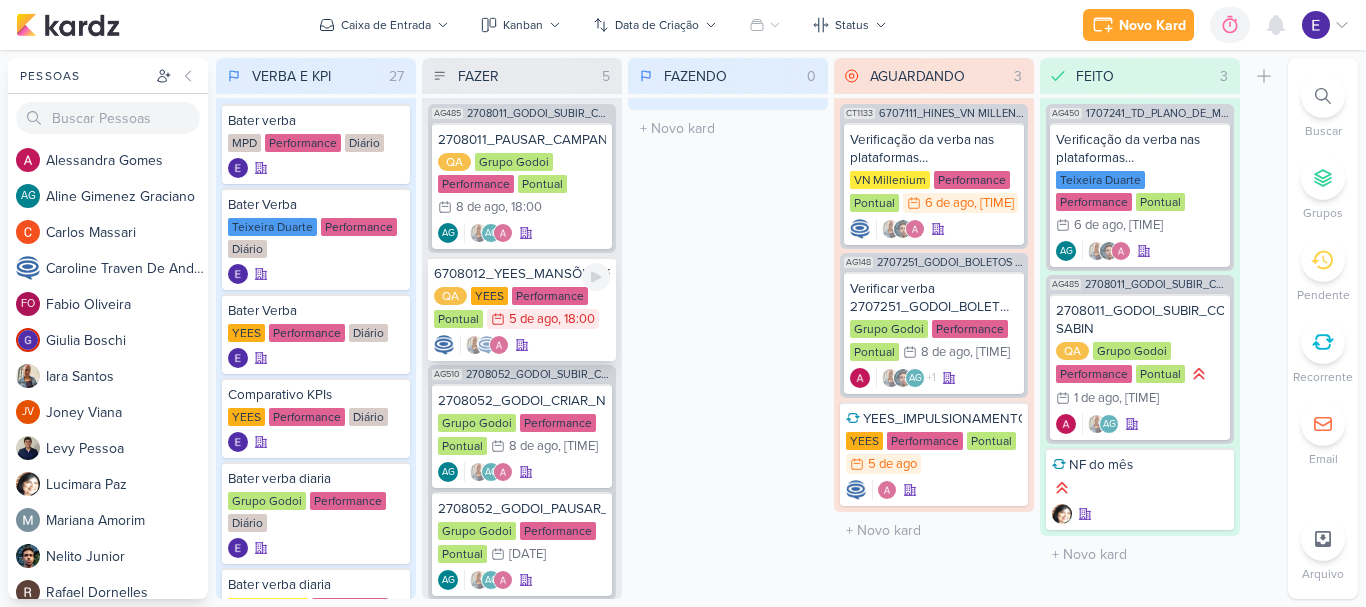 click at bounding box center [522, 345] 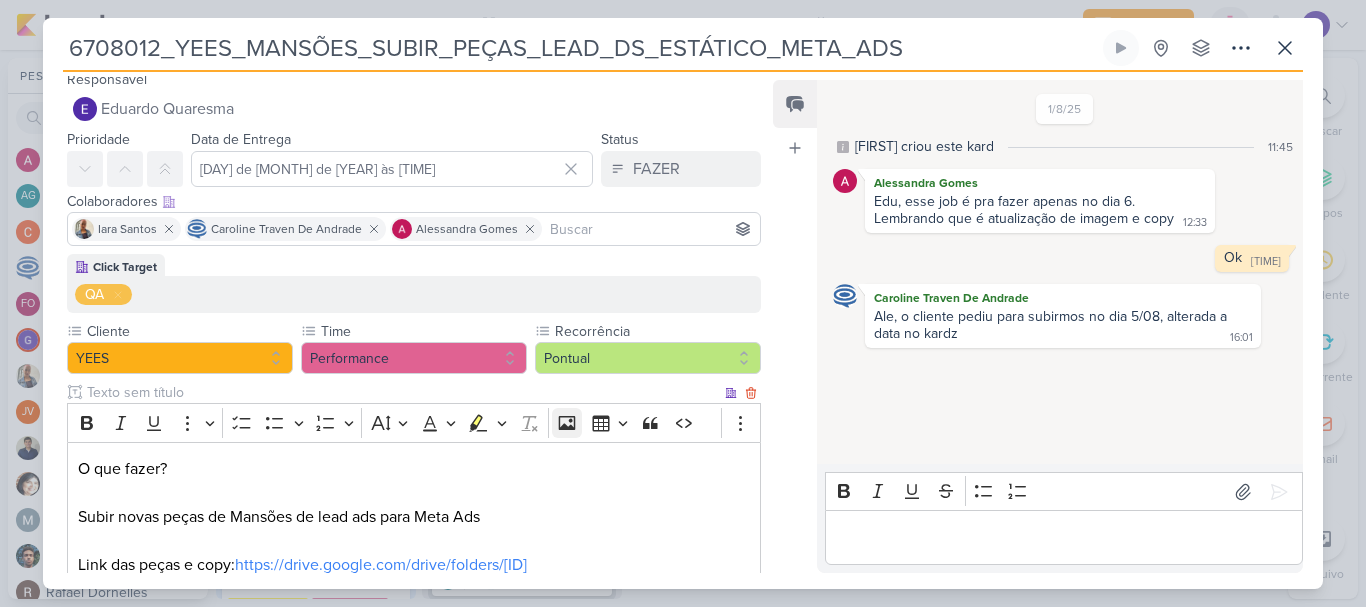 scroll, scrollTop: 0, scrollLeft: 0, axis: both 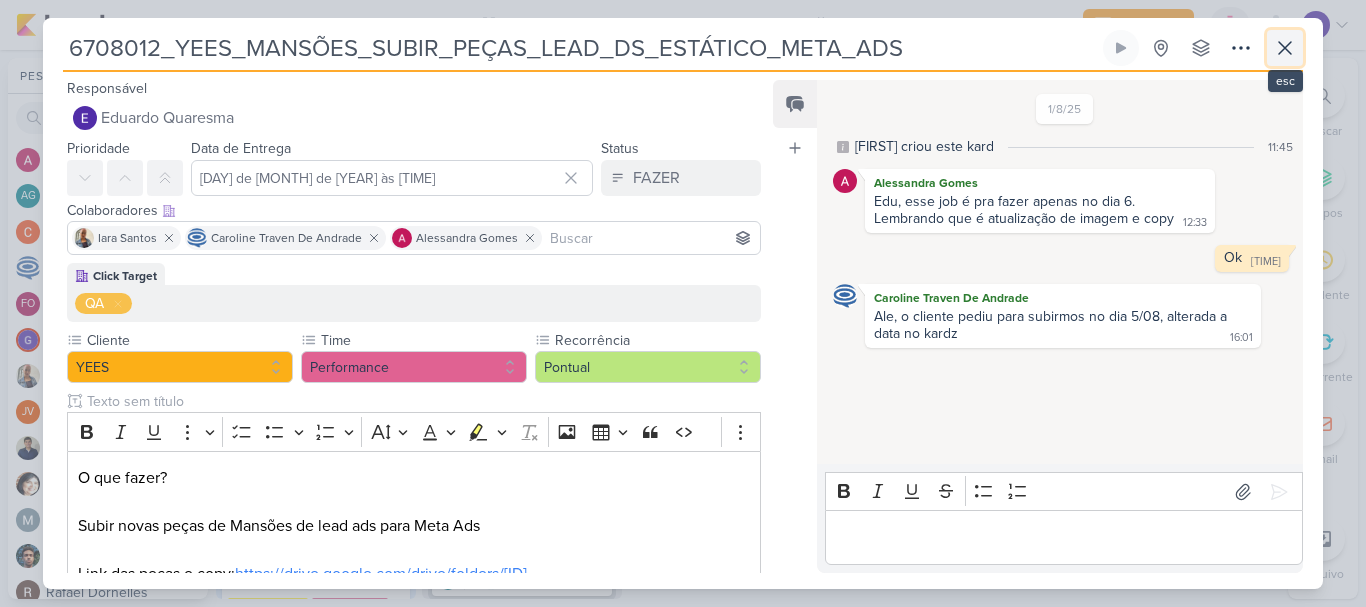 click 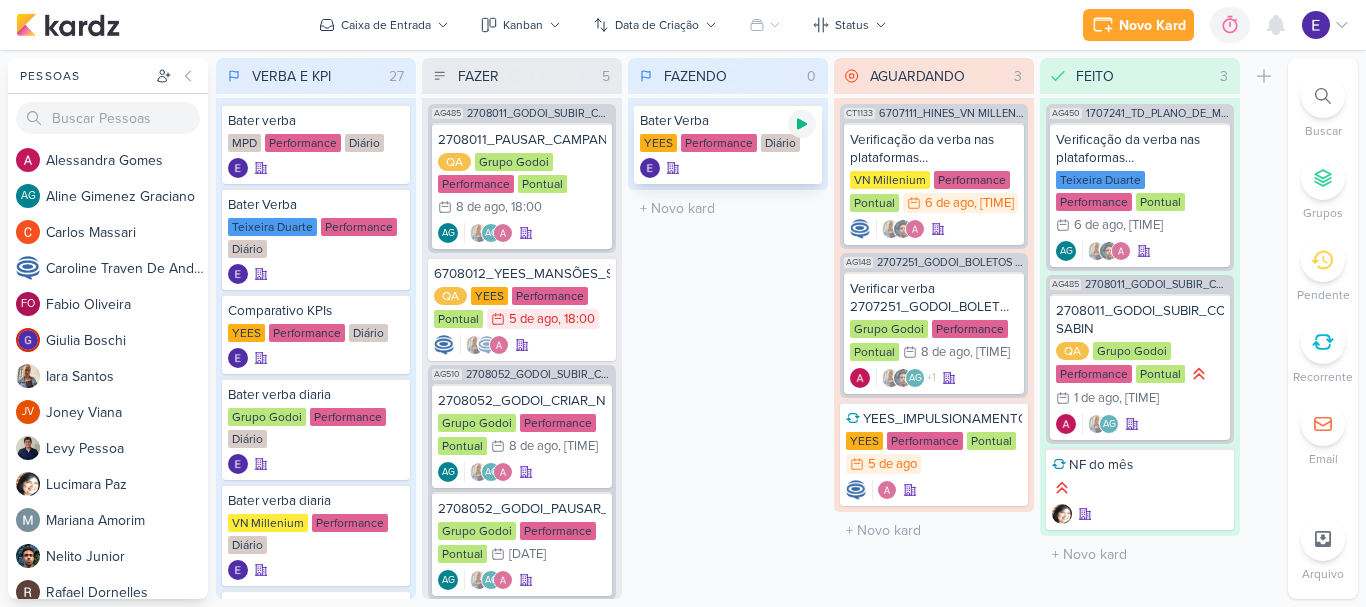 click 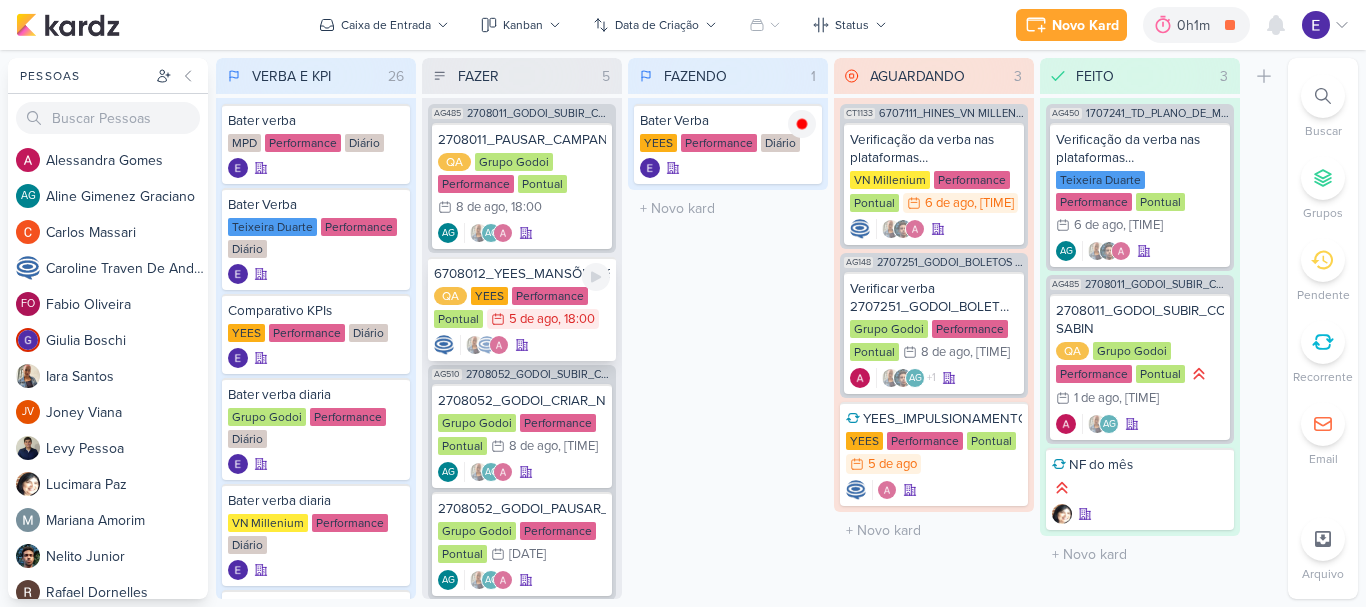 click at bounding box center [522, 345] 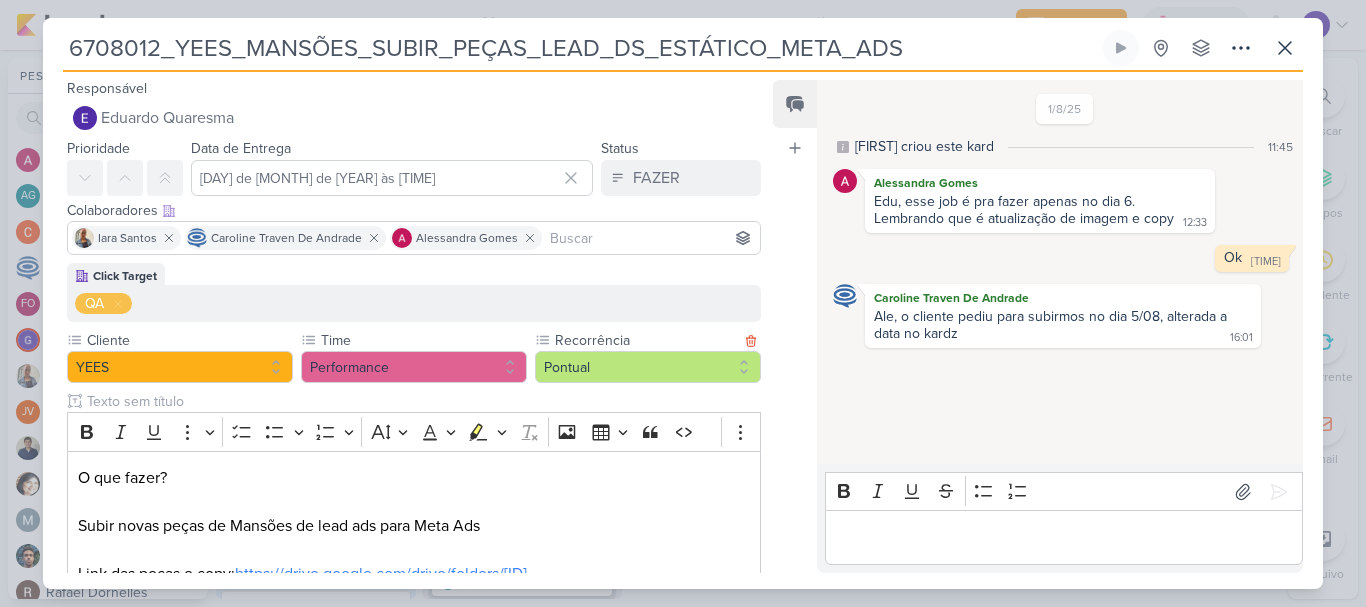 scroll, scrollTop: 100, scrollLeft: 0, axis: vertical 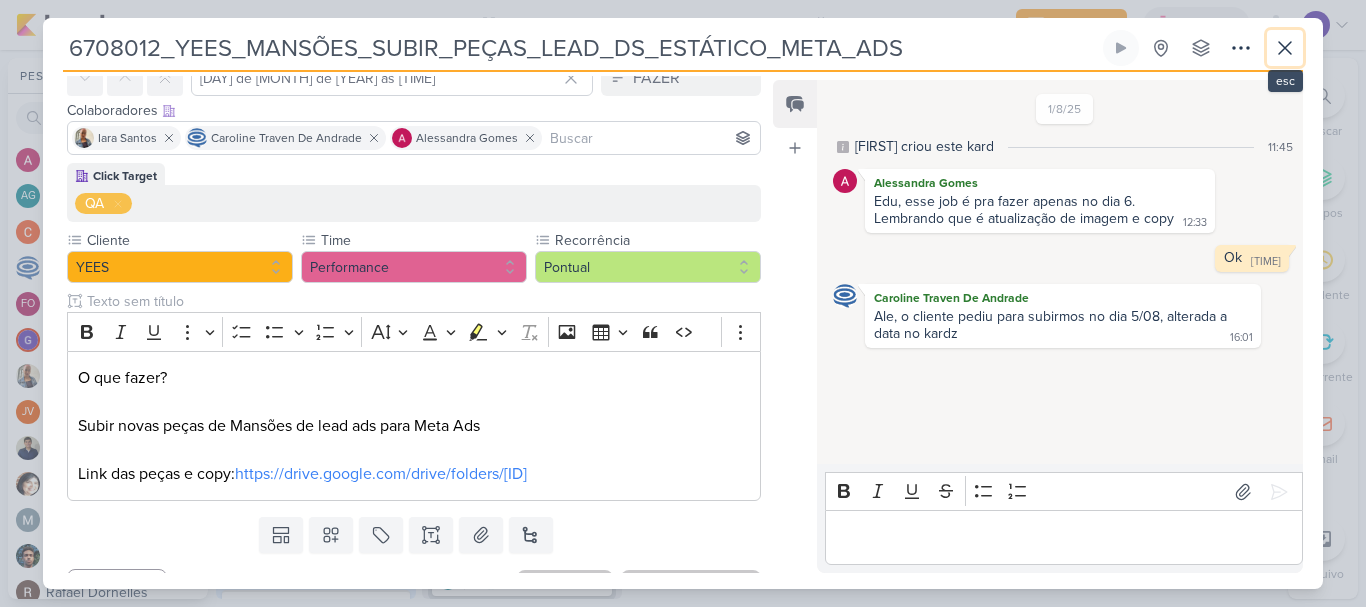 click at bounding box center (1285, 48) 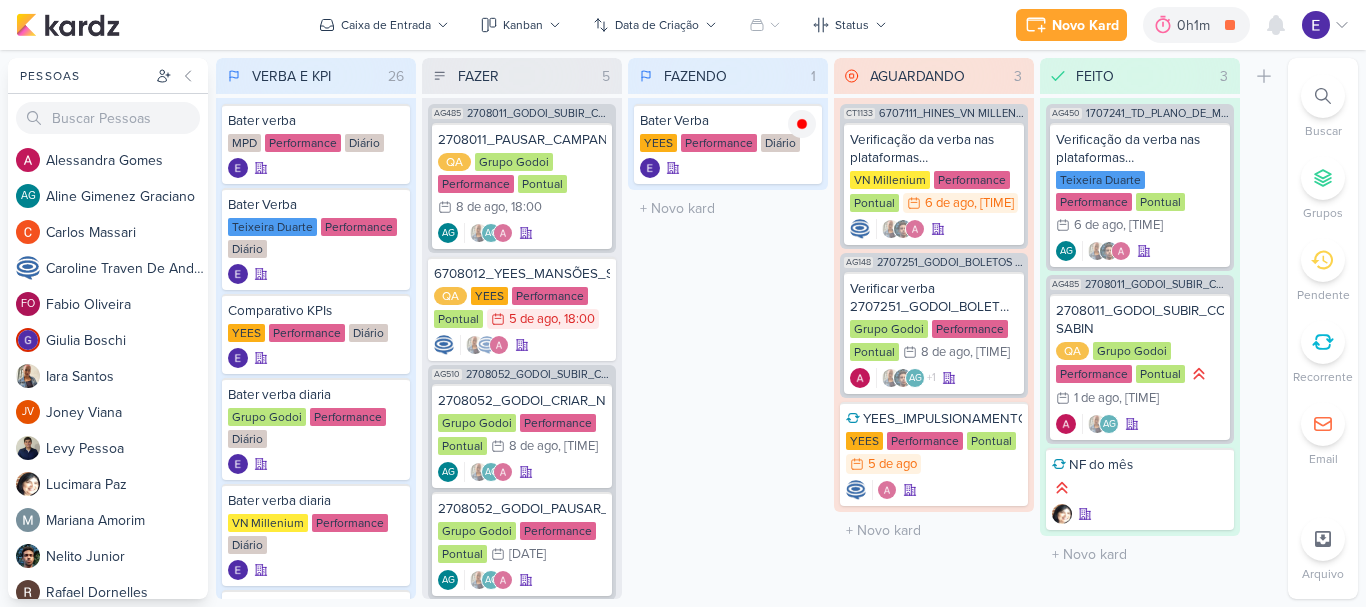 click on "FAZENDO
[NUMBER]
Mover Para Esquerda
Mover Para Direita
Deletar
Bater Verba
YEES
Performance
Diário" at bounding box center [728, 328] 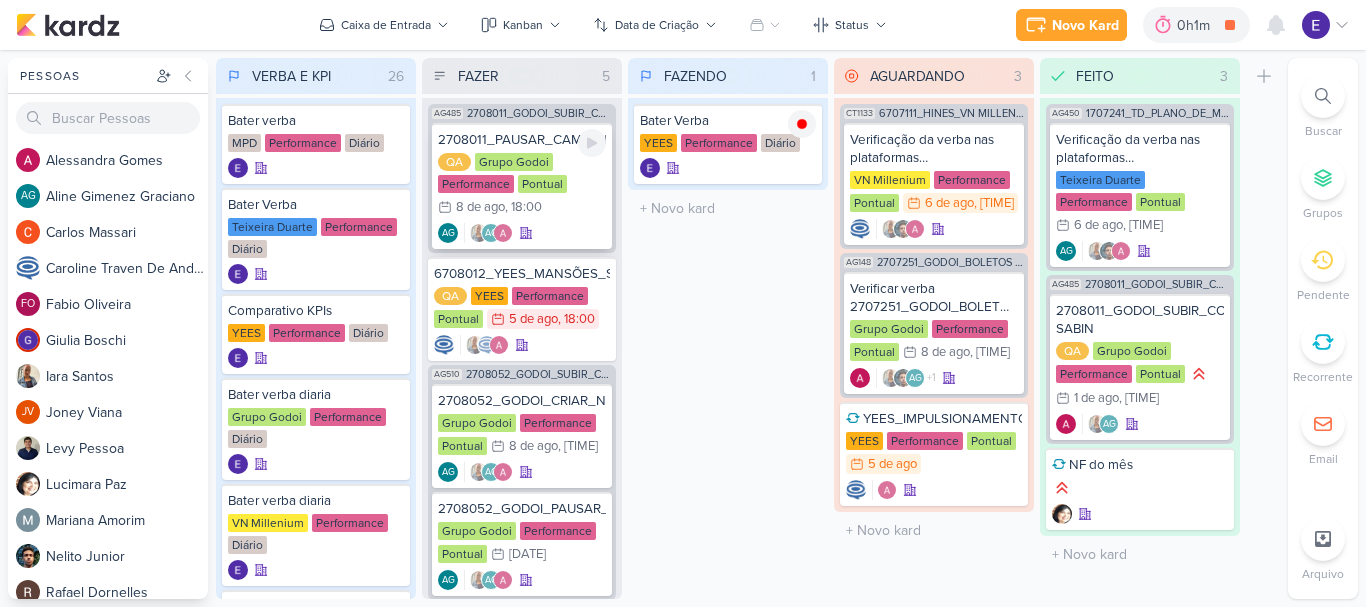 click on "QA
Grupo Godoi
Performance
Pontual
8/8
8 de ago
, 18:00" at bounding box center (522, 186) 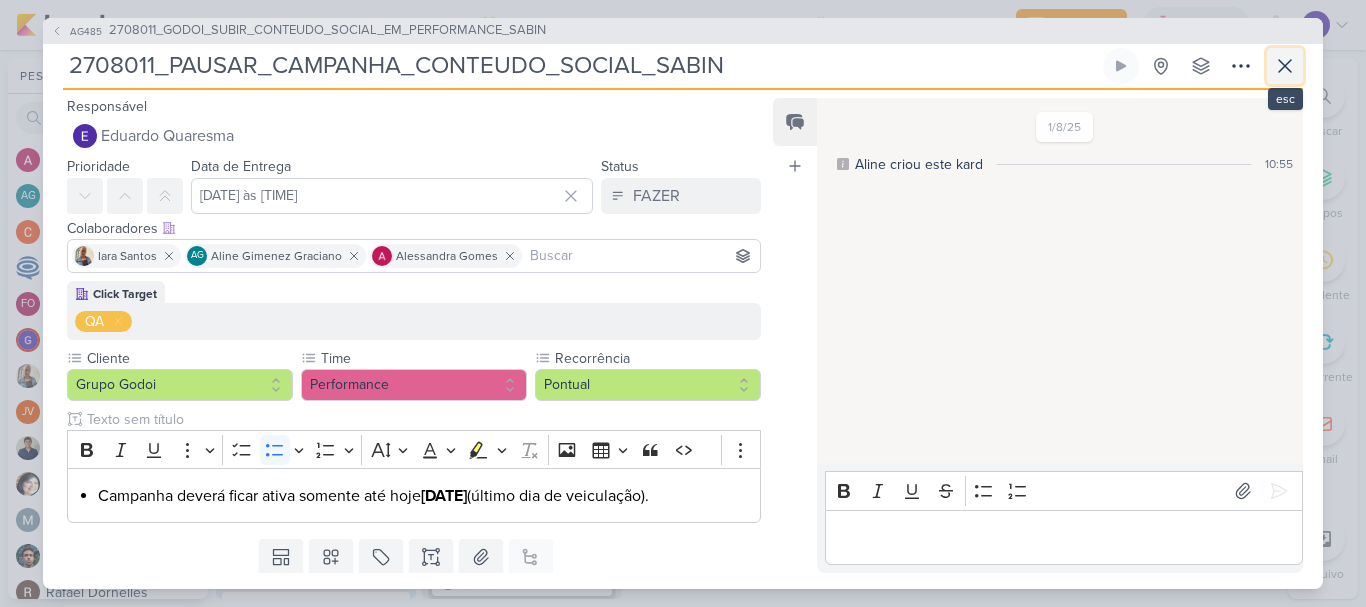 click 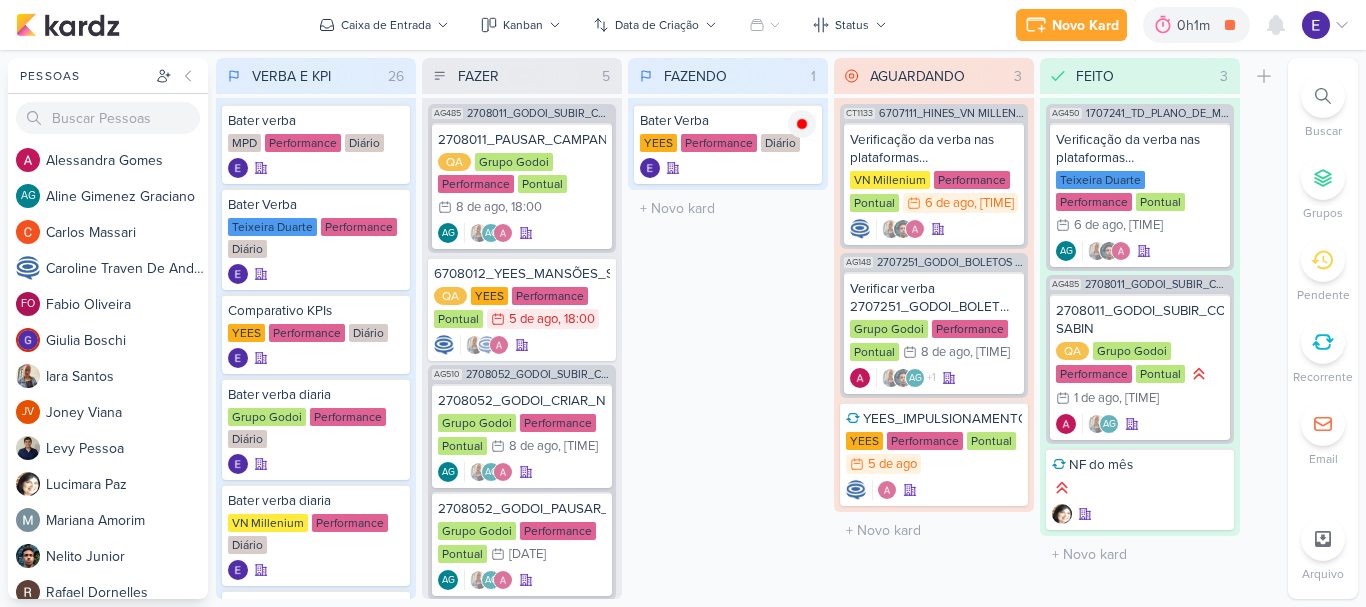 click on "FAZENDO
[NUMBER]
Mover Para Esquerda
Mover Para Direita
Deletar
Bater Verba
YEES
Performance
Diário" at bounding box center (728, 328) 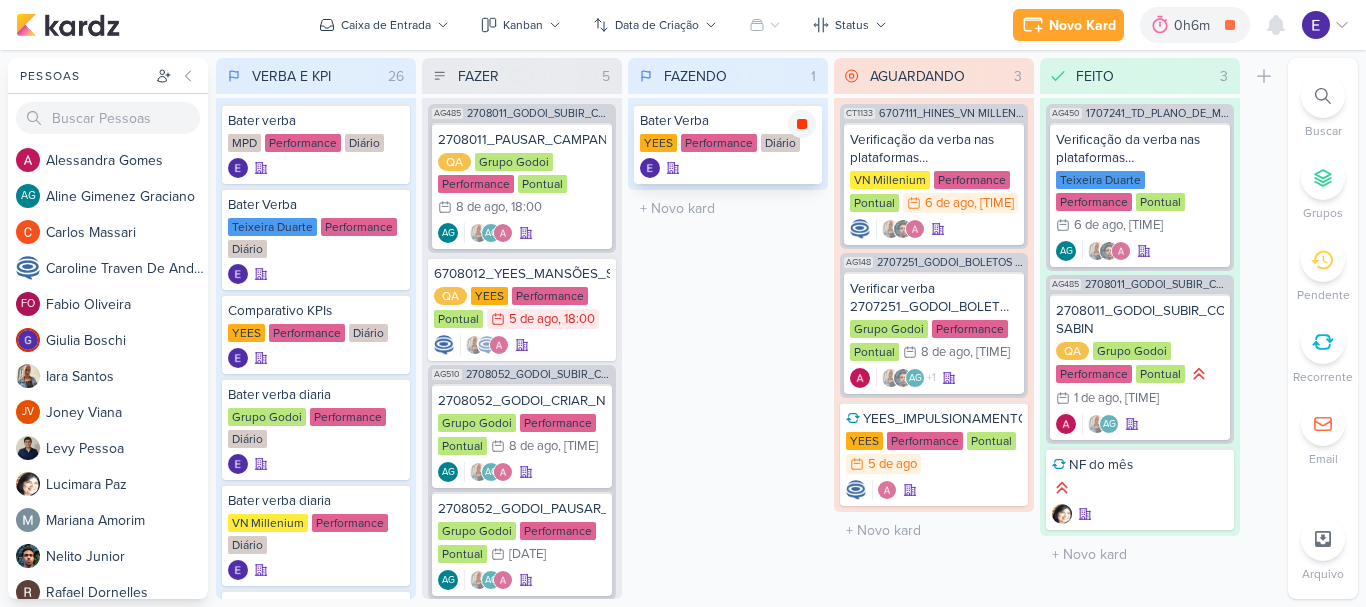 click 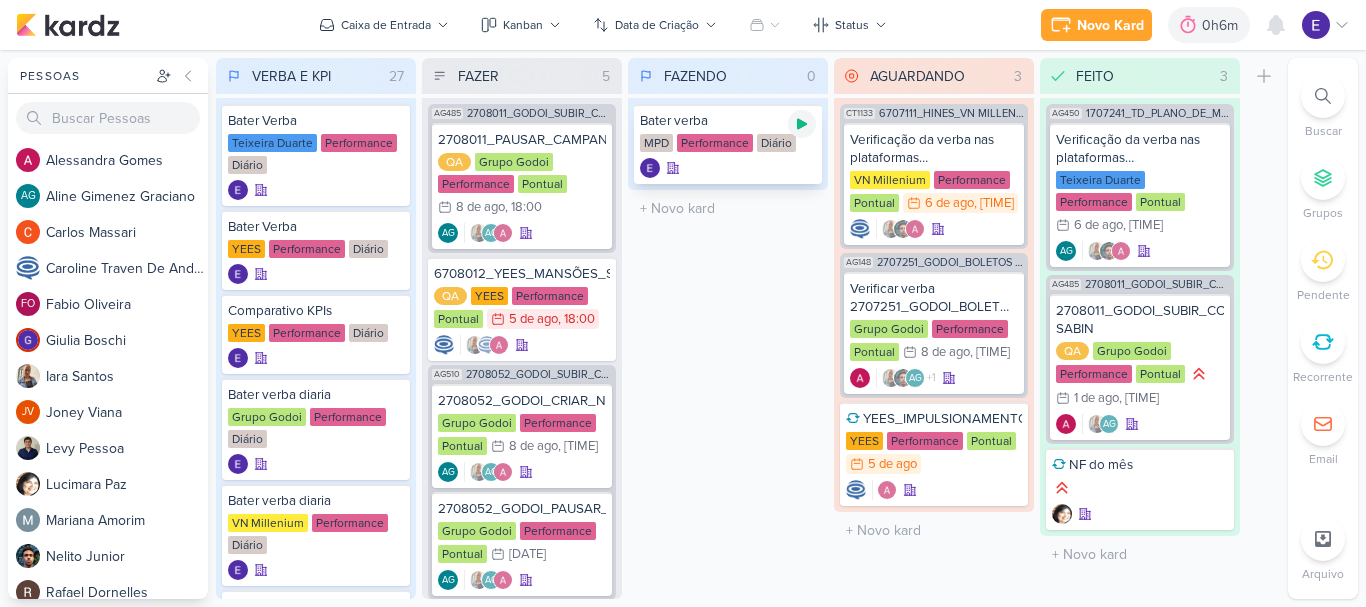 click 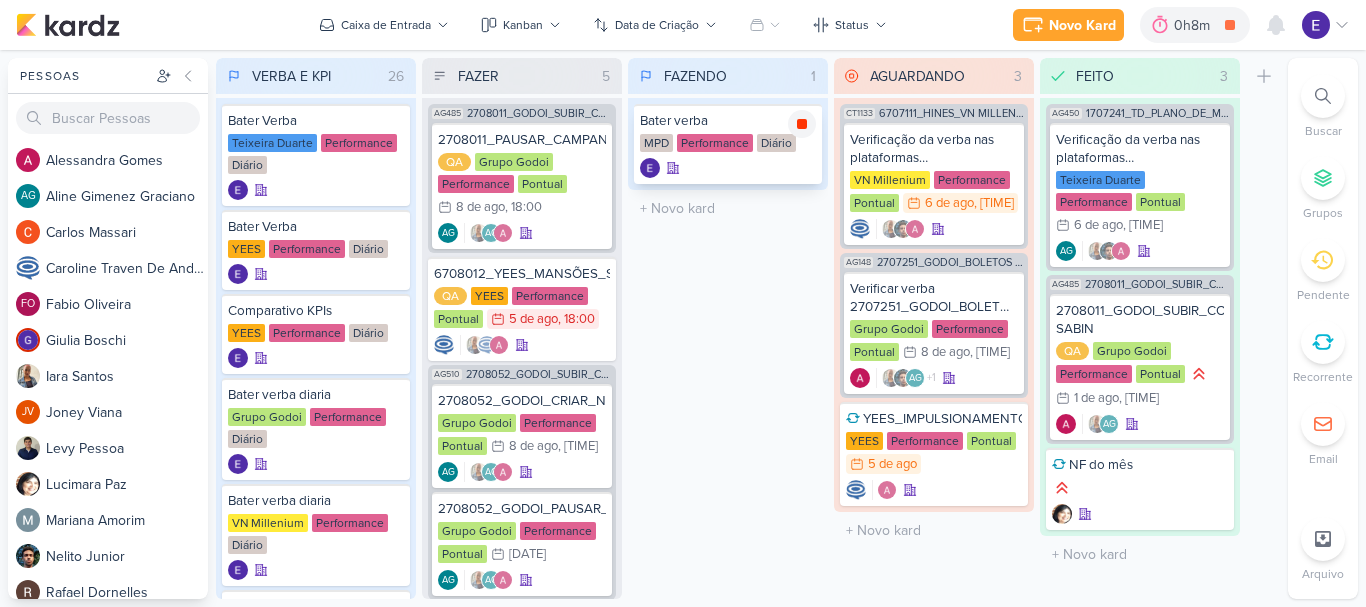 click 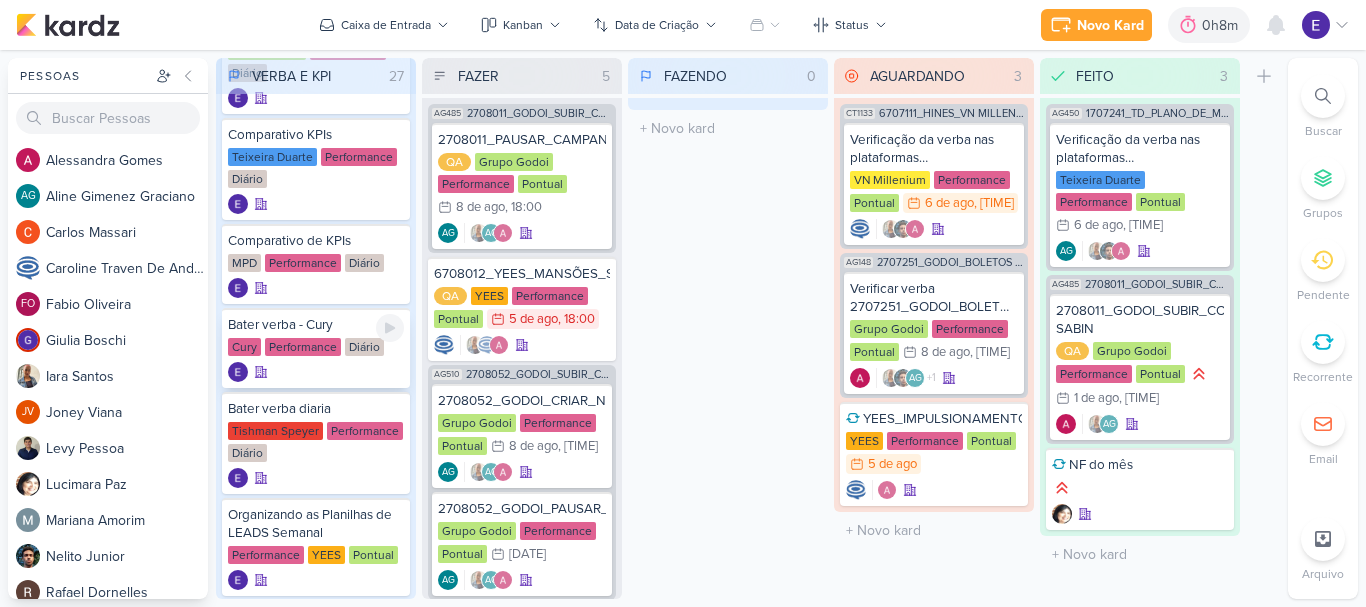 scroll, scrollTop: 800, scrollLeft: 0, axis: vertical 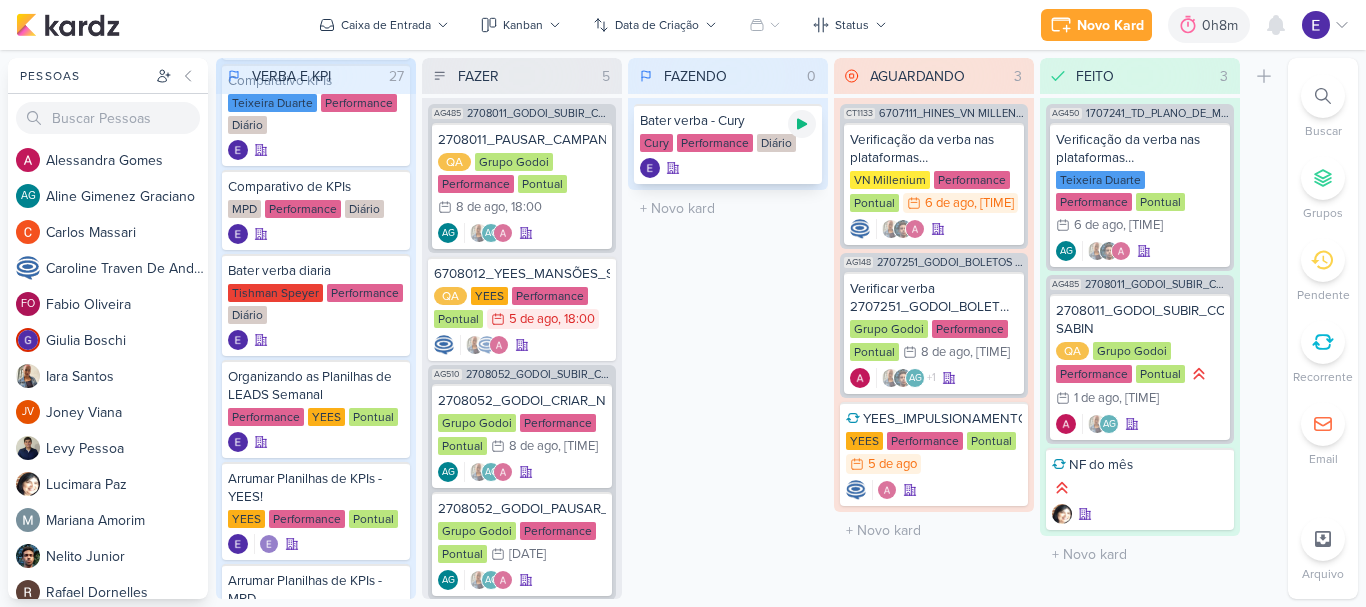 click 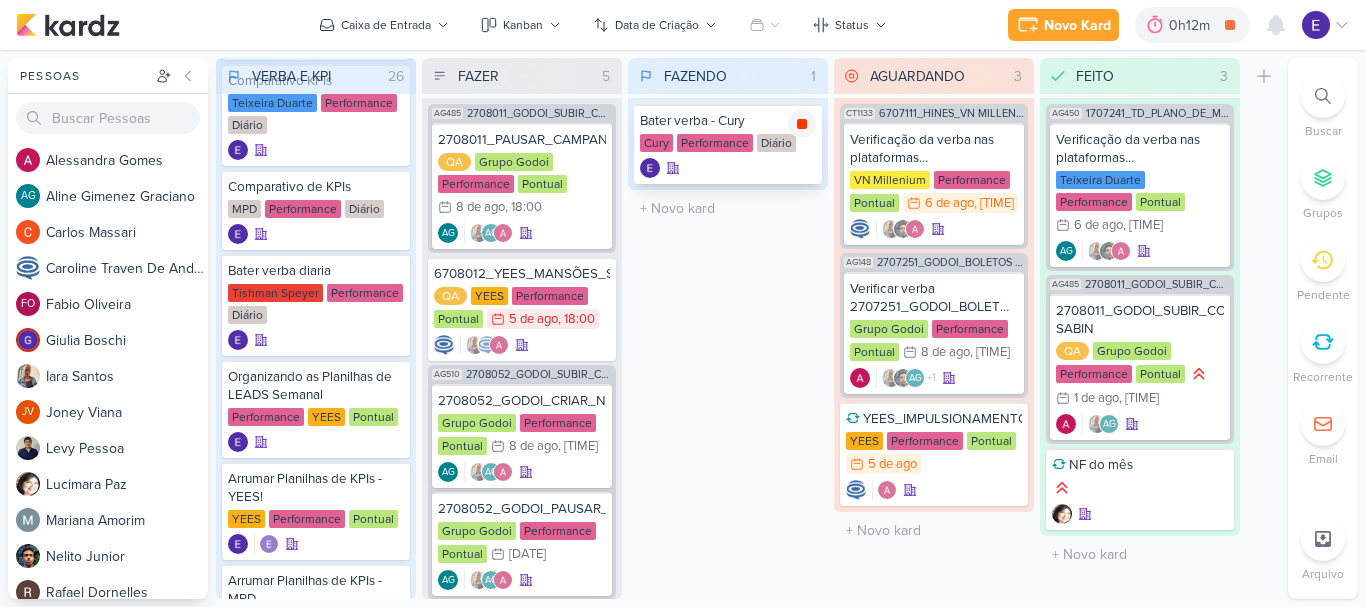 click 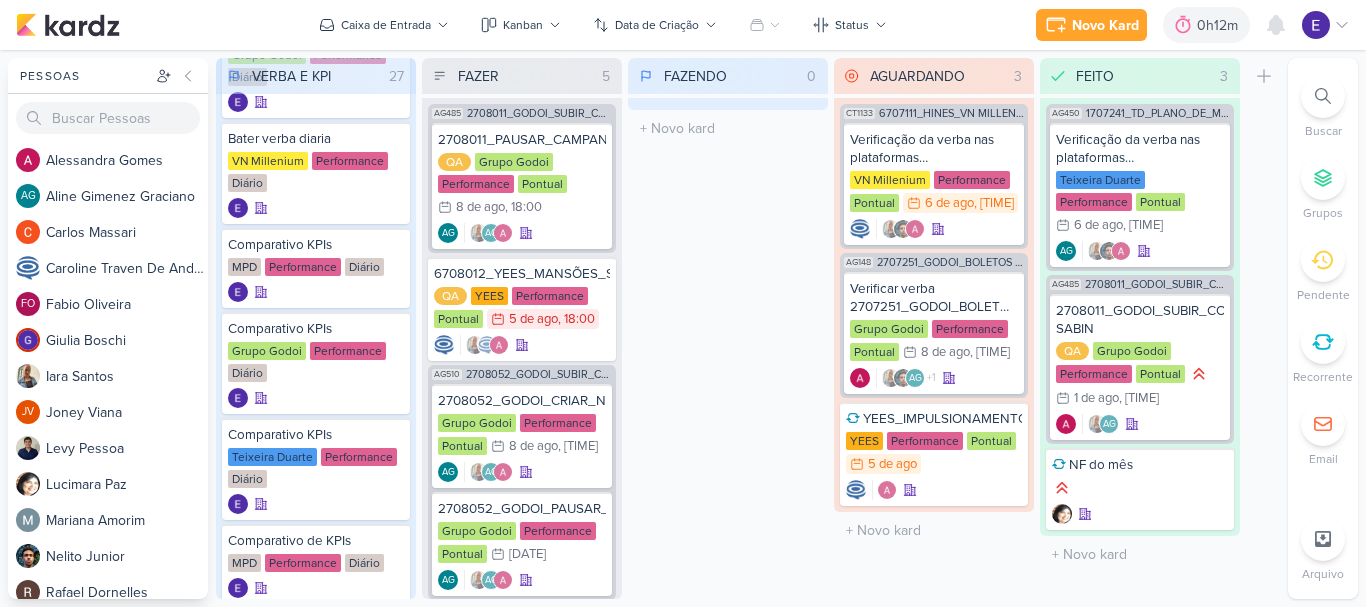 scroll, scrollTop: 400, scrollLeft: 0, axis: vertical 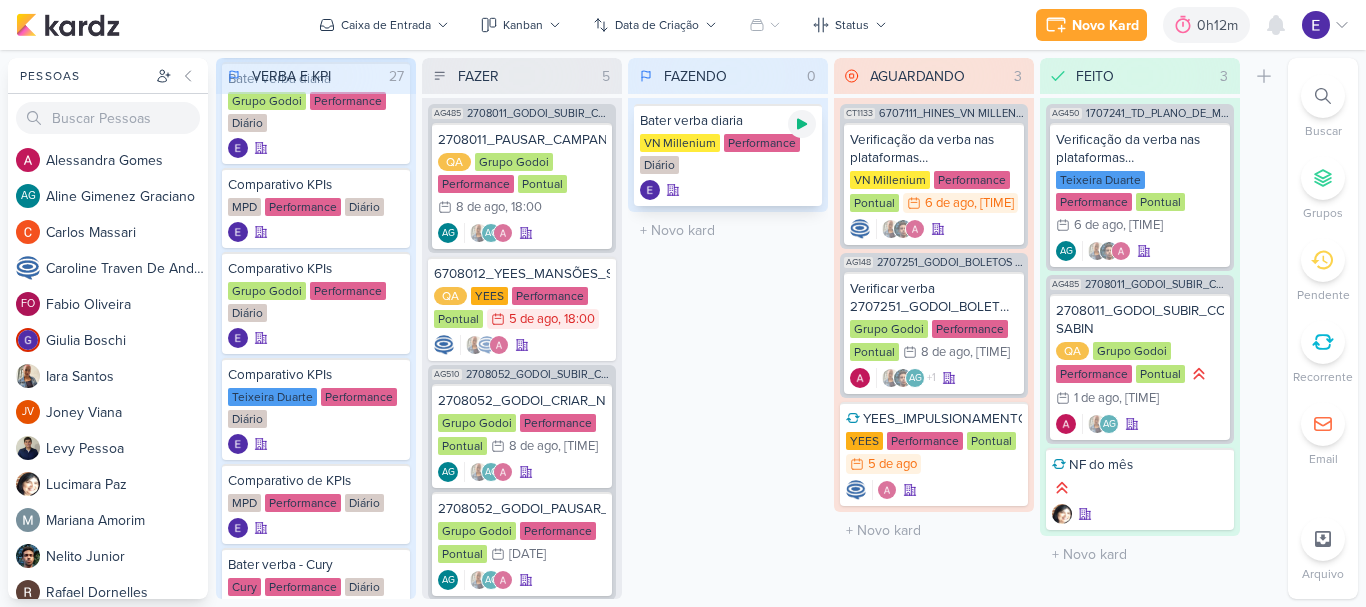 click 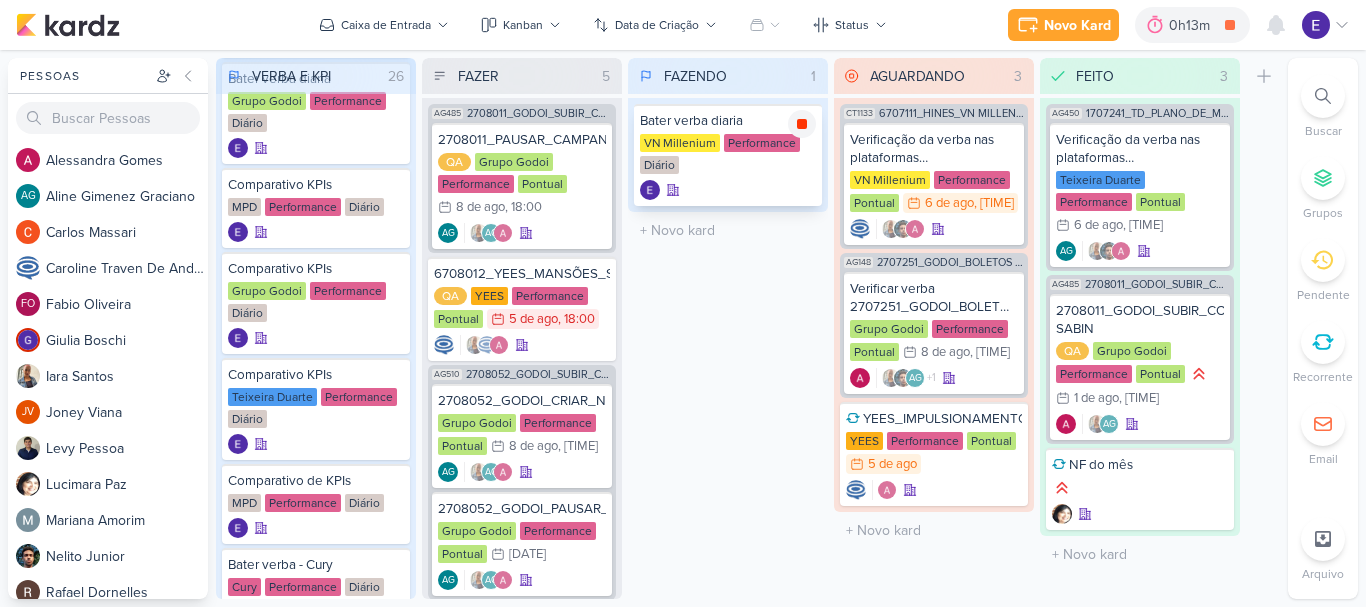 click 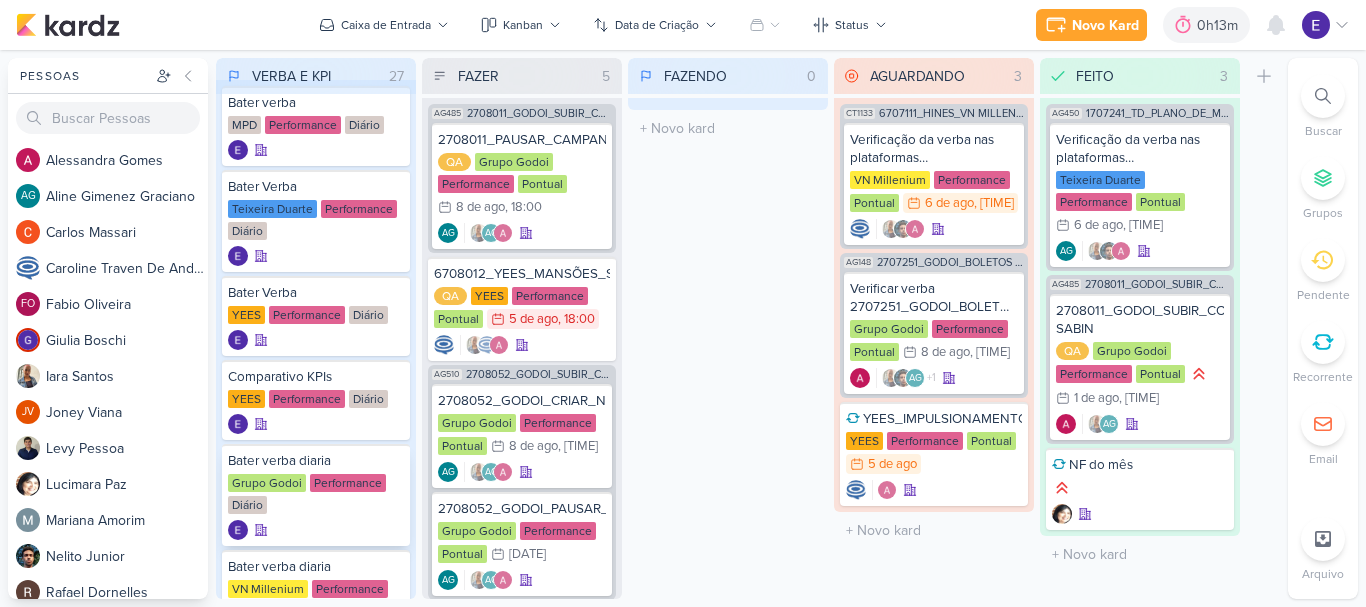 scroll, scrollTop: 0, scrollLeft: 0, axis: both 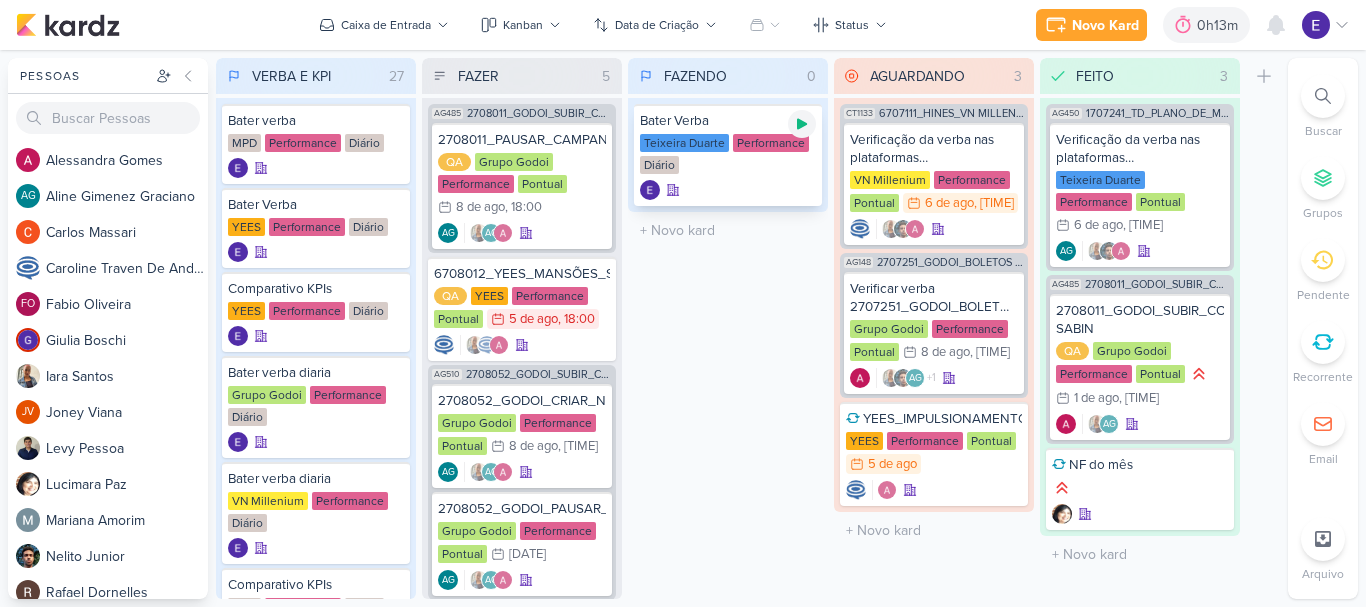 click 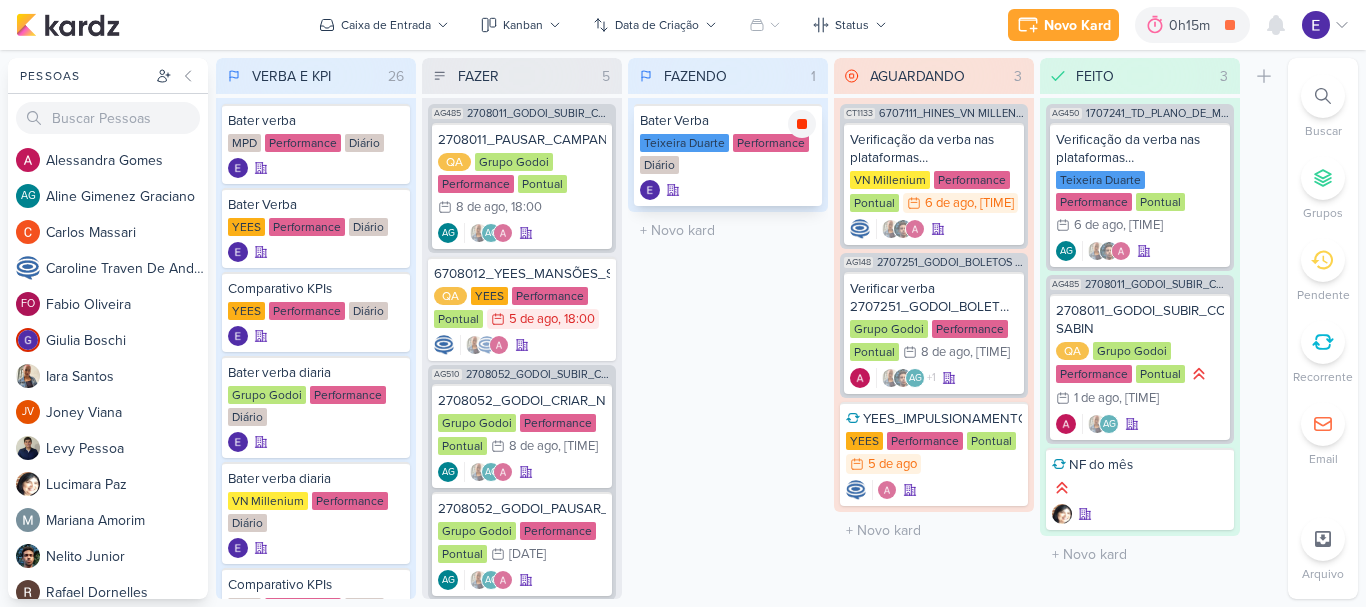 click 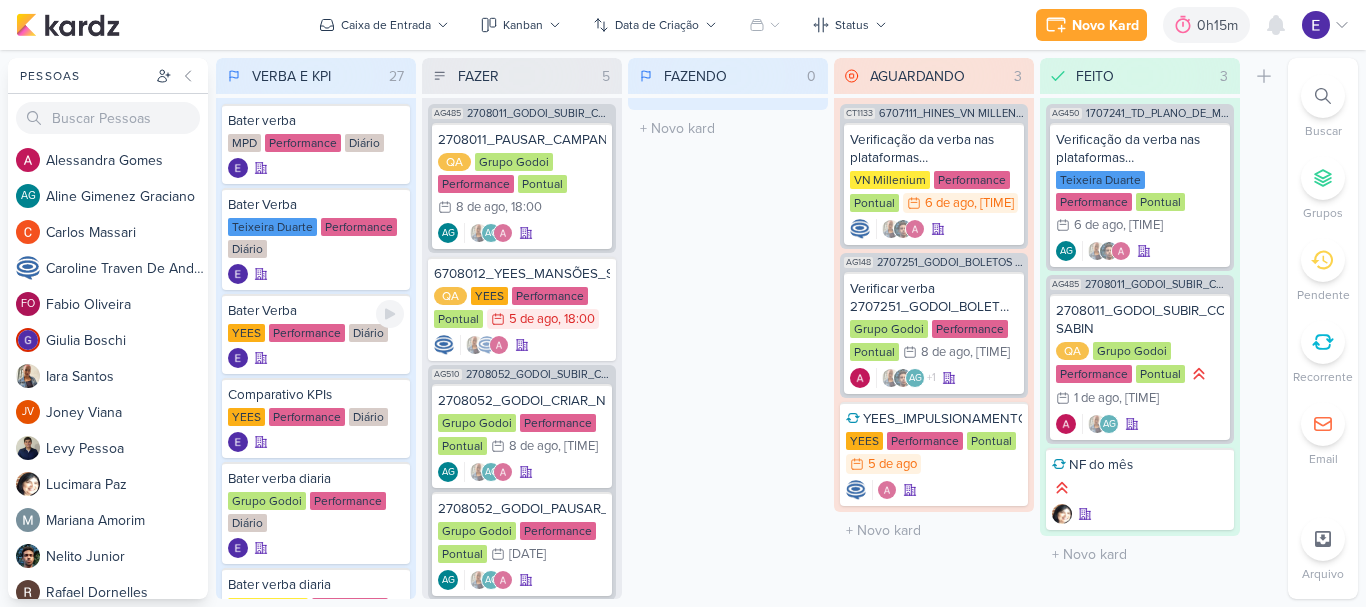scroll, scrollTop: 100, scrollLeft: 0, axis: vertical 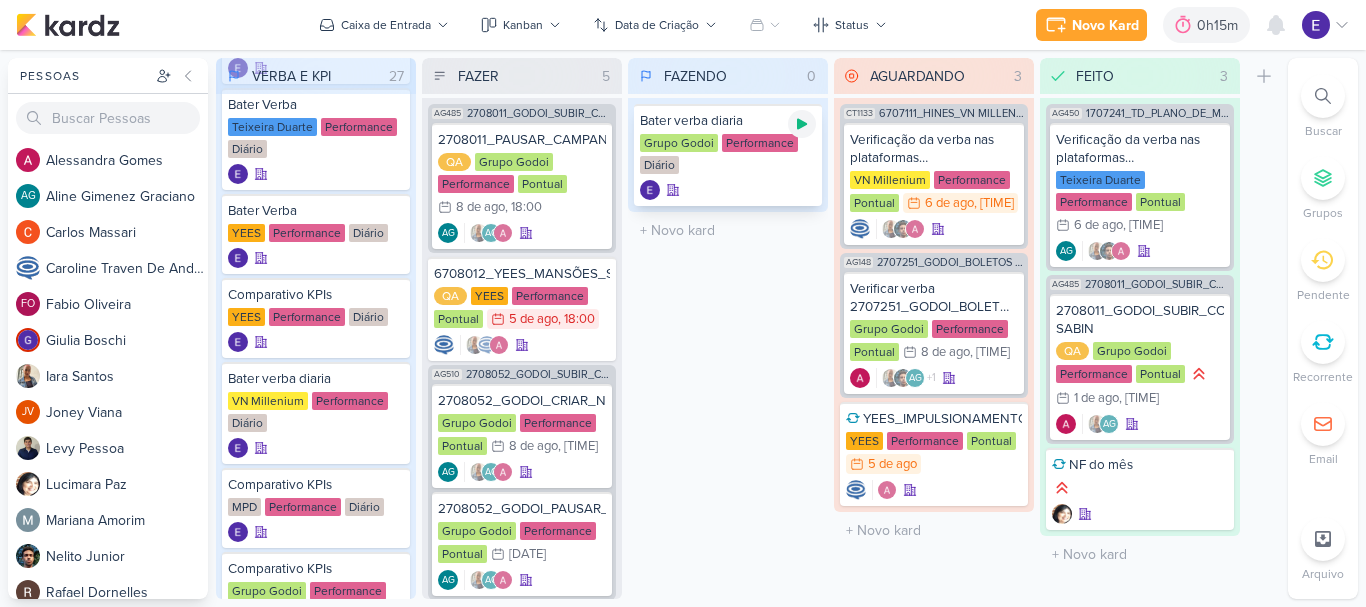 click 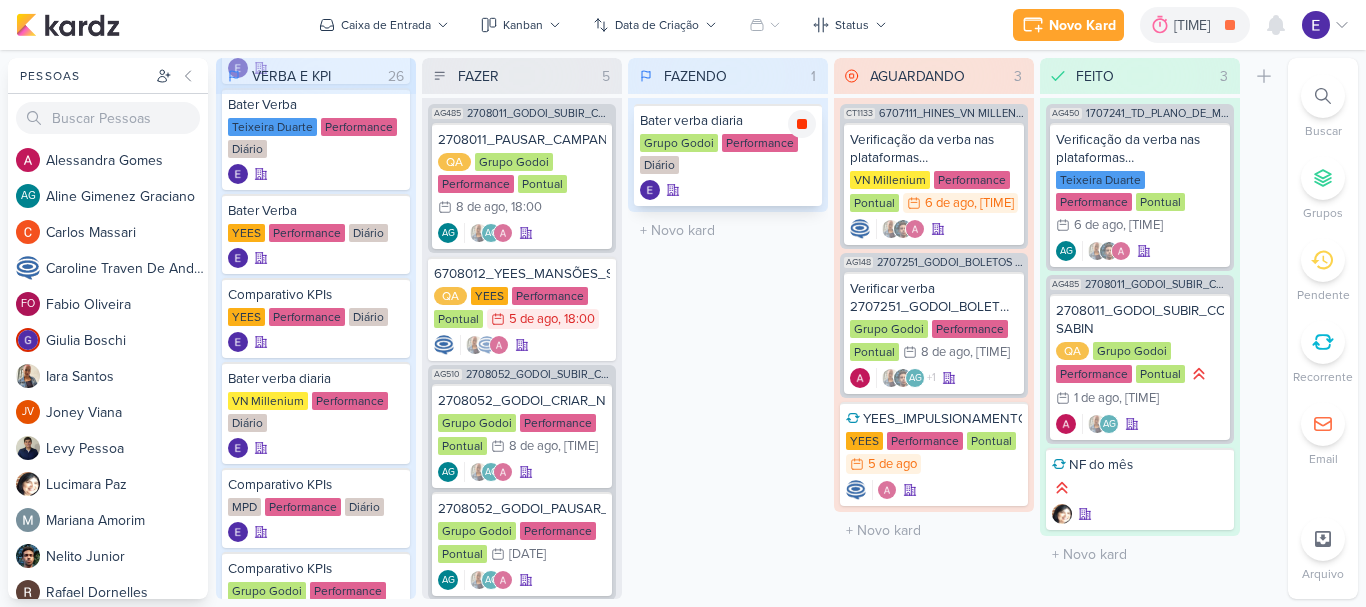 click at bounding box center (802, 124) 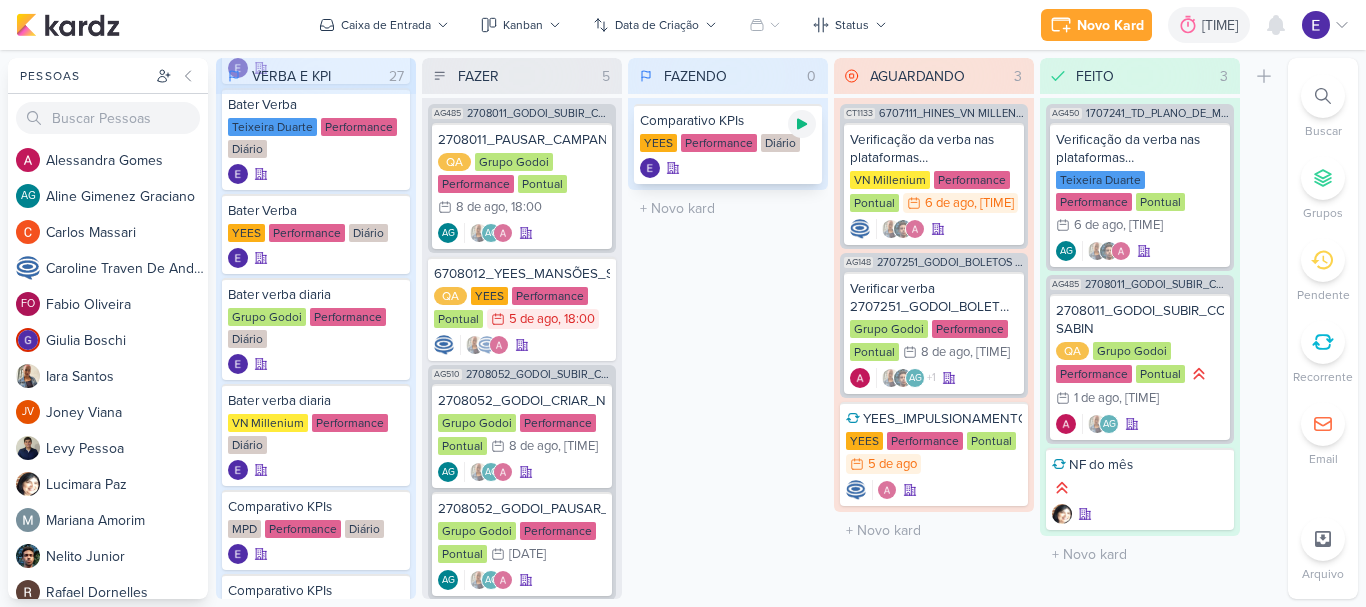 click at bounding box center [802, 124] 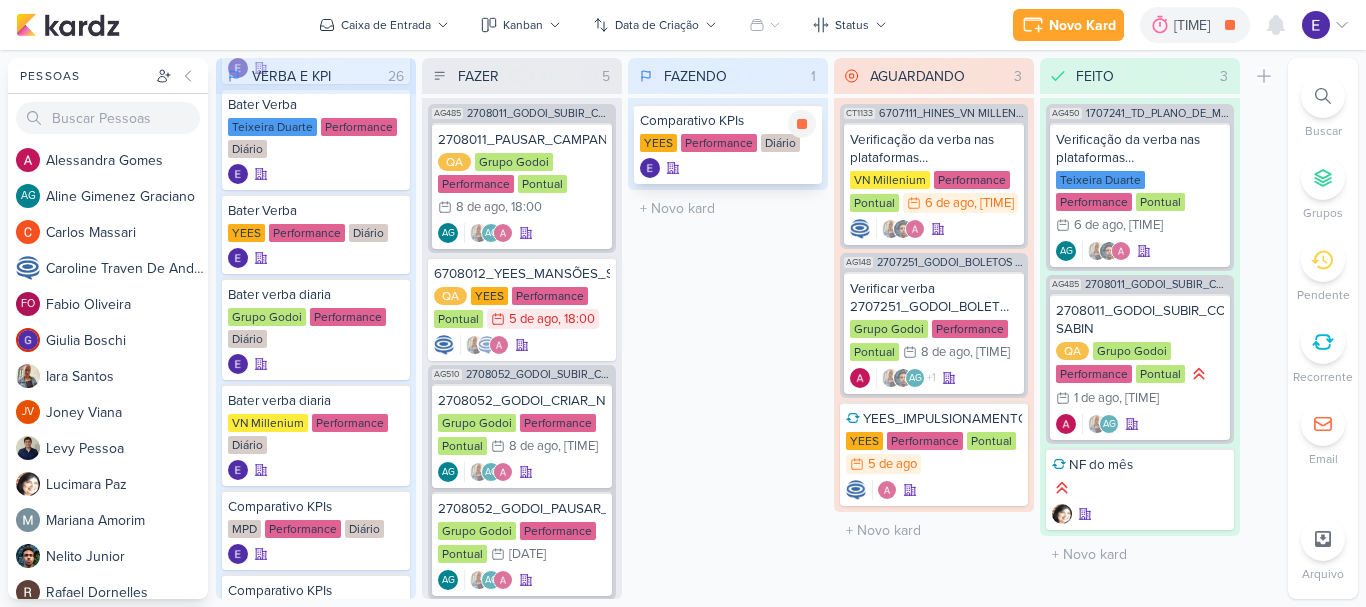 click at bounding box center (728, 168) 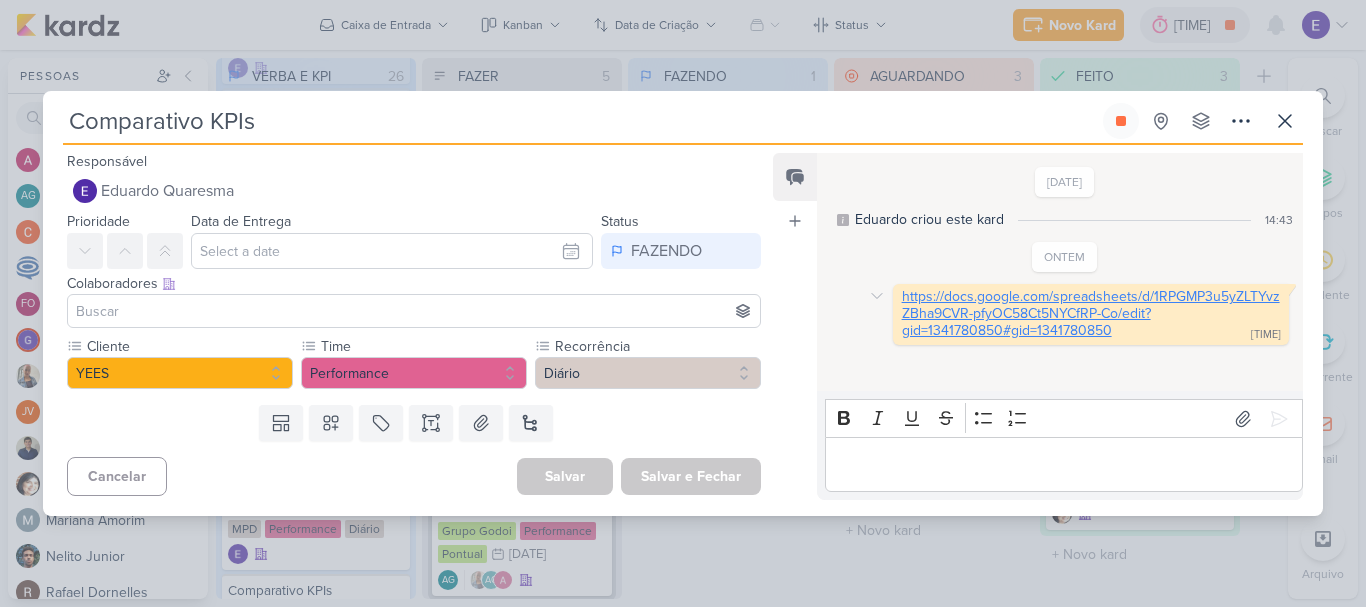 click on "https://docs.google.com/spreadsheets/d/1RPGMP3u5yZLTYvzZBha9CVR-pfyOC58Ct5NYCfRP-Co/edit?gid=1341780850#gid=1341780850" at bounding box center (1091, 313) 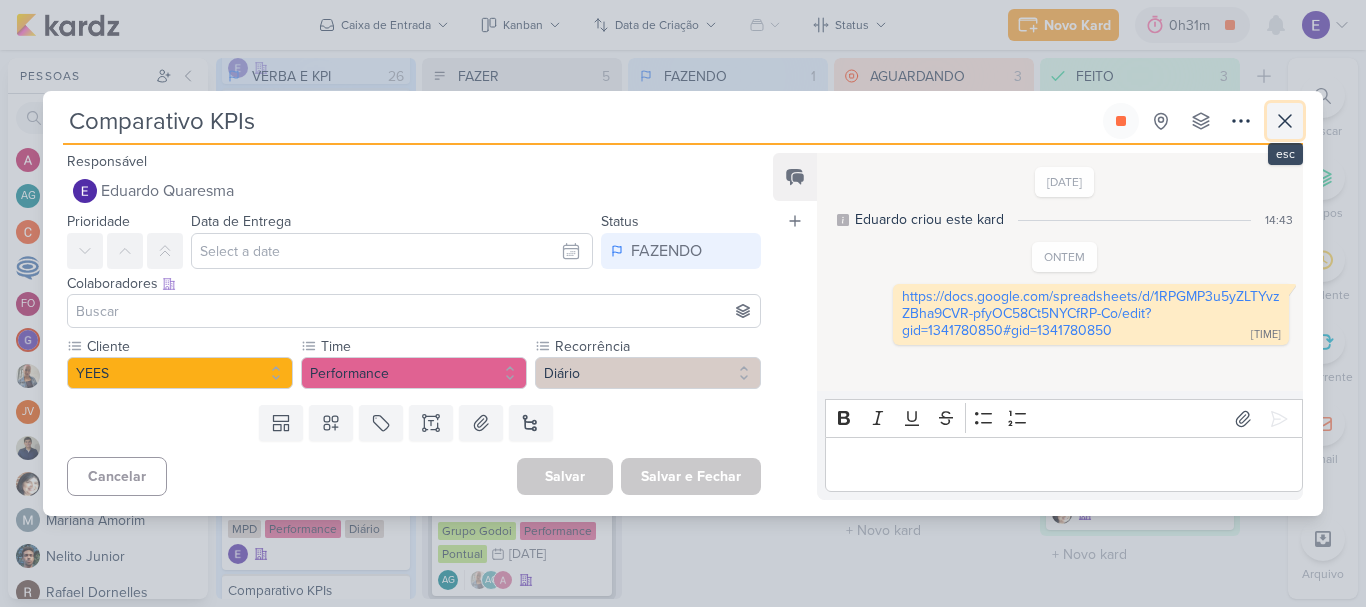 click 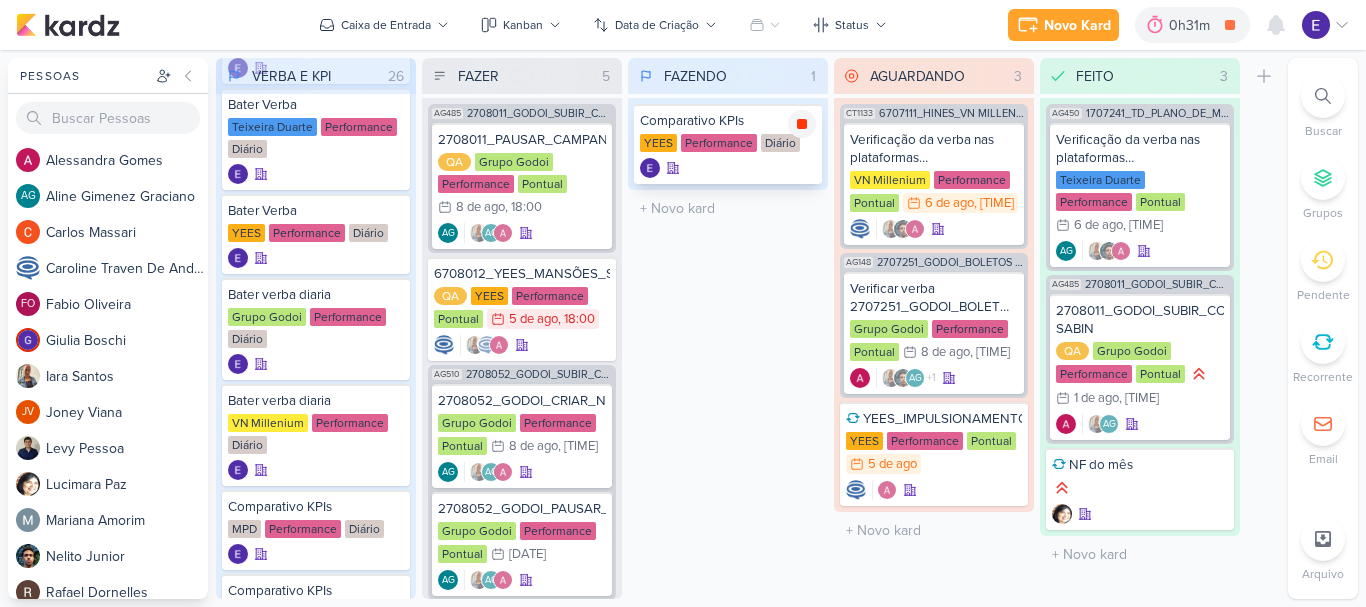 click at bounding box center [802, 124] 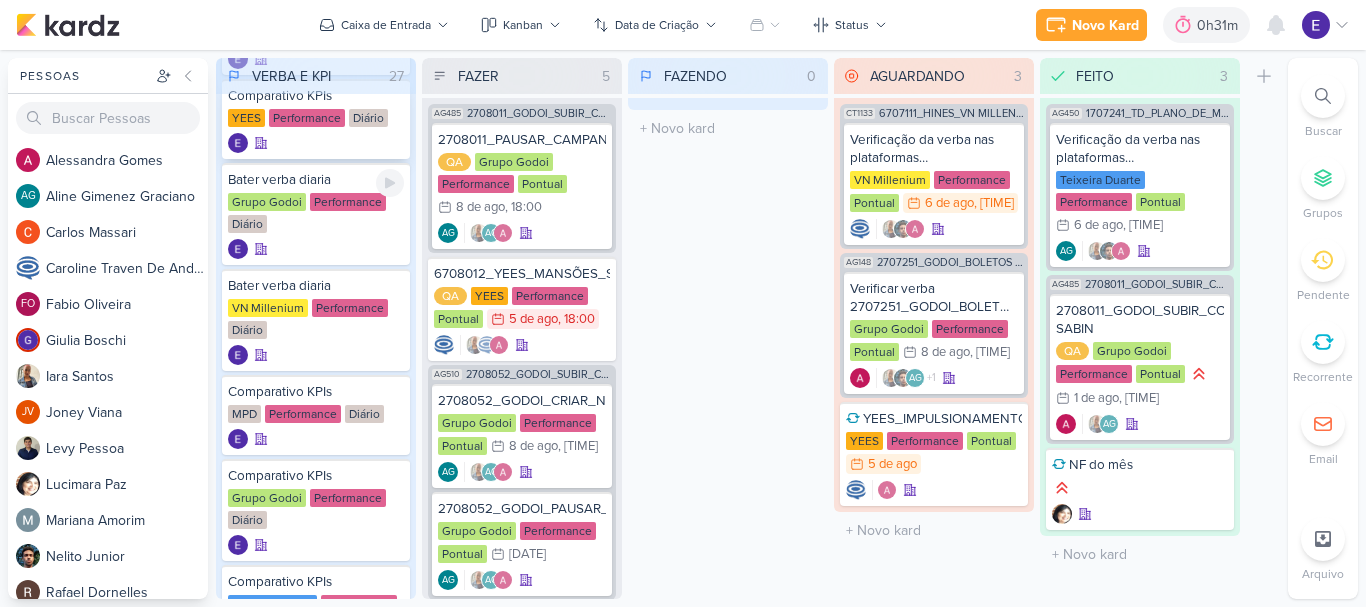 scroll, scrollTop: 300, scrollLeft: 0, axis: vertical 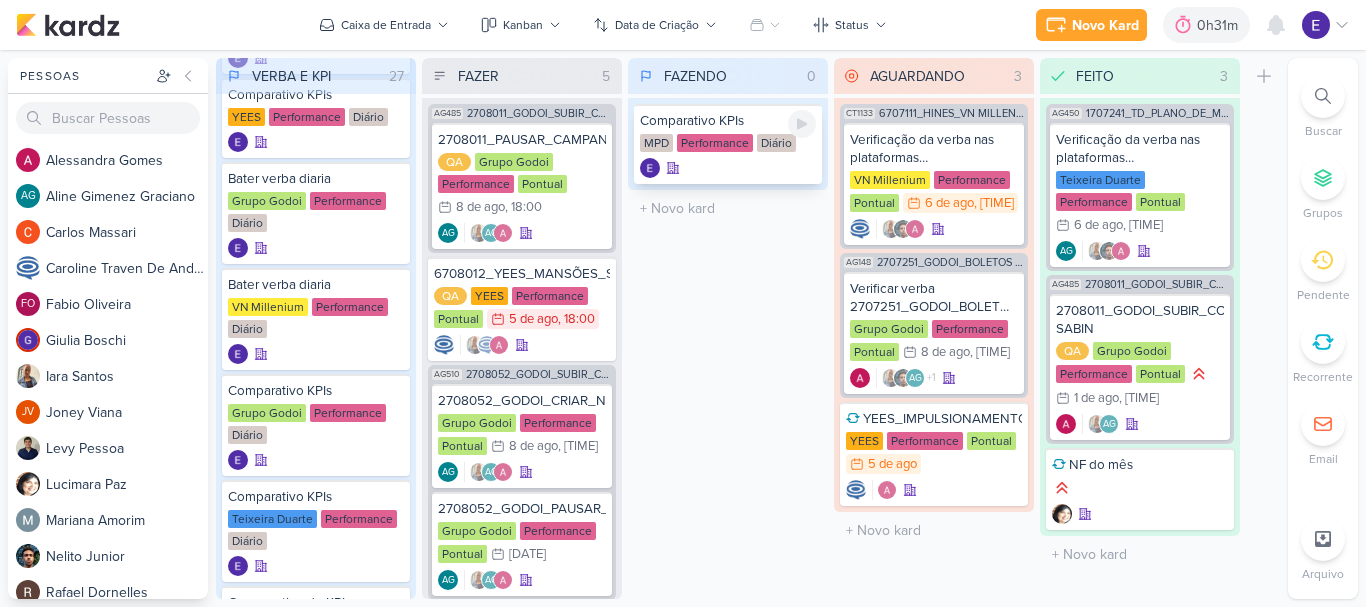 click at bounding box center (802, 124) 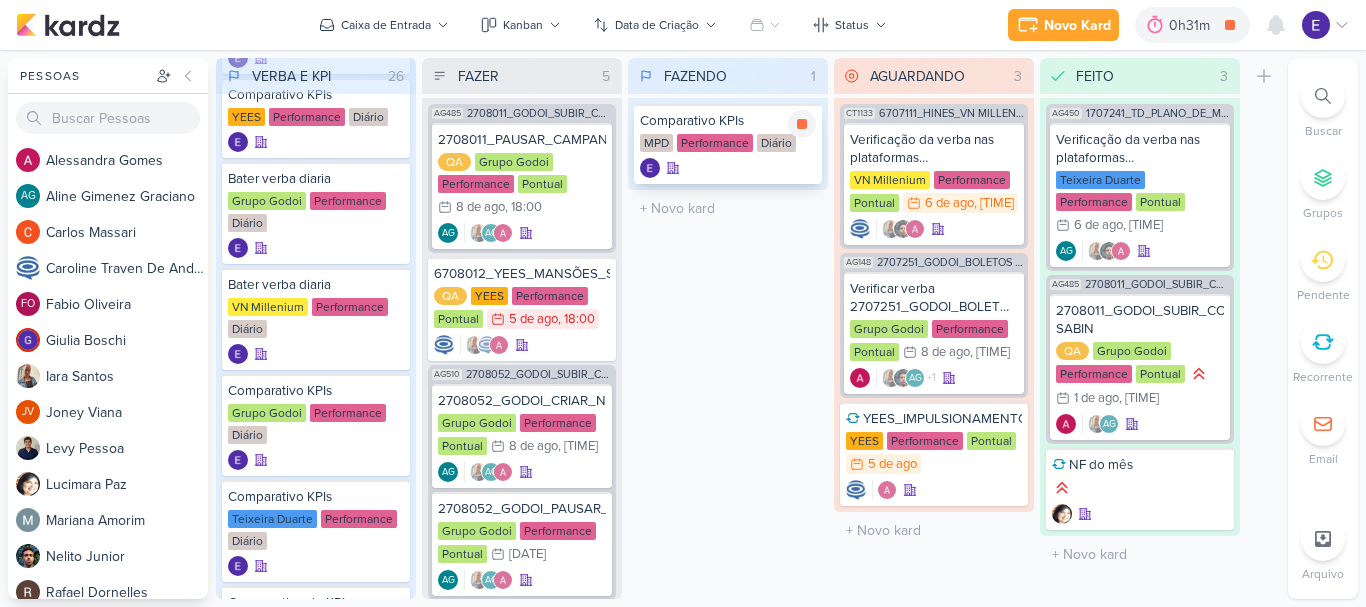 click at bounding box center (728, 168) 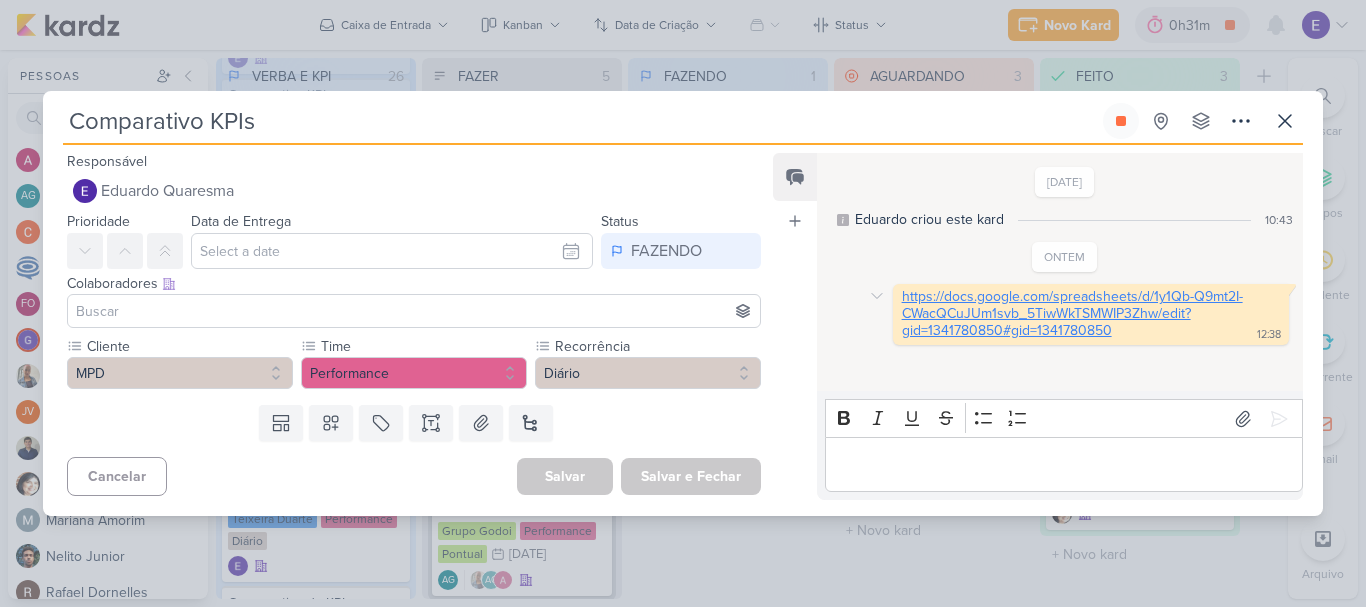 click on "https://docs.google.com/spreadsheets/d/1y1Qb-Q9mt2I-CWacQCuJUm1svb_5TiwWkTSMWIP3Zhw/edit?gid=1341780850#gid=1341780850" at bounding box center [1072, 313] 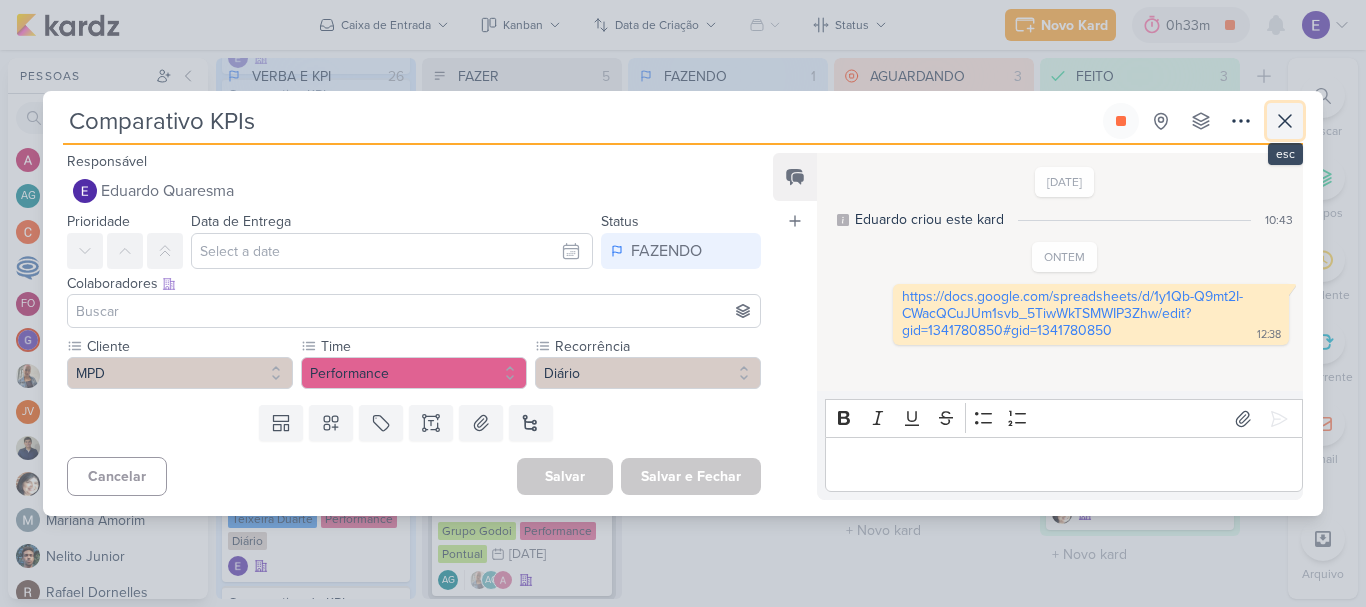 click 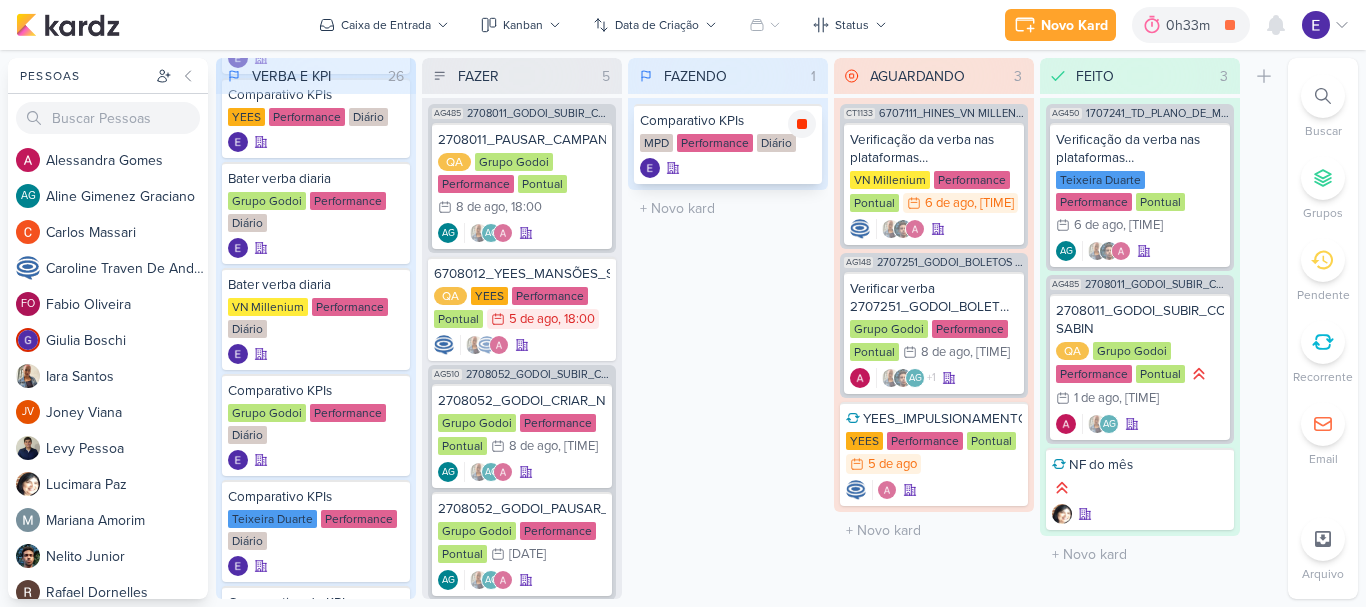 click 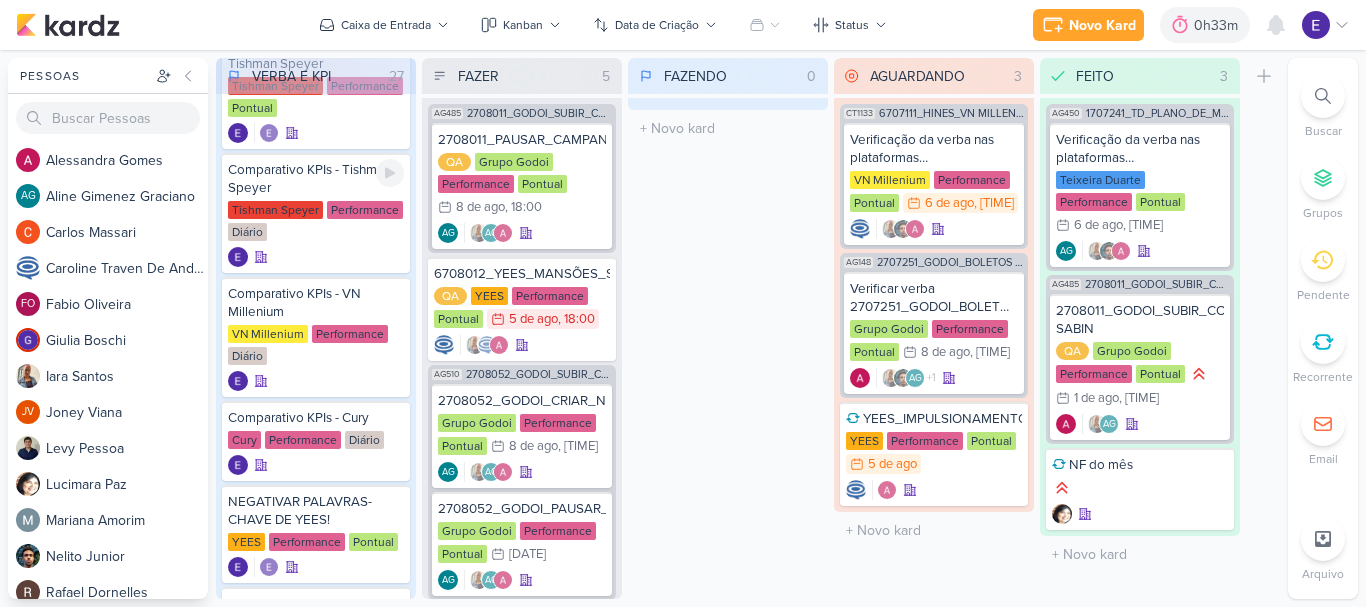 scroll, scrollTop: 2000, scrollLeft: 0, axis: vertical 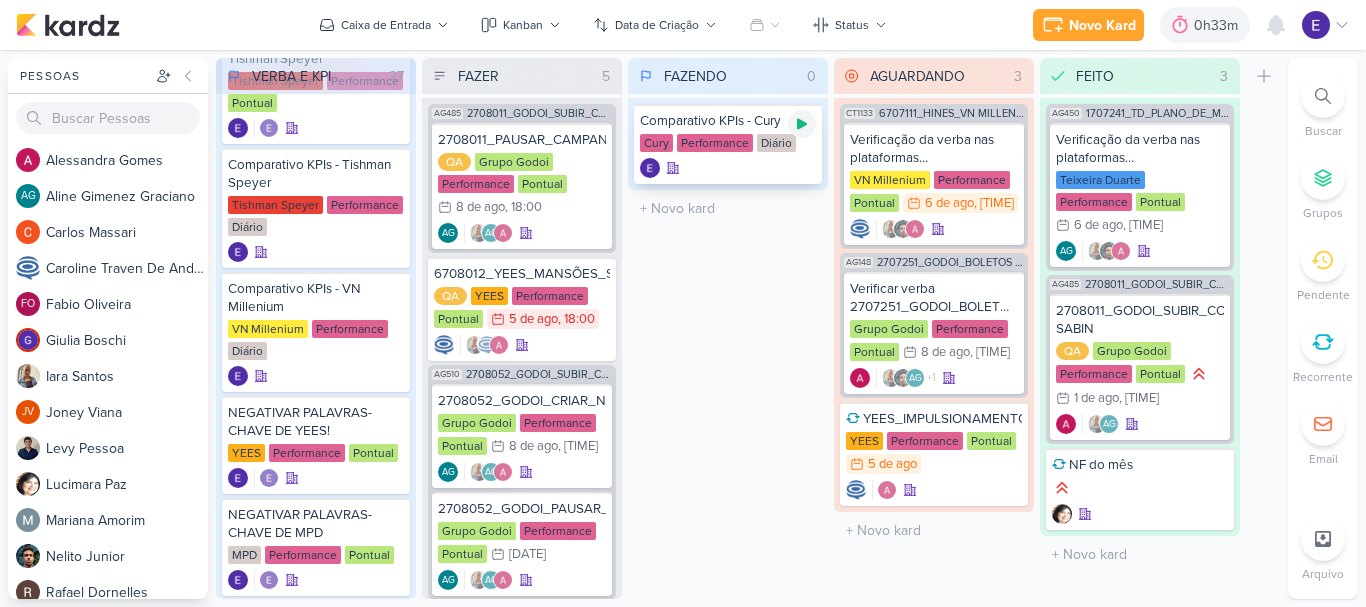 click 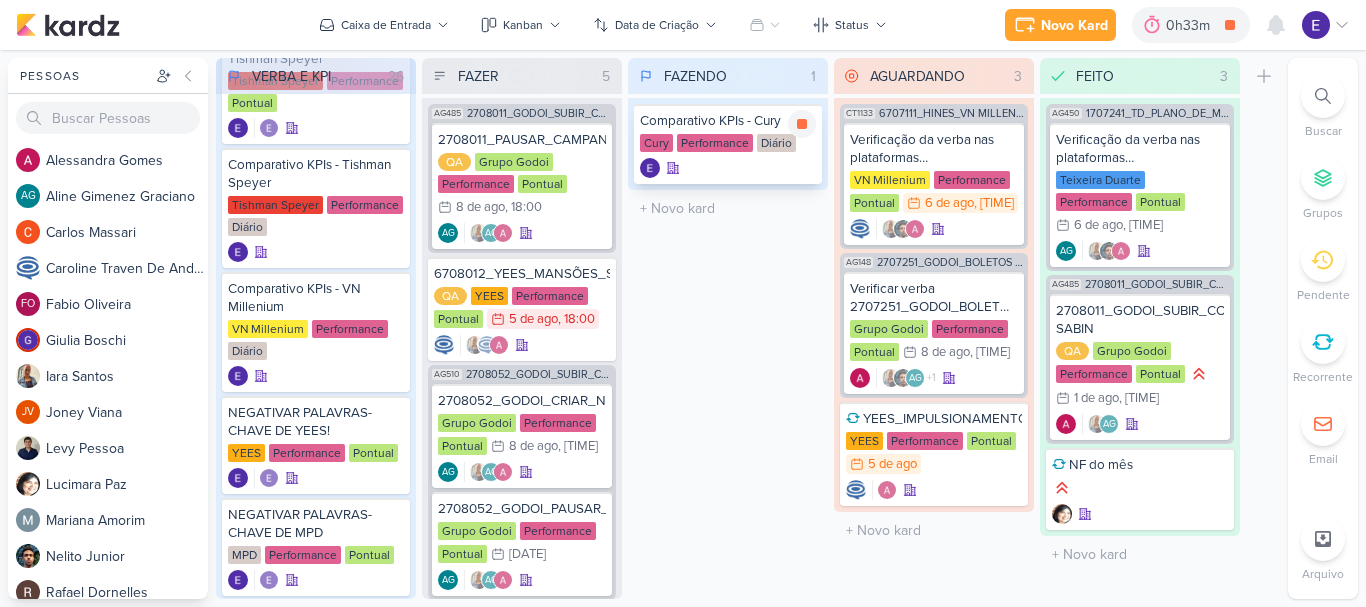 click on "Cury
Performance
Diário" at bounding box center [728, 144] 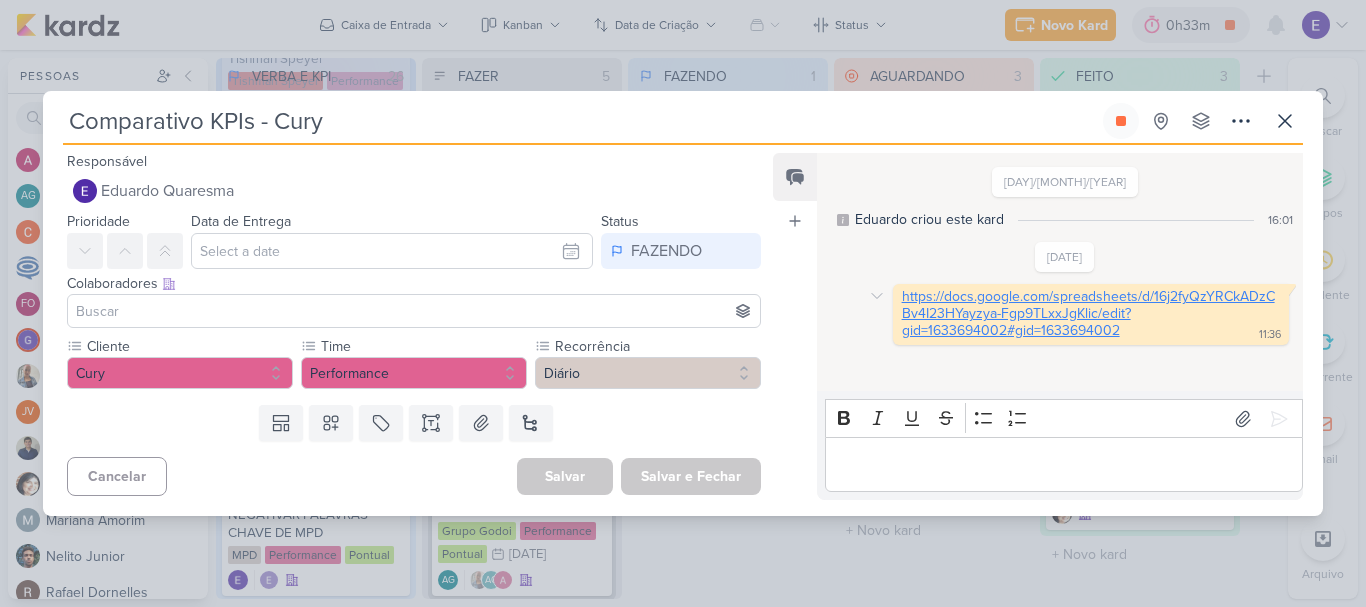 click on "https://docs.google.com/spreadsheets/d/16j2fyQzYRCkADzCBv4I23HYayzya-Fgp9TLxxJgKlic/edit?gid=1633694002#gid=1633694002" at bounding box center [1088, 313] 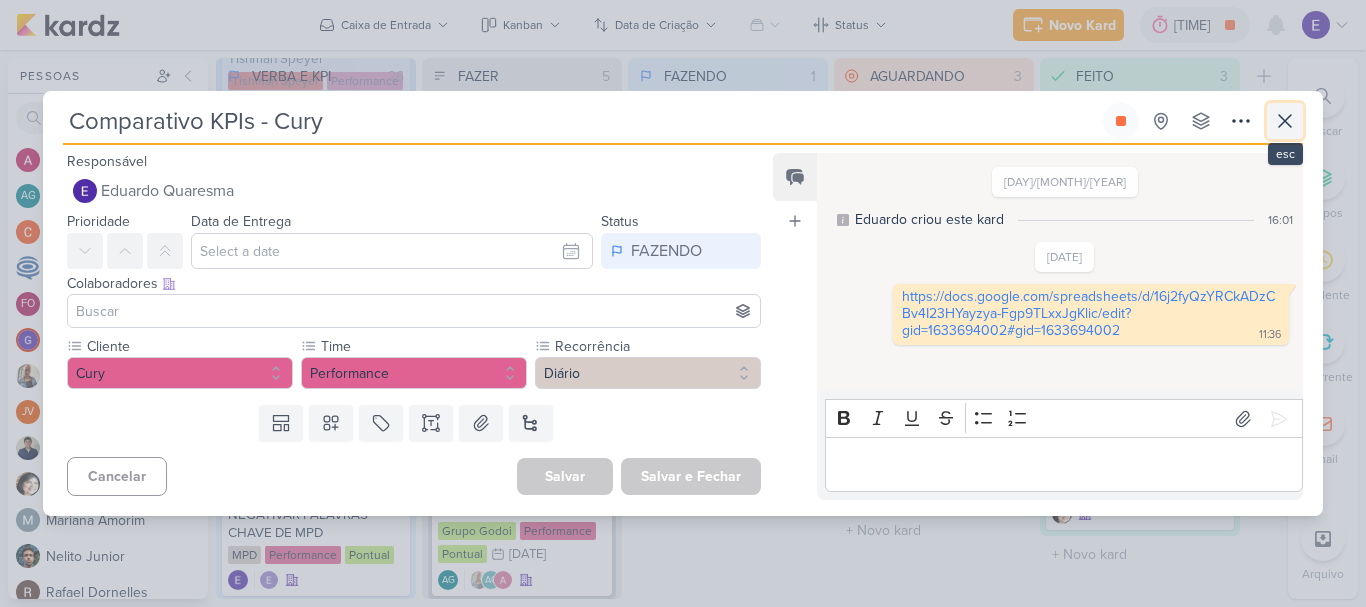 click 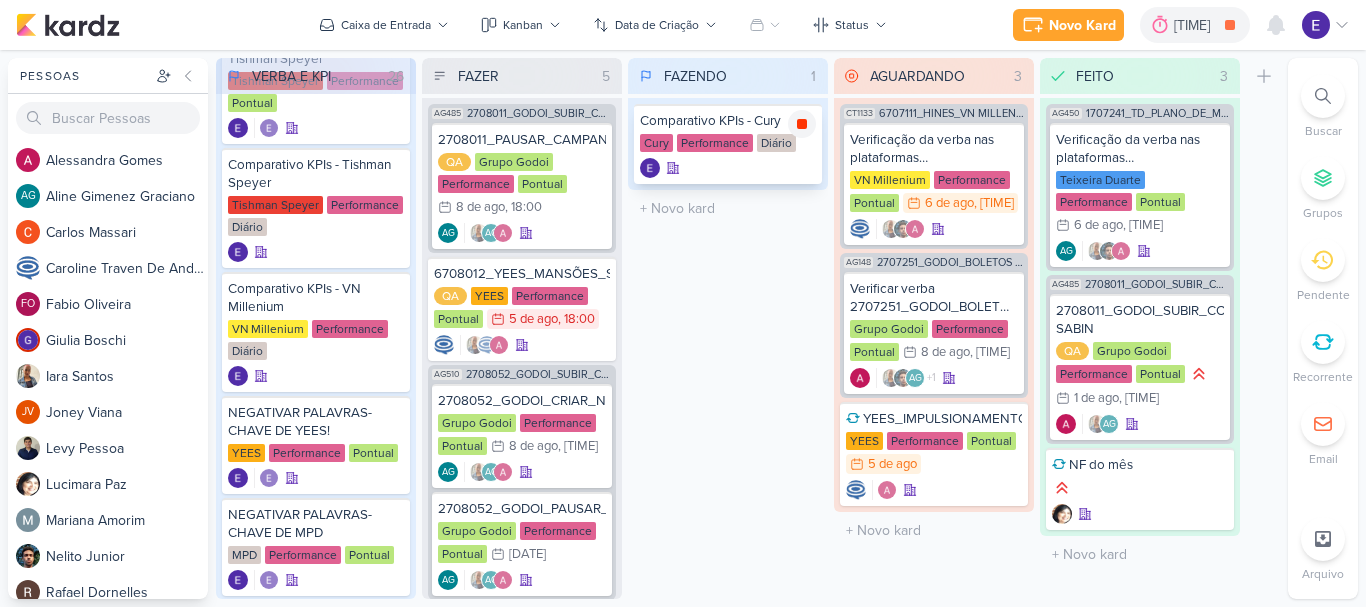 click 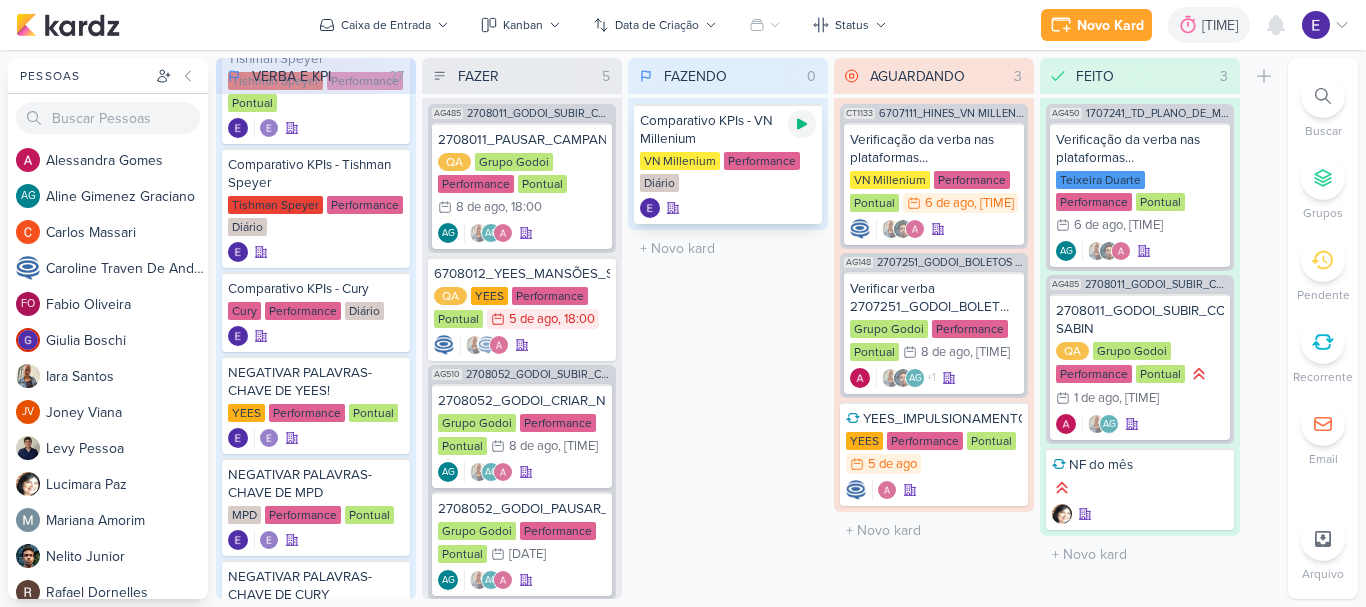 click 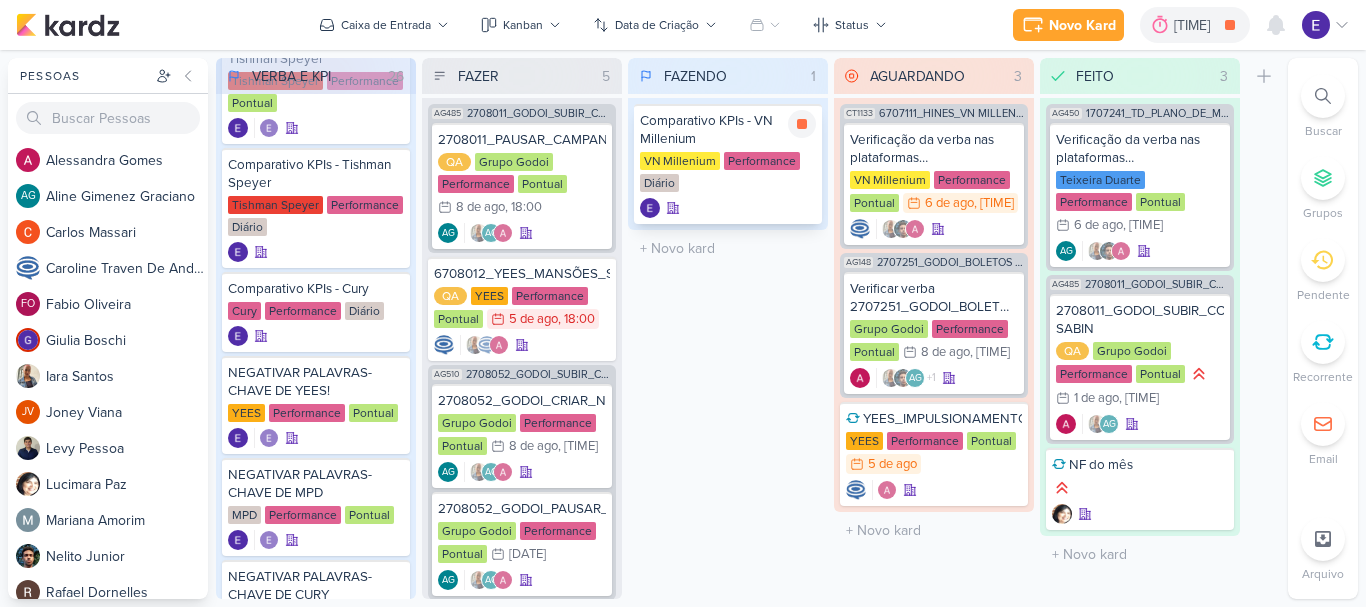 click on "VN Millenium
Performance
Diário" at bounding box center (728, 173) 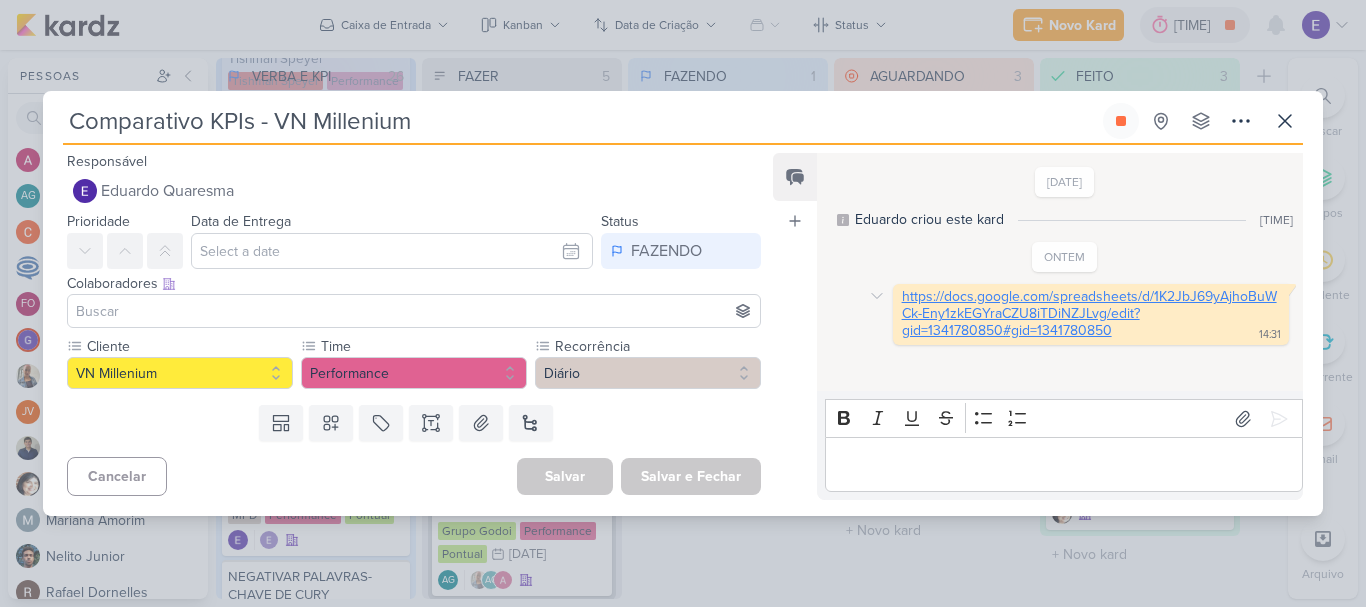 click on "https://docs.google.com/spreadsheets/d/1K2JbJ69yAjhoBuWCk-Eny1zkEGYraCZU8iTDiNZJLvg/edit?gid=1341780850#gid=1341780850" at bounding box center [1089, 313] 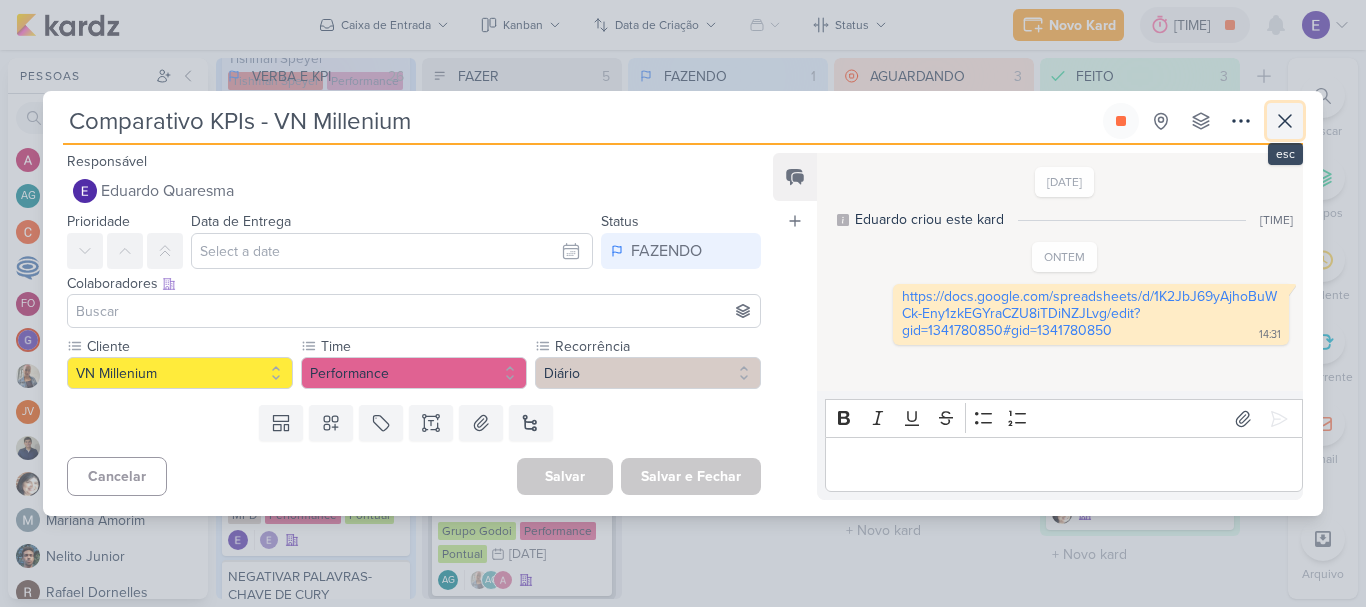 click 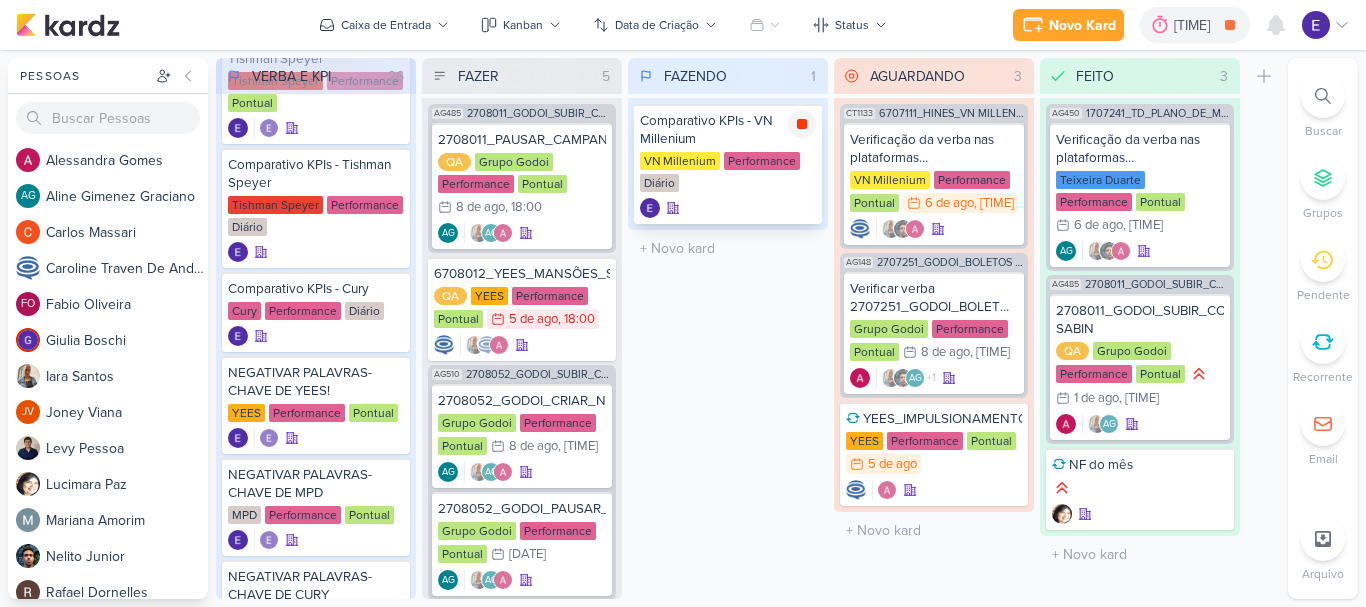 click 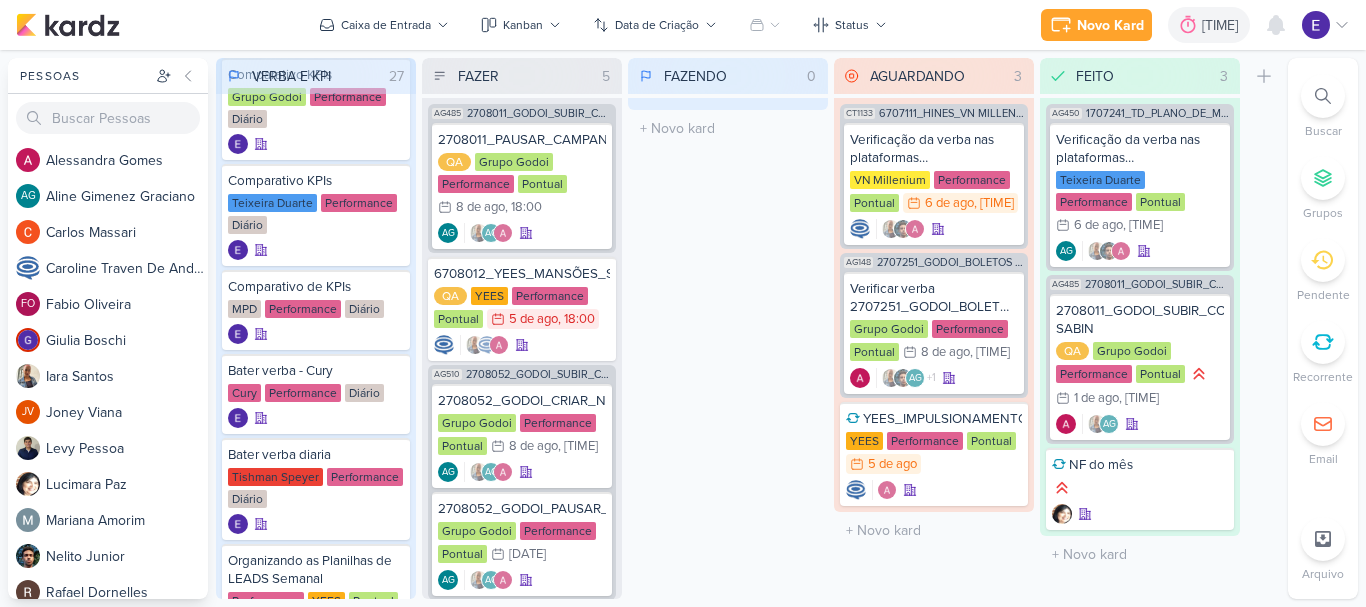 scroll, scrollTop: 600, scrollLeft: 0, axis: vertical 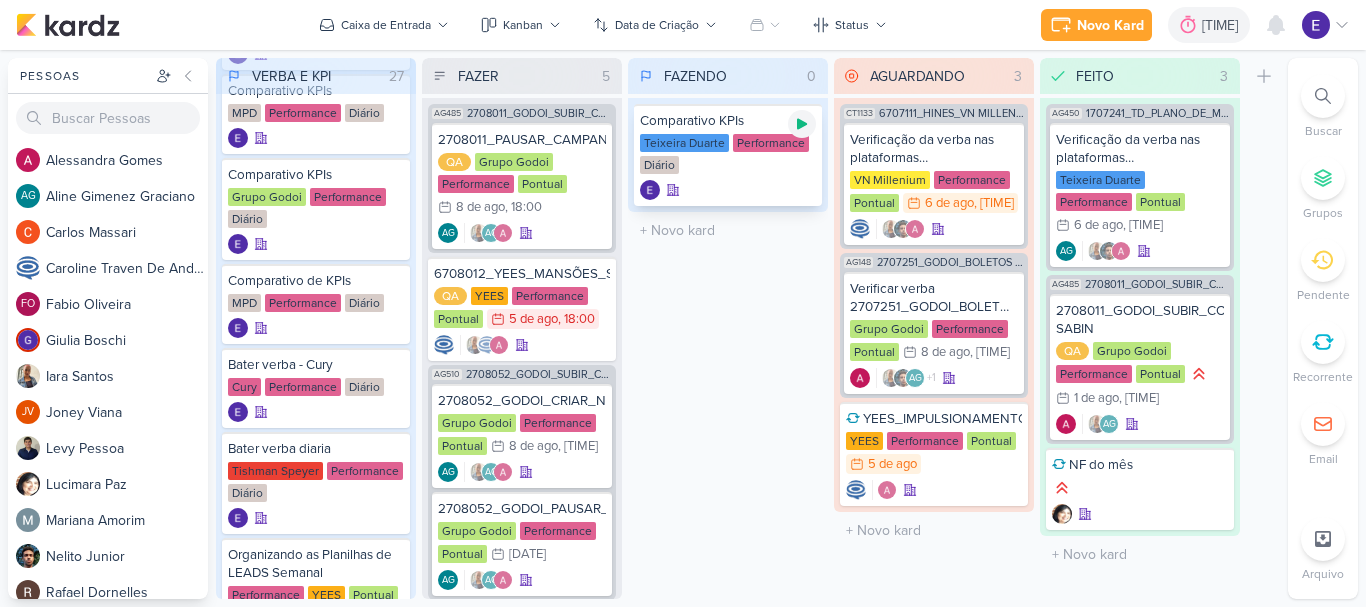 click 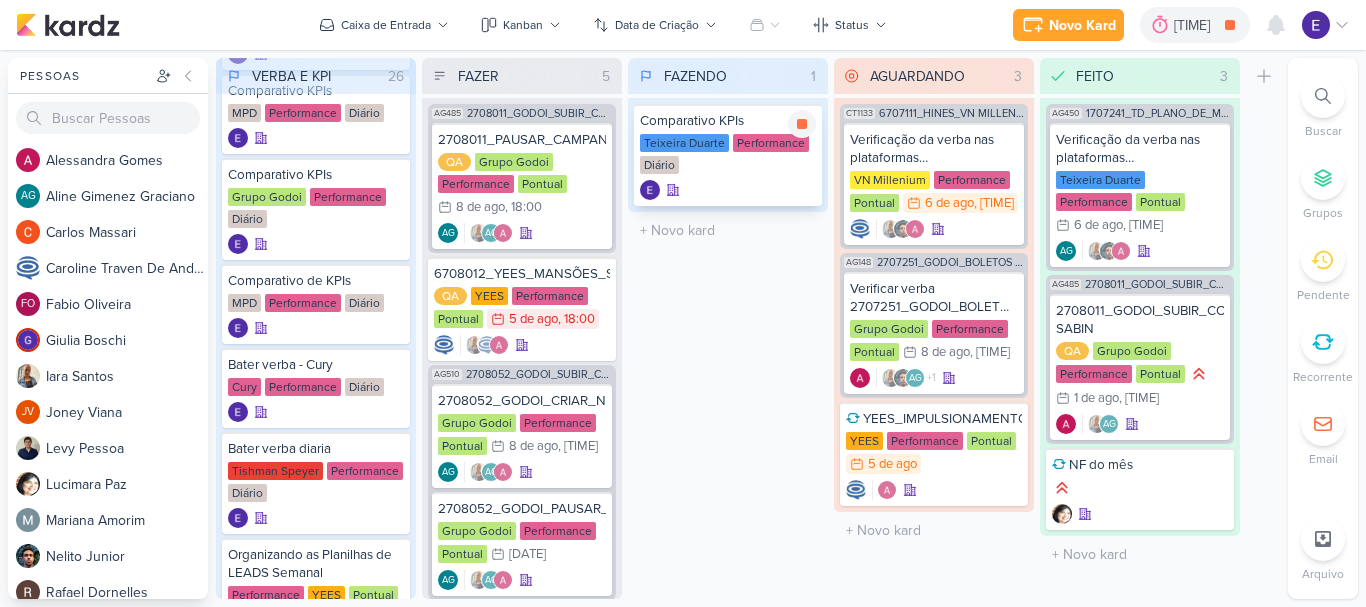 click on "Teixeira Duarte
Performance
Diário" at bounding box center (728, 155) 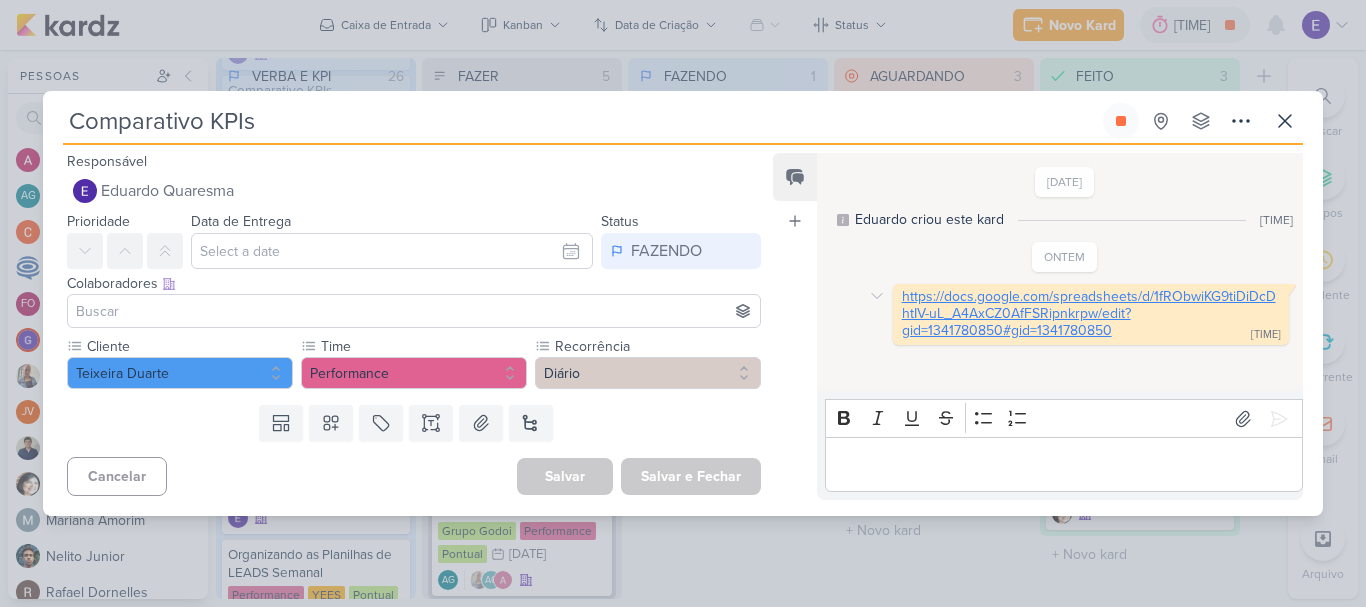 click on "https://docs.google.com/spreadsheets/d/1fRObwiKG9tiDiDcDhtIV-uL_A4AxCZ0AfFSRipnkrpw/edit?gid=1341780850#gid=1341780850" at bounding box center [1089, 313] 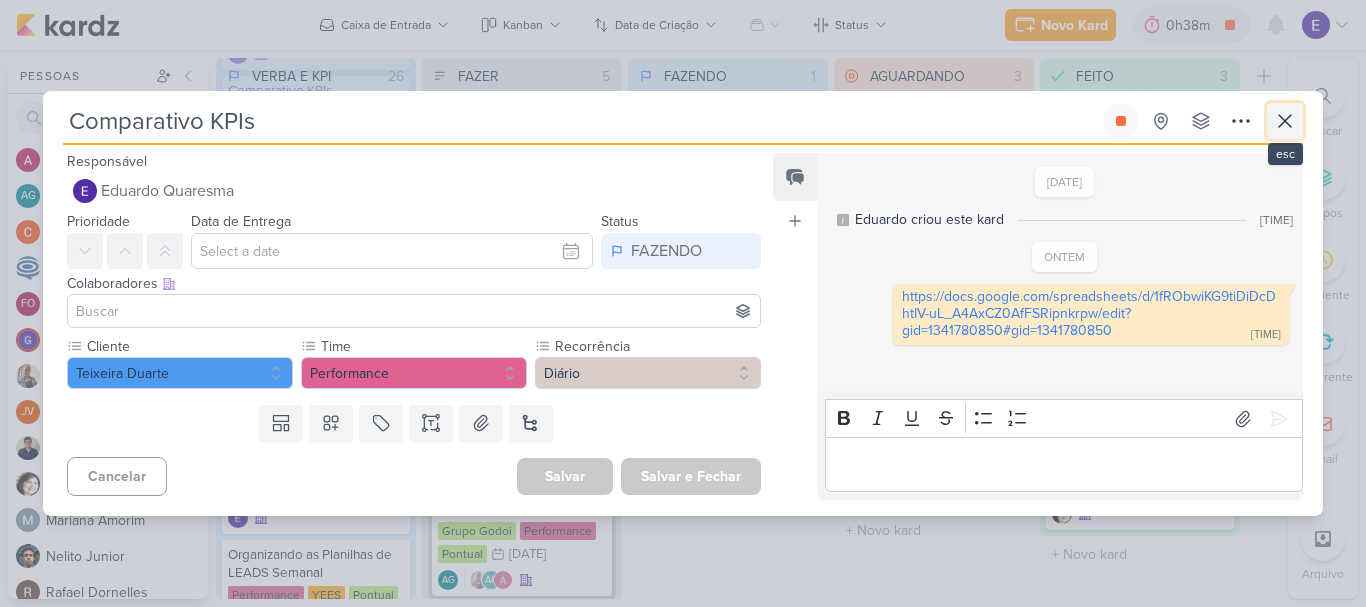 click 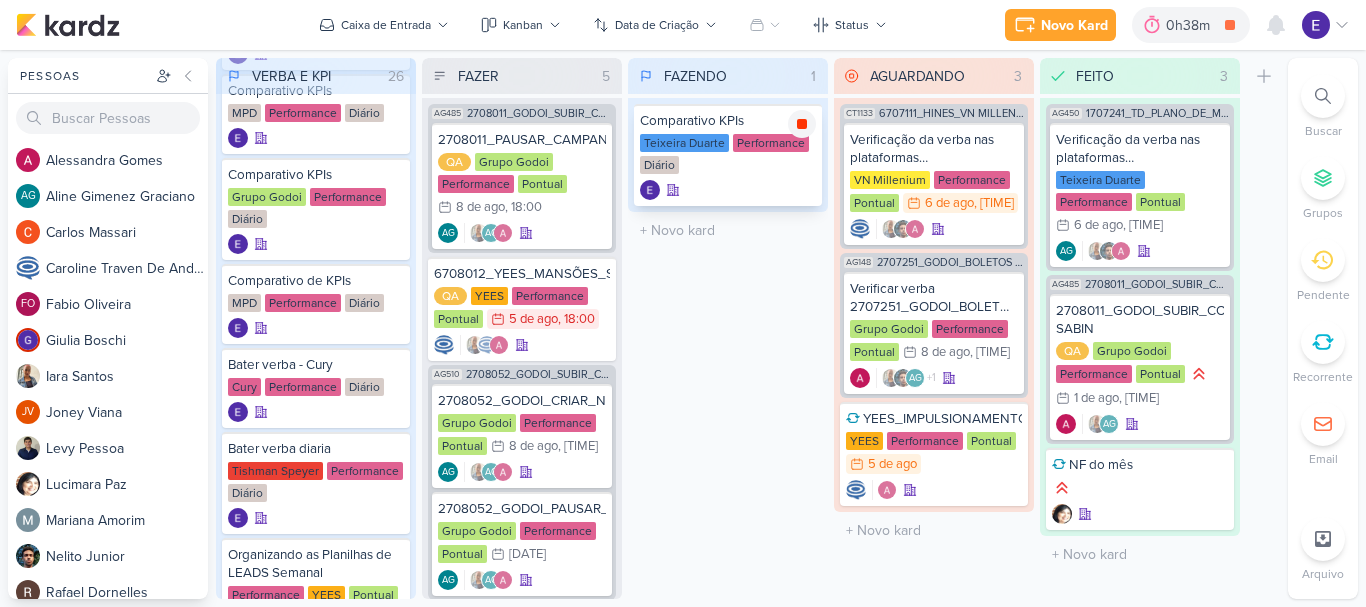 click 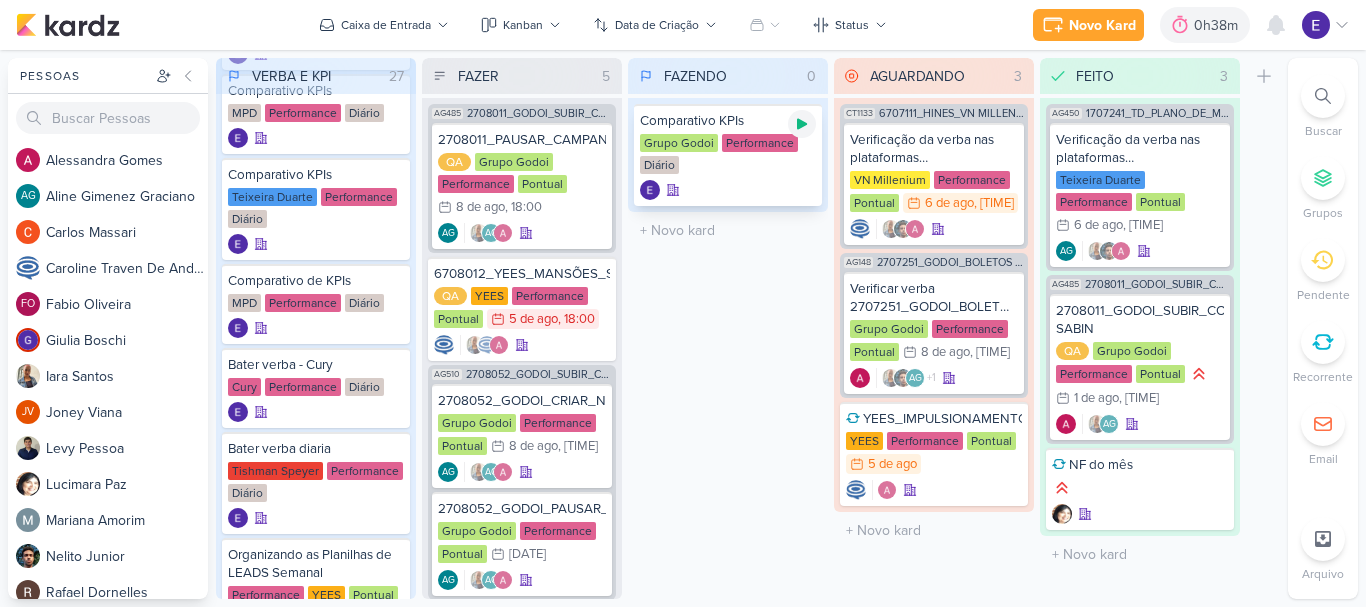 click 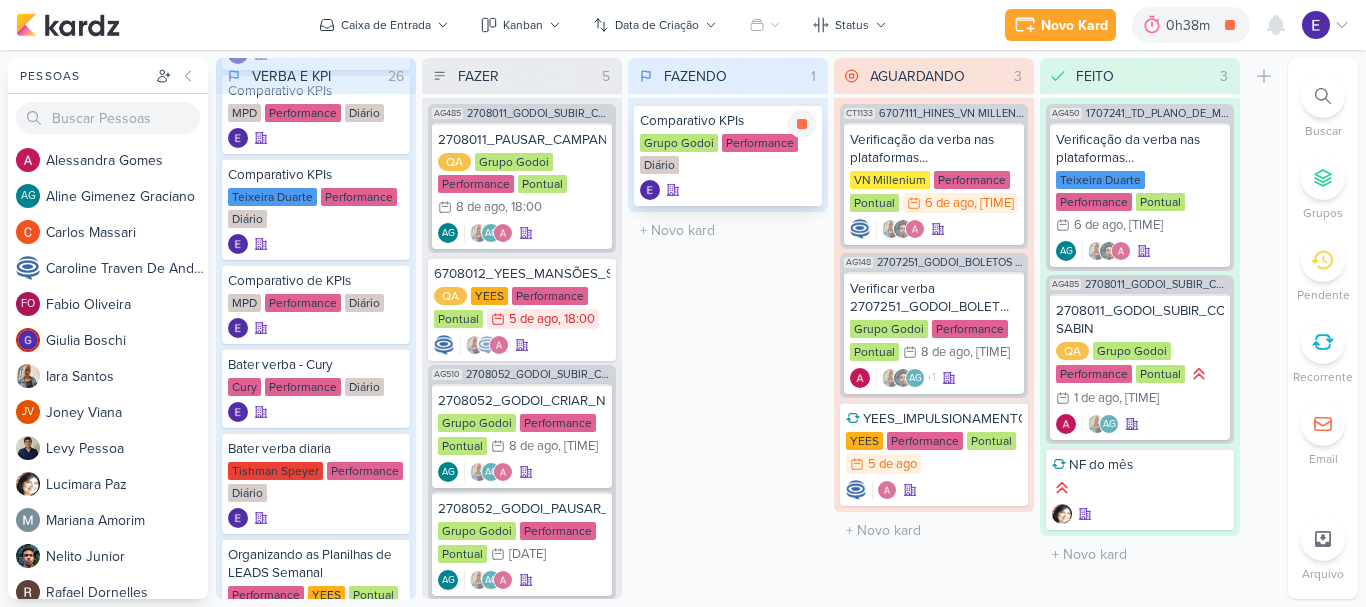 click on "Grupo Godoi
Performance
Diário" at bounding box center [728, 155] 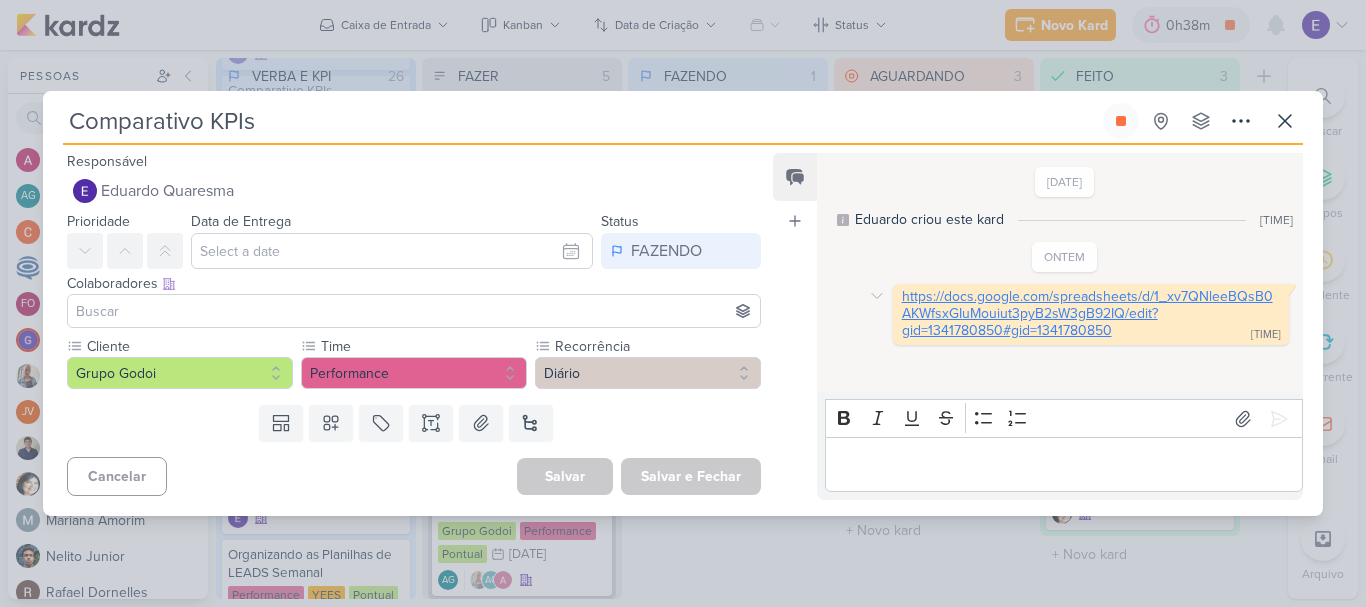 click on "https://docs.google.com/spreadsheets/d/1_xv7QNleeBQsB0AKWfsxGIuMouiut3pyB2sW3gB92IQ/edit?gid=1341780850#gid=1341780850" at bounding box center [1087, 313] 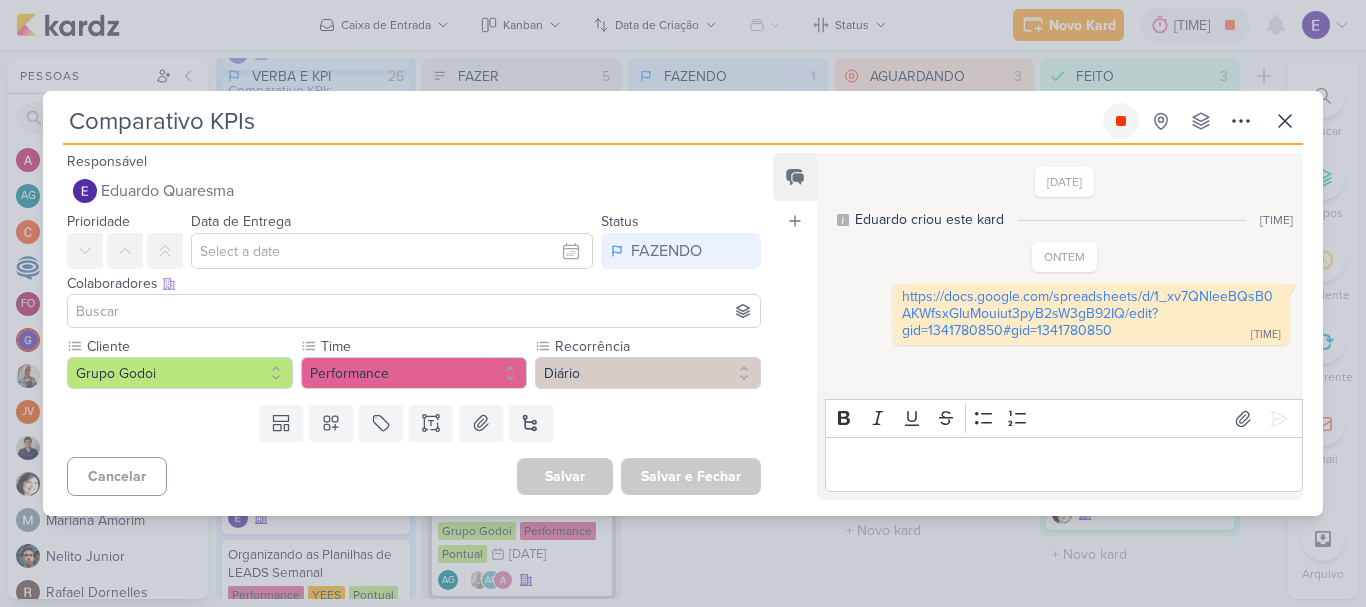 click 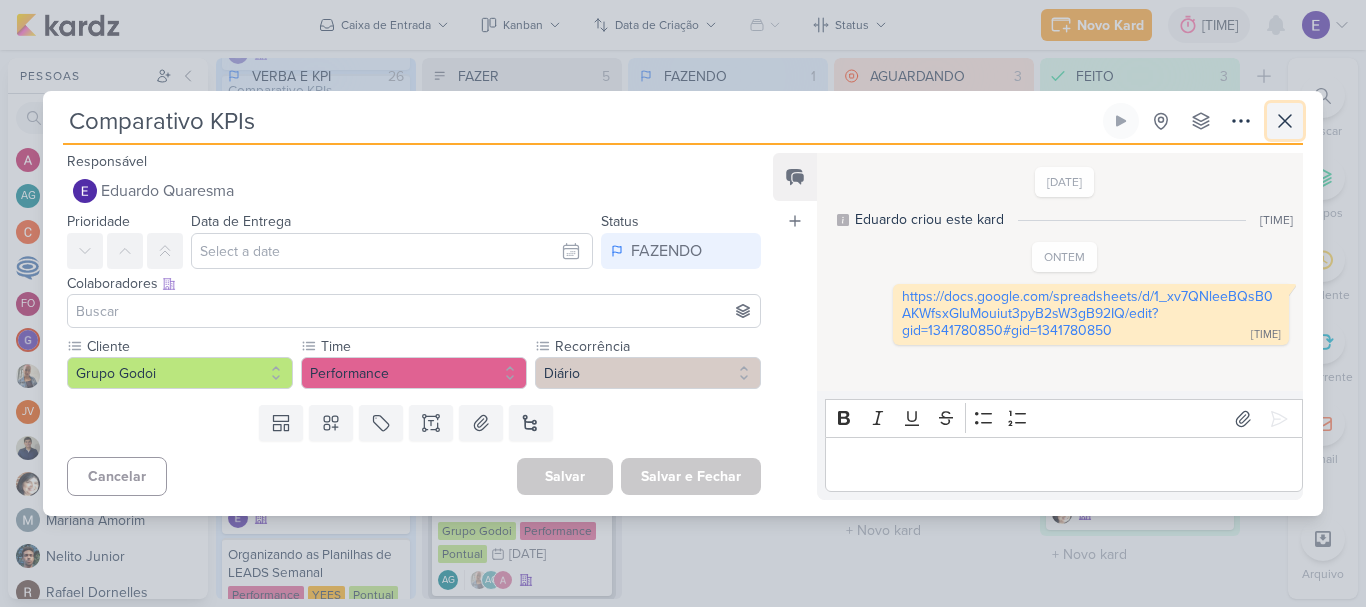 click 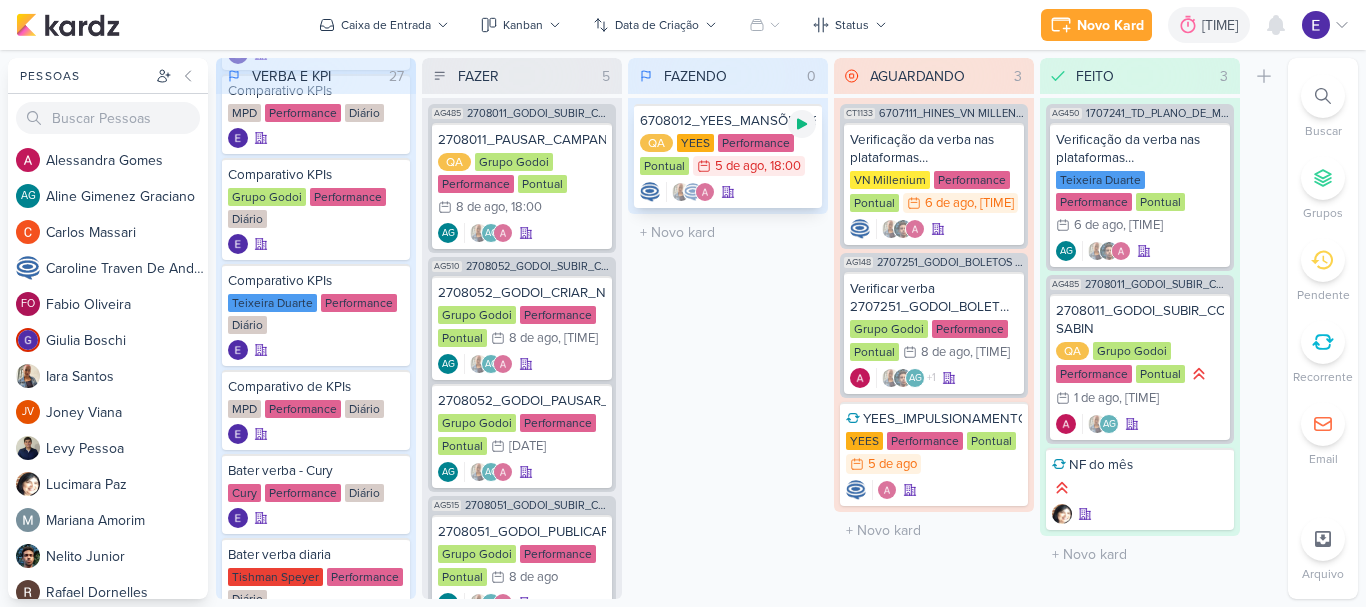 click 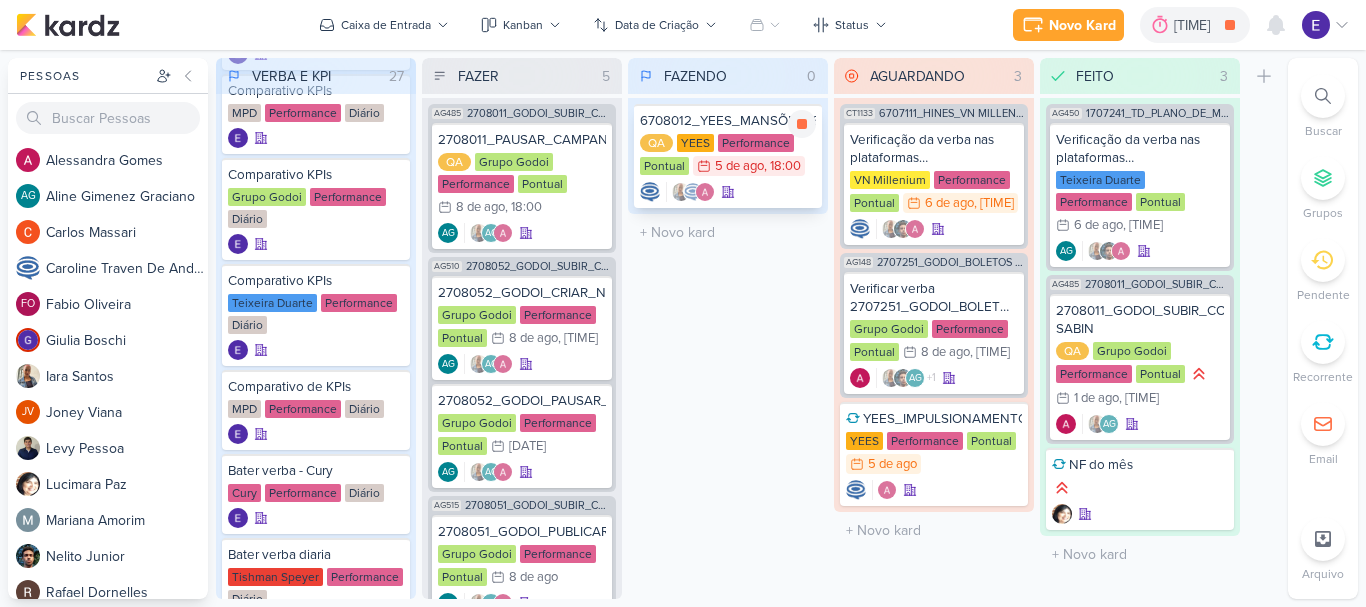 click at bounding box center [728, 192] 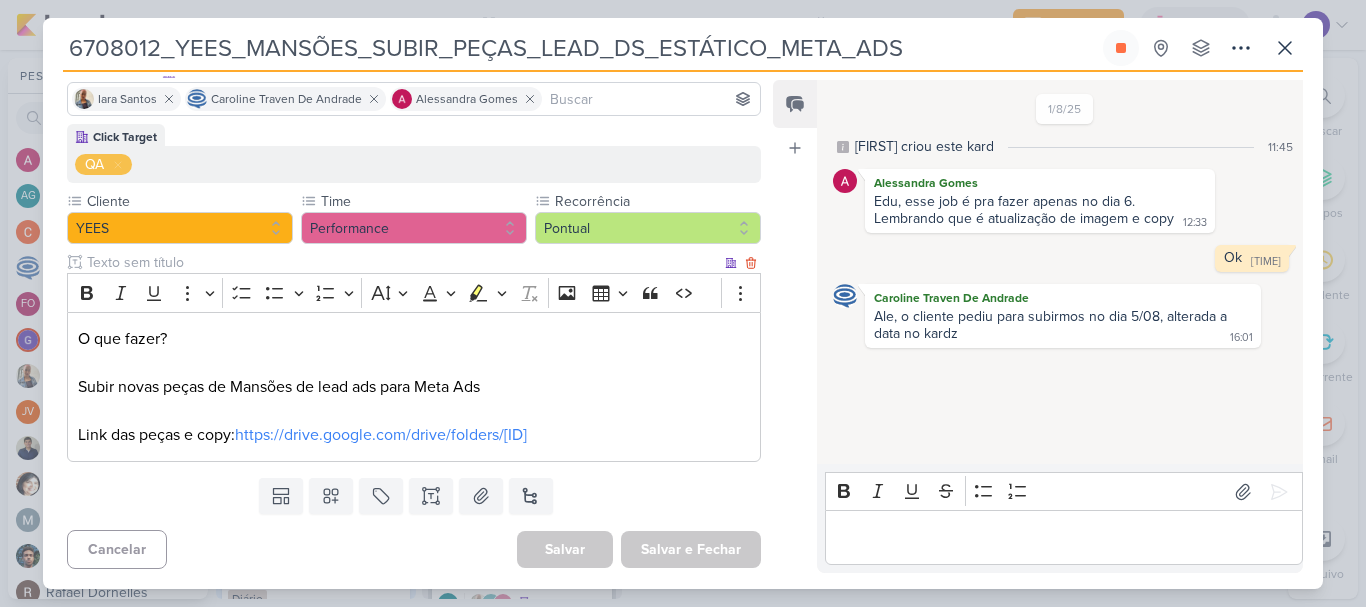 scroll, scrollTop: 163, scrollLeft: 0, axis: vertical 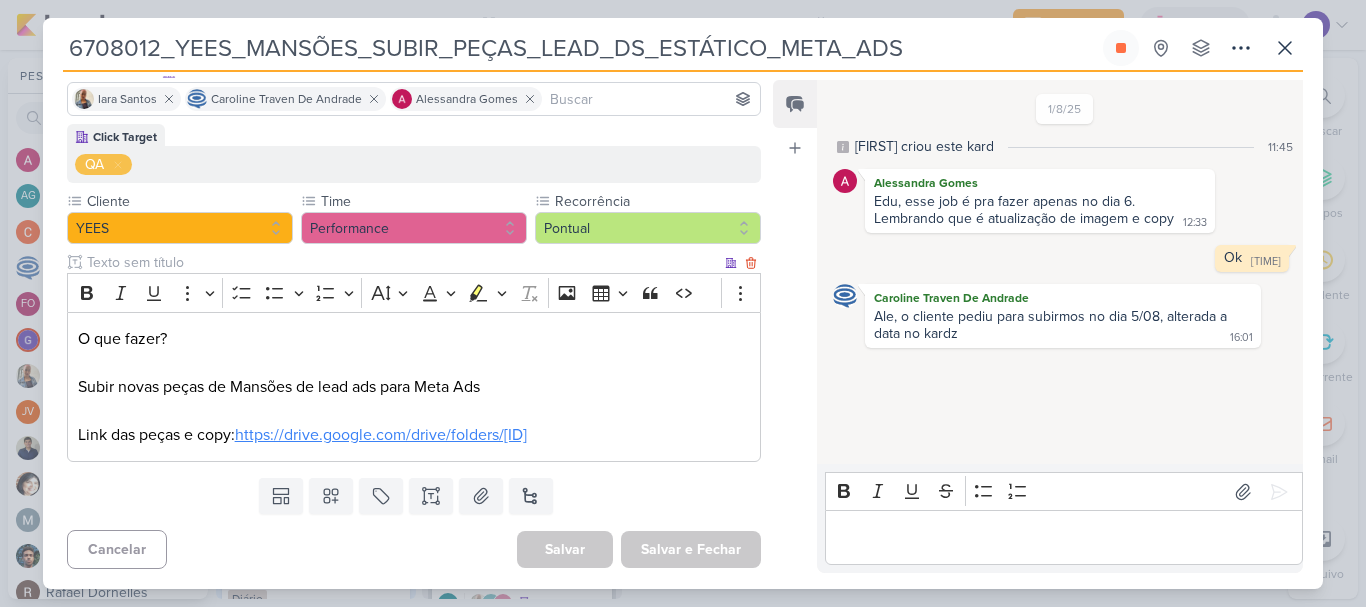 click on "https://drive.google.com/drive/folders/[ID]" at bounding box center [381, 435] 